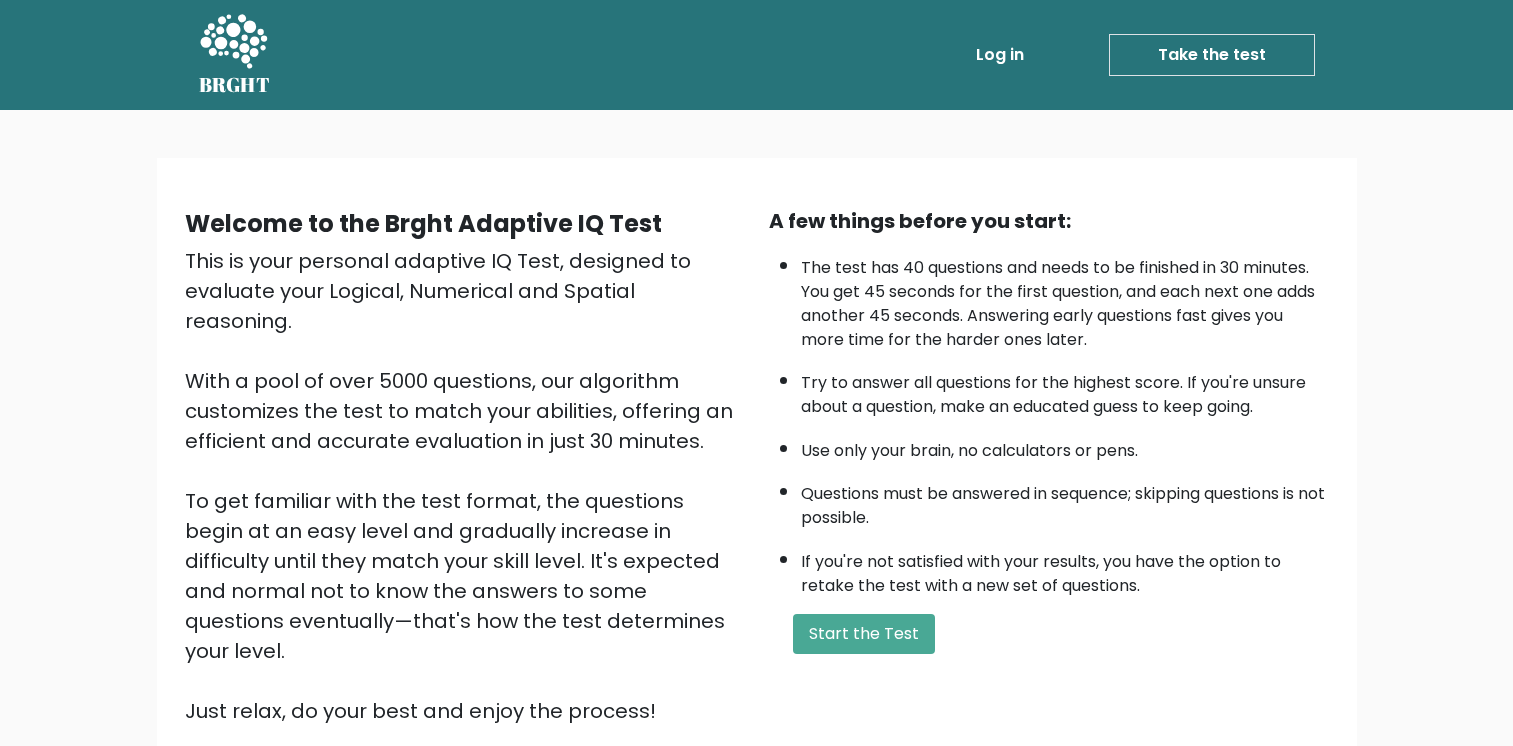 scroll, scrollTop: 0, scrollLeft: 0, axis: both 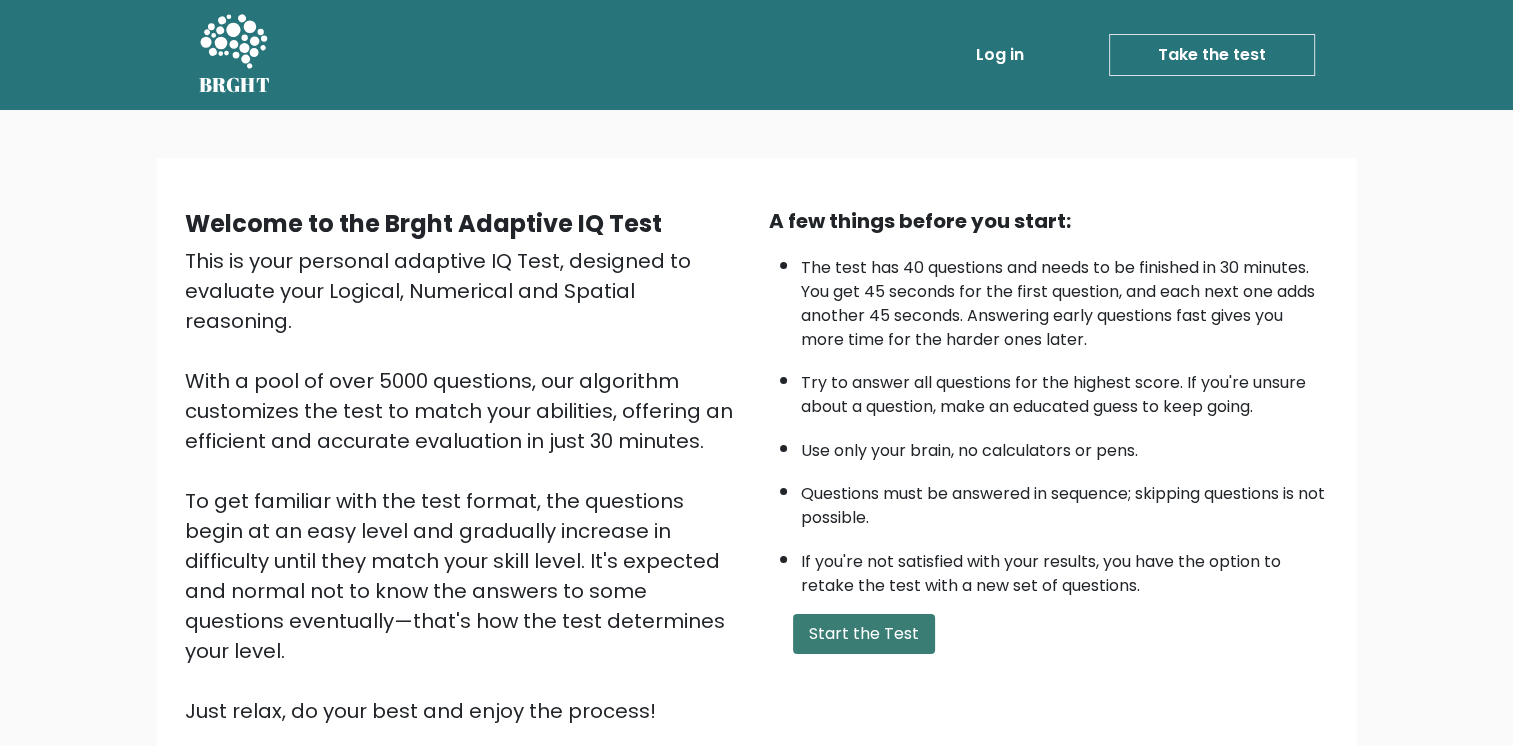 click on "Start the Test" at bounding box center (864, 634) 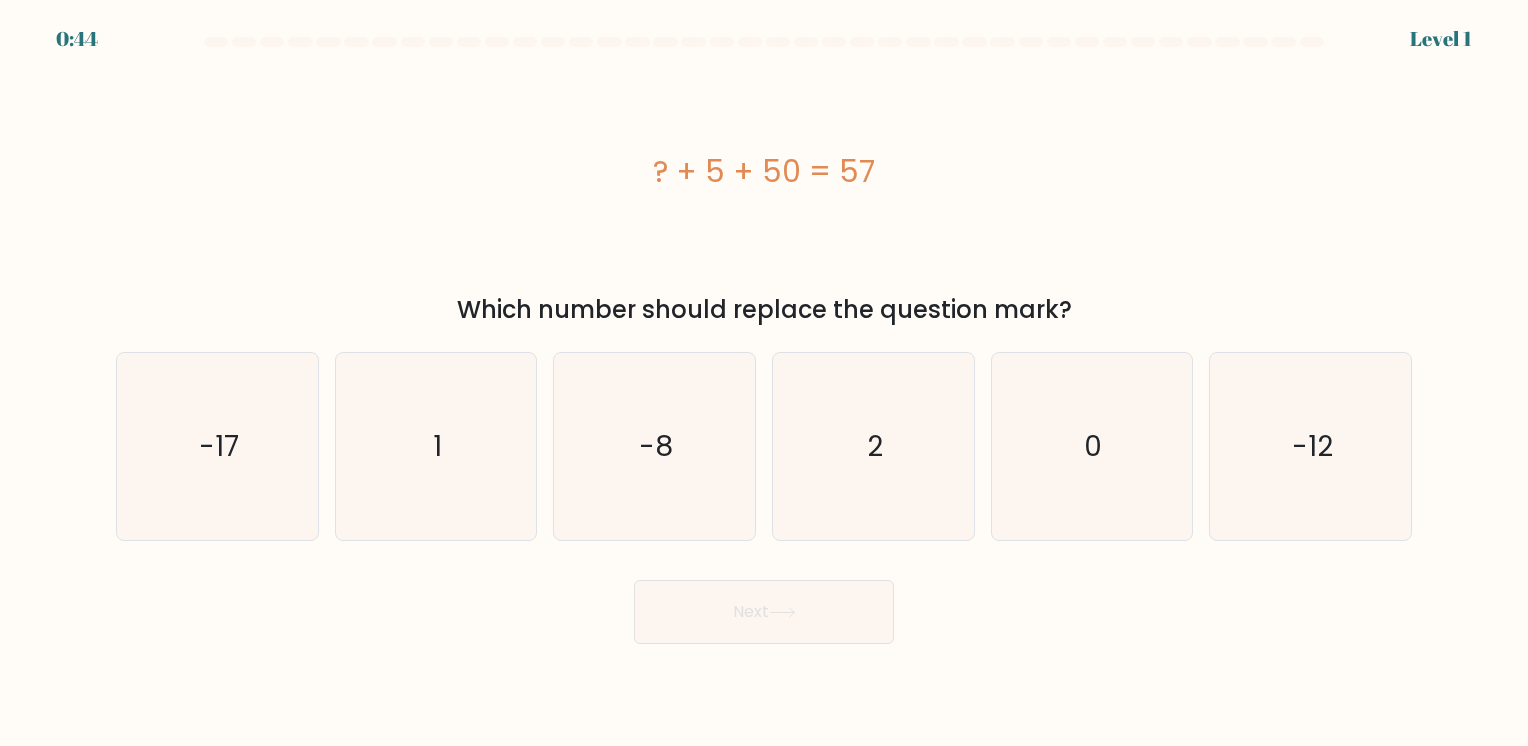 scroll, scrollTop: 0, scrollLeft: 0, axis: both 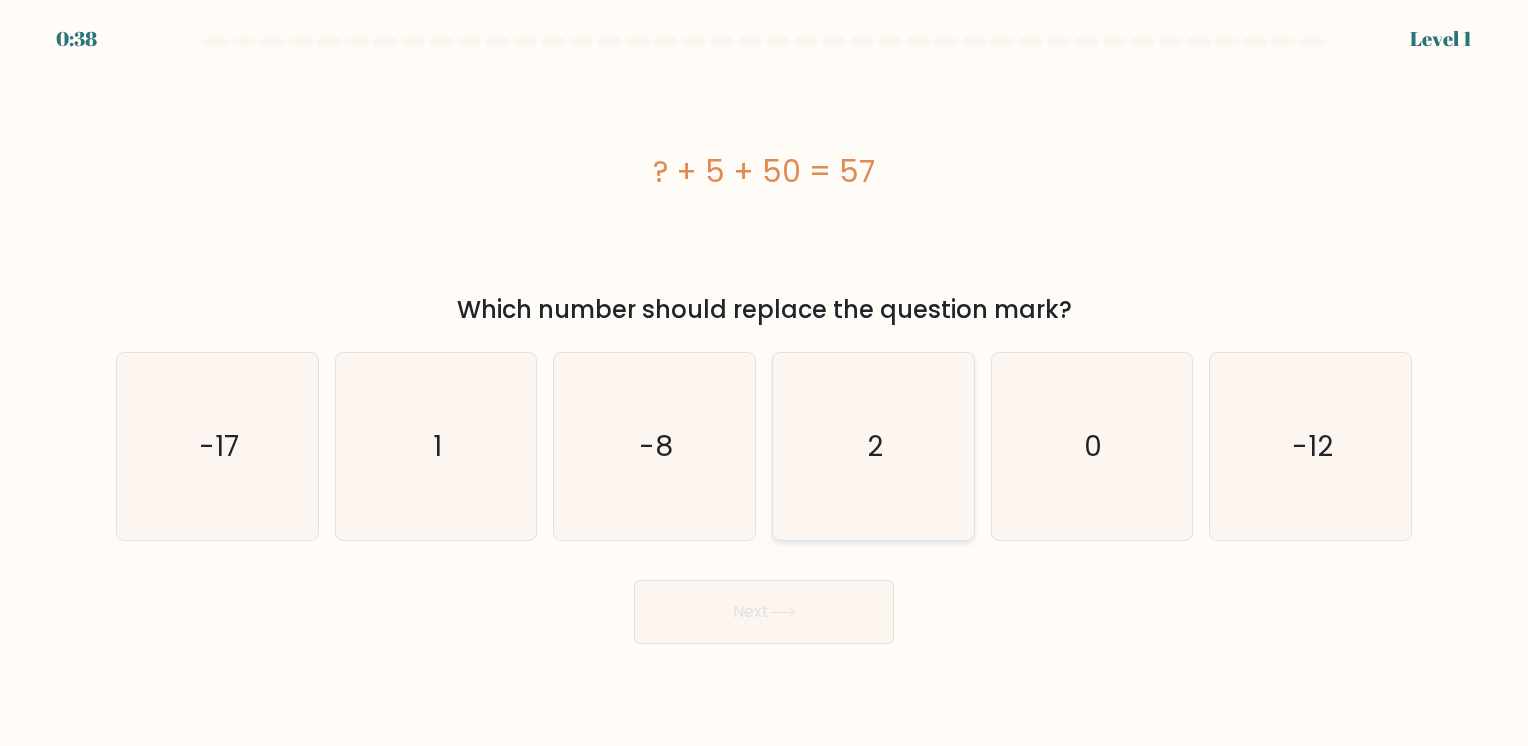 click on "2" 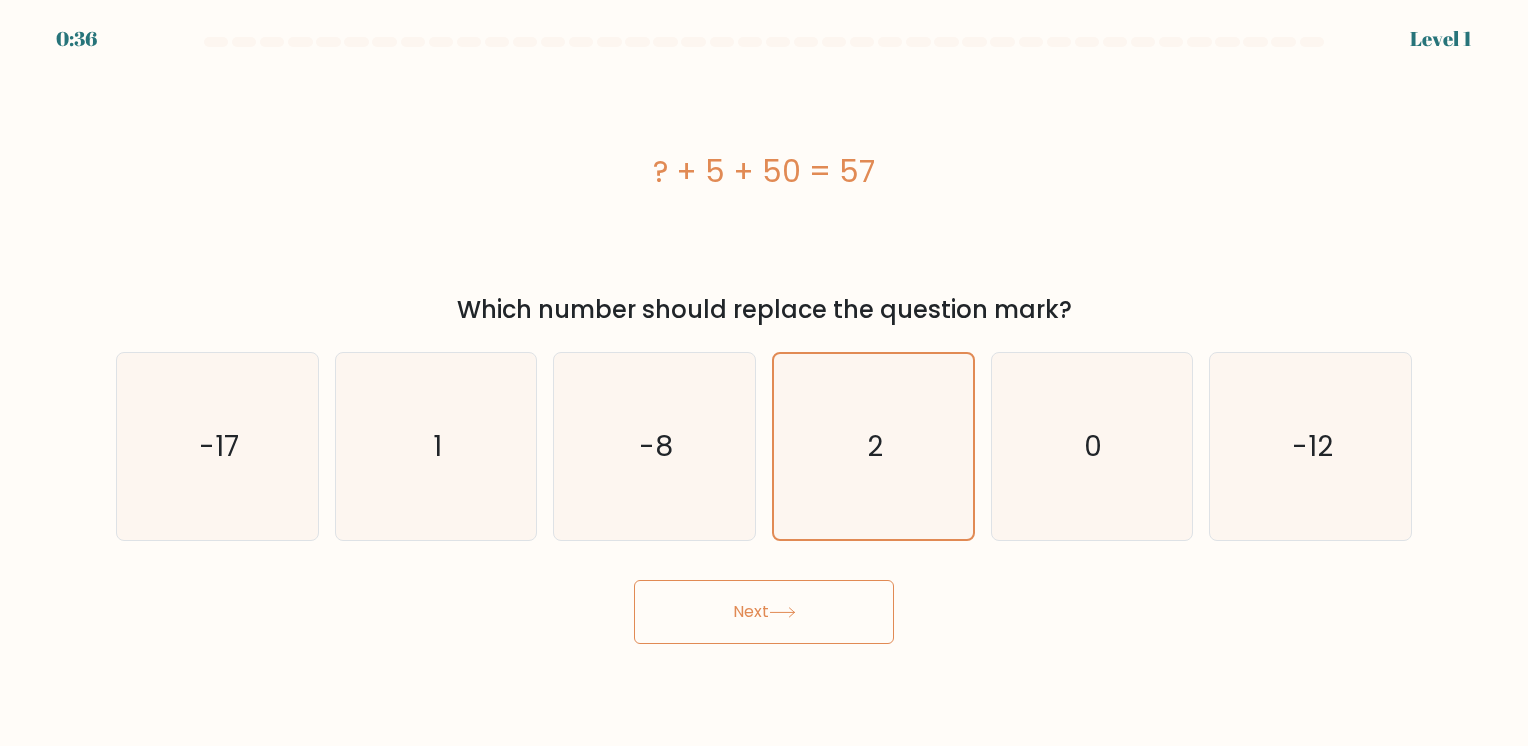 click on "Next" at bounding box center [764, 612] 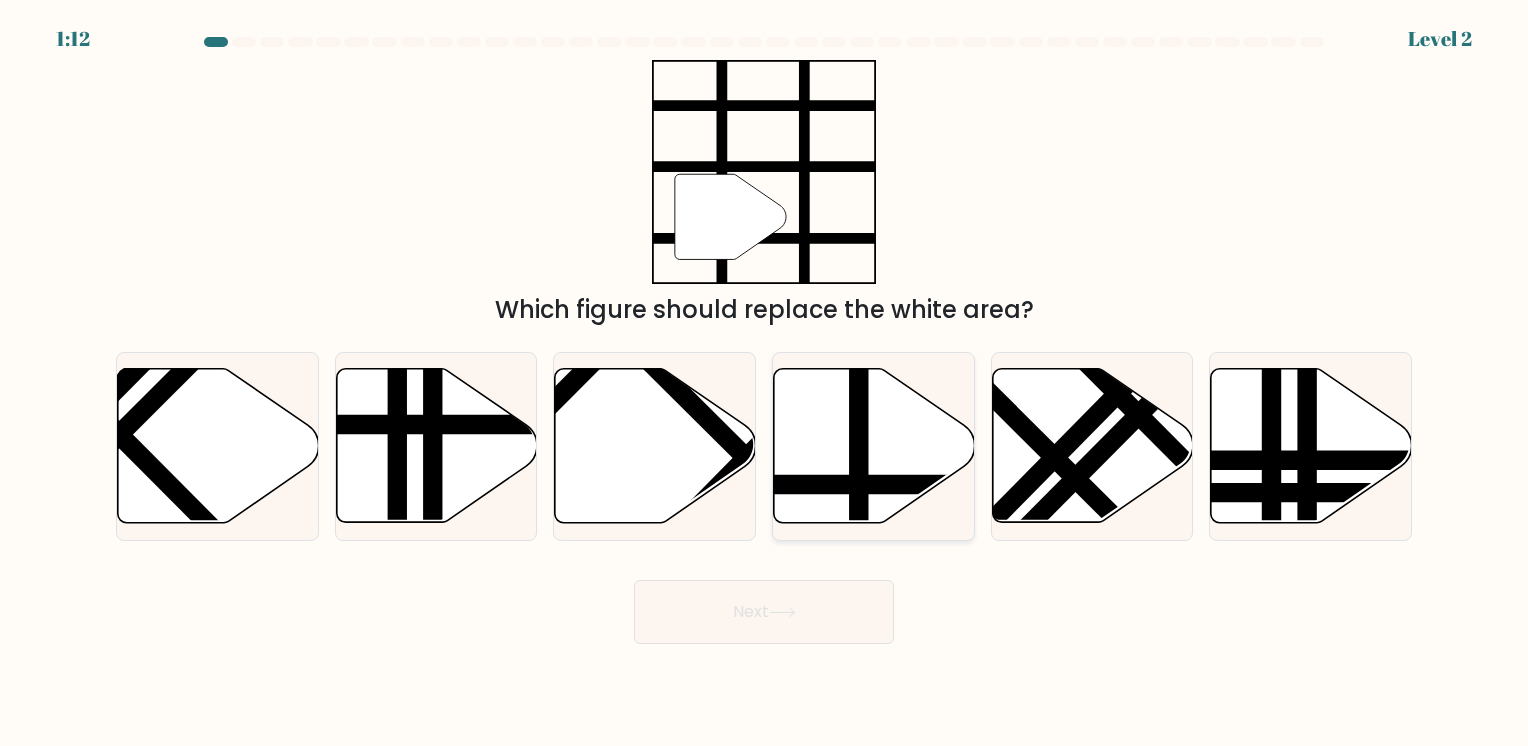 click 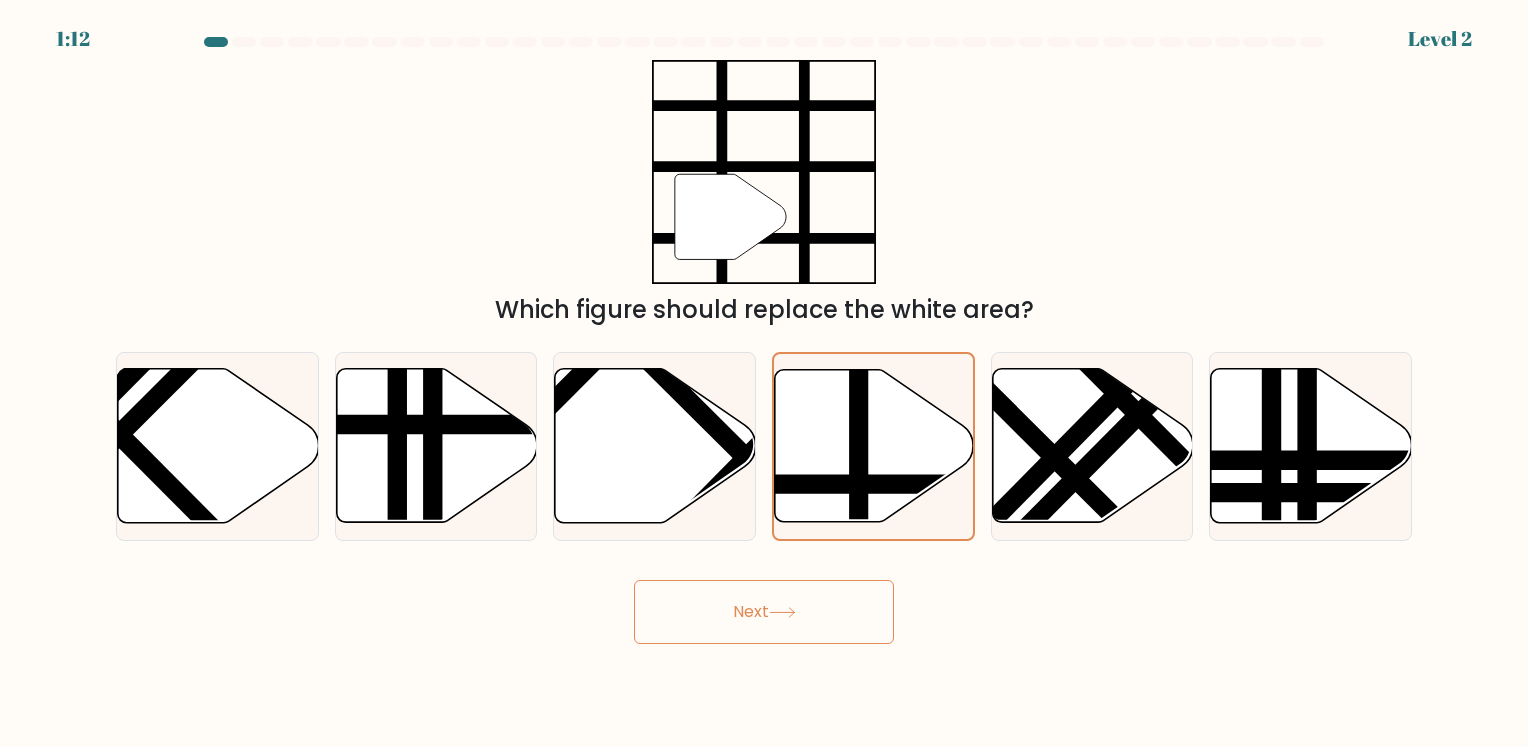 click on "Next" at bounding box center [764, 612] 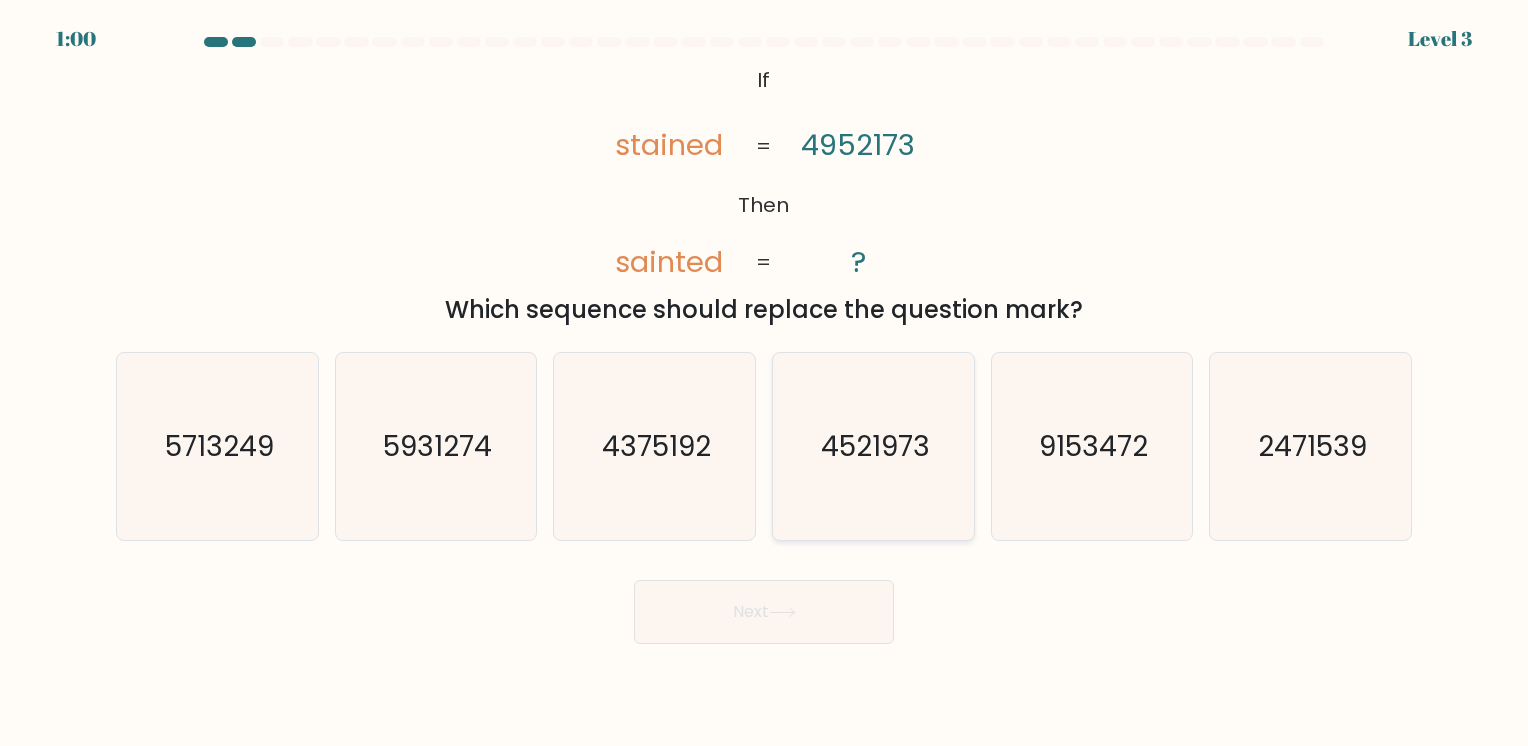 click on "4521973" 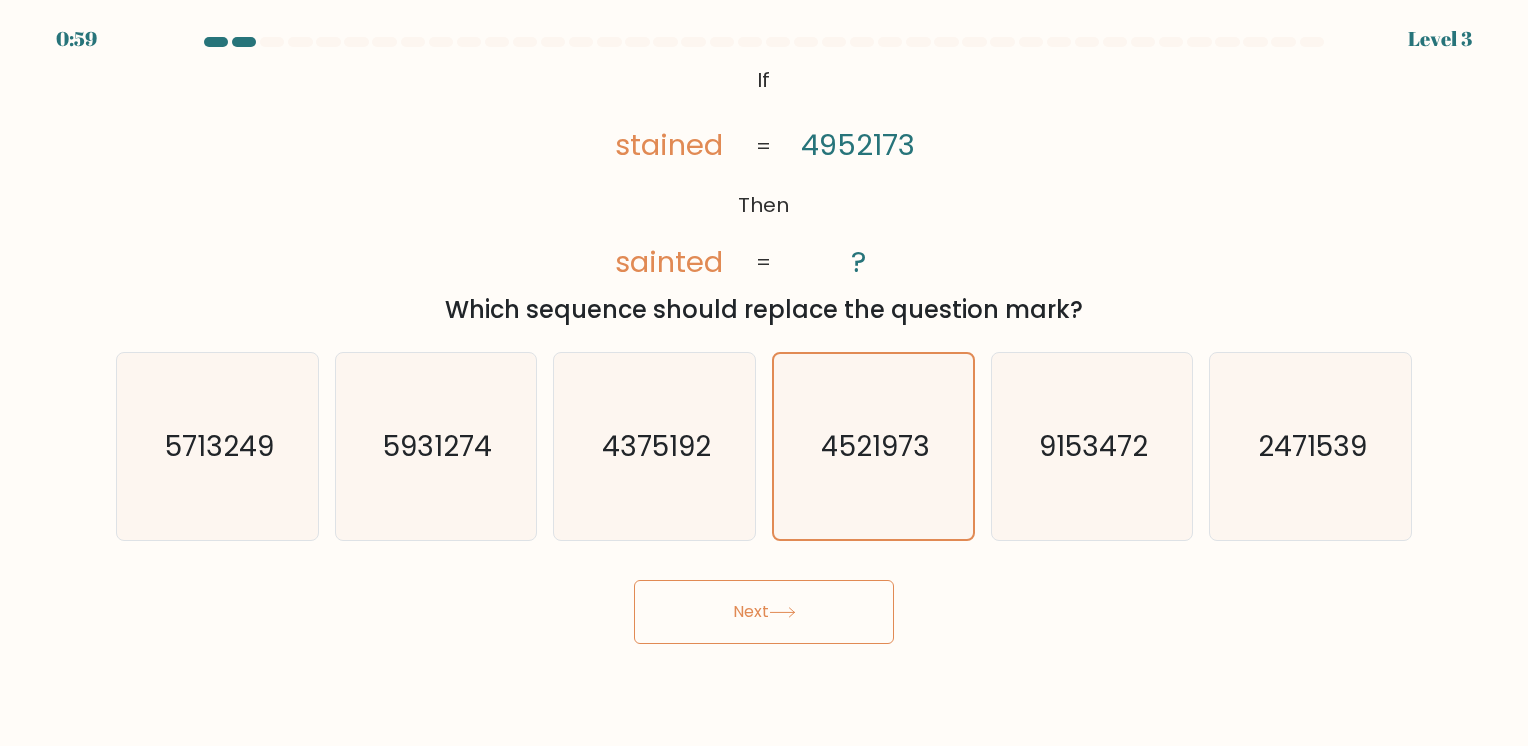click on "Next" at bounding box center [764, 612] 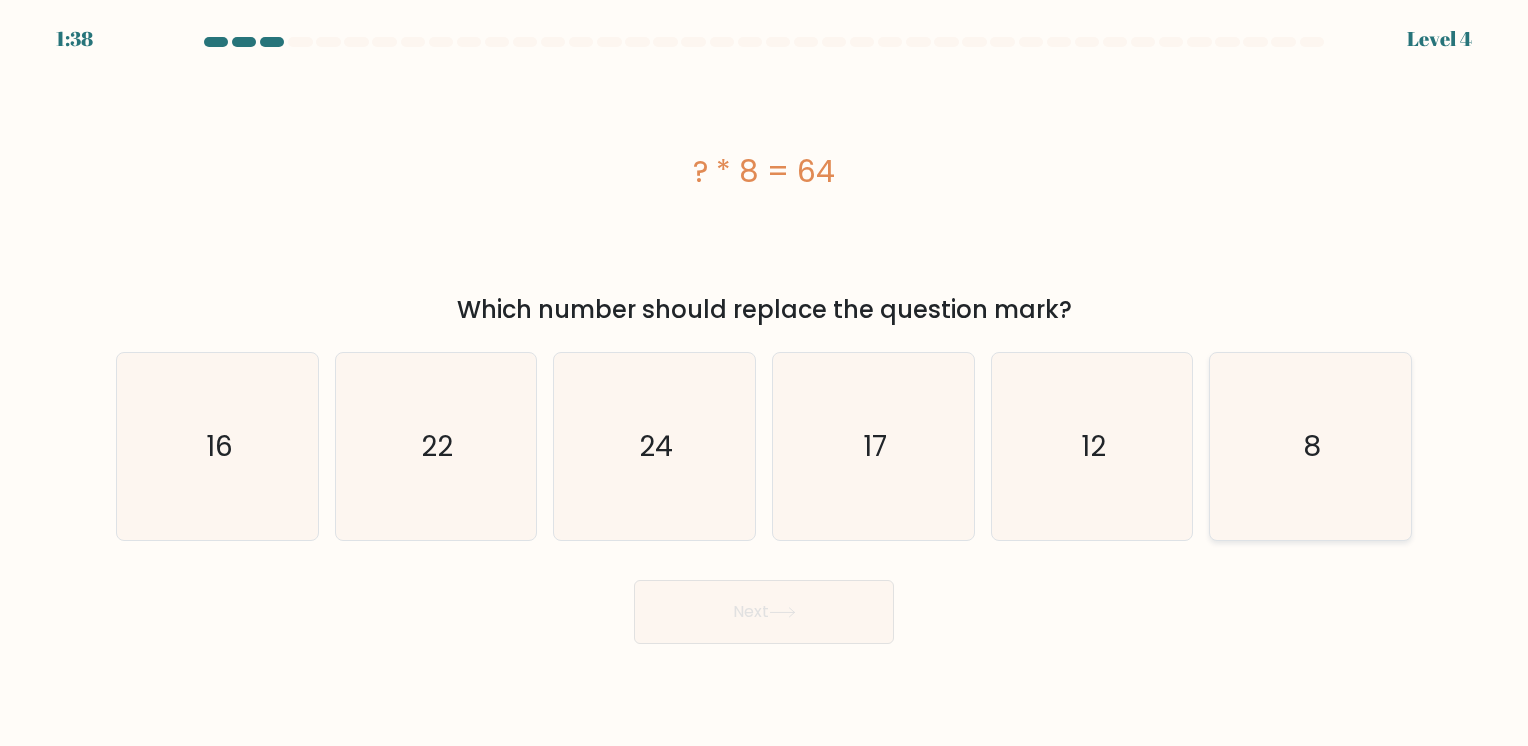 click on "8" 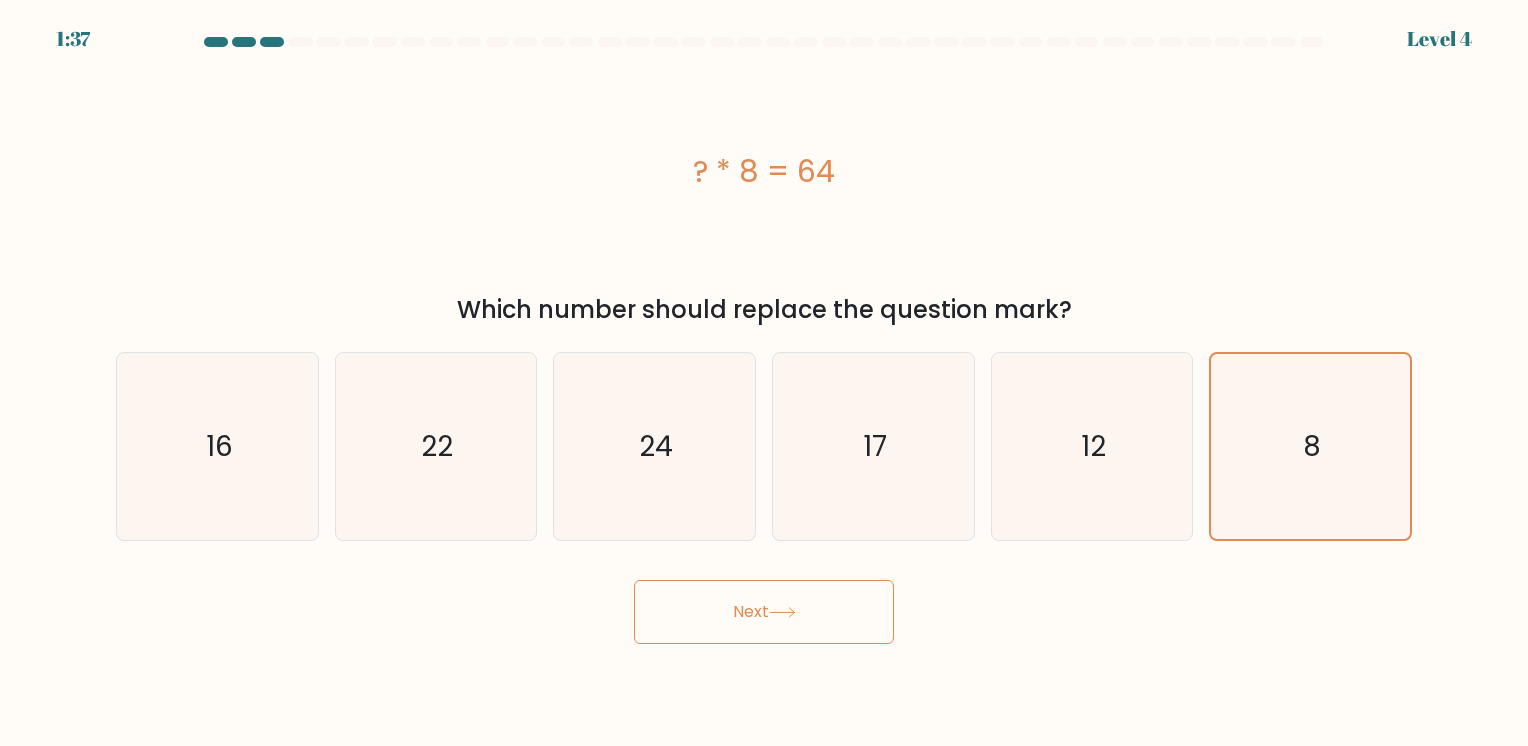 click on "Next" at bounding box center [764, 612] 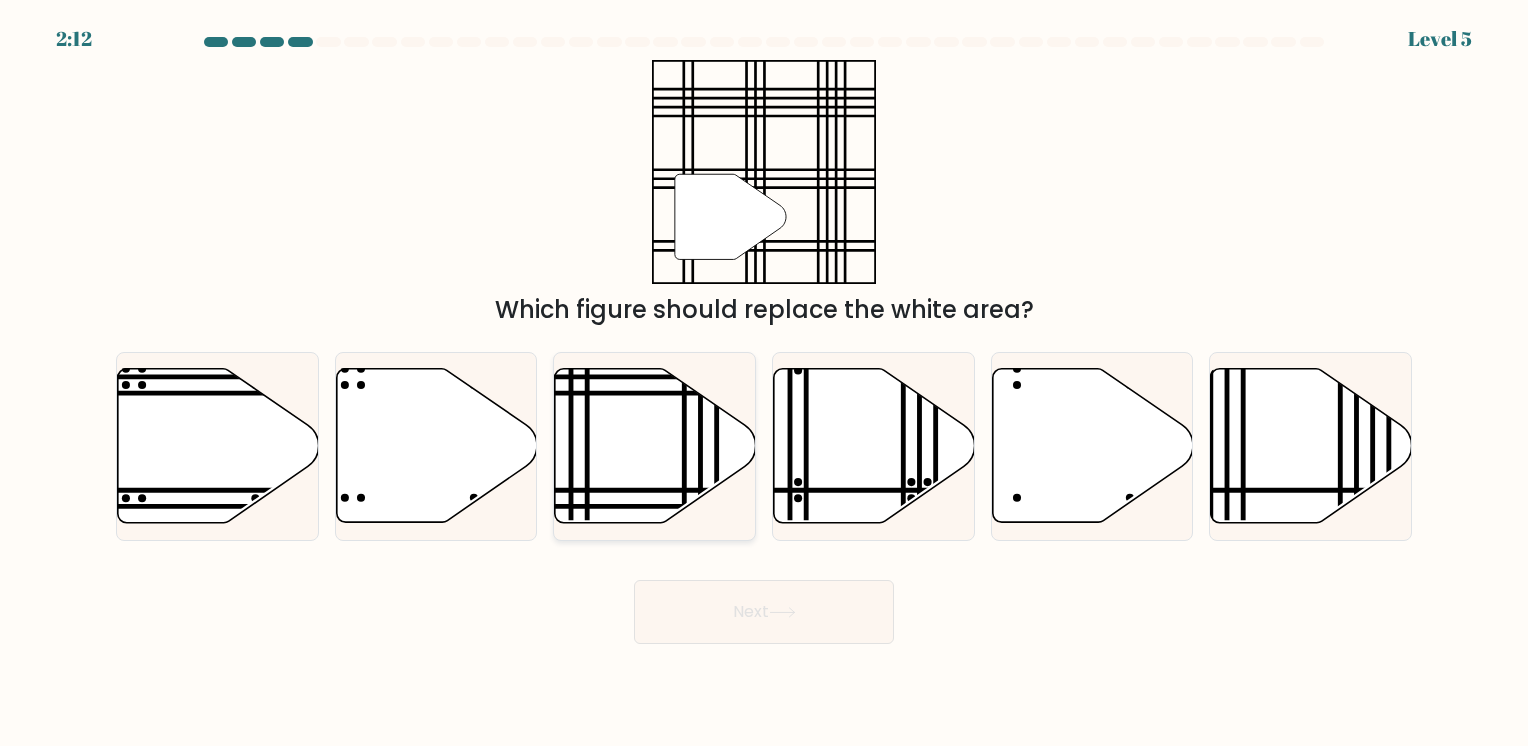 click 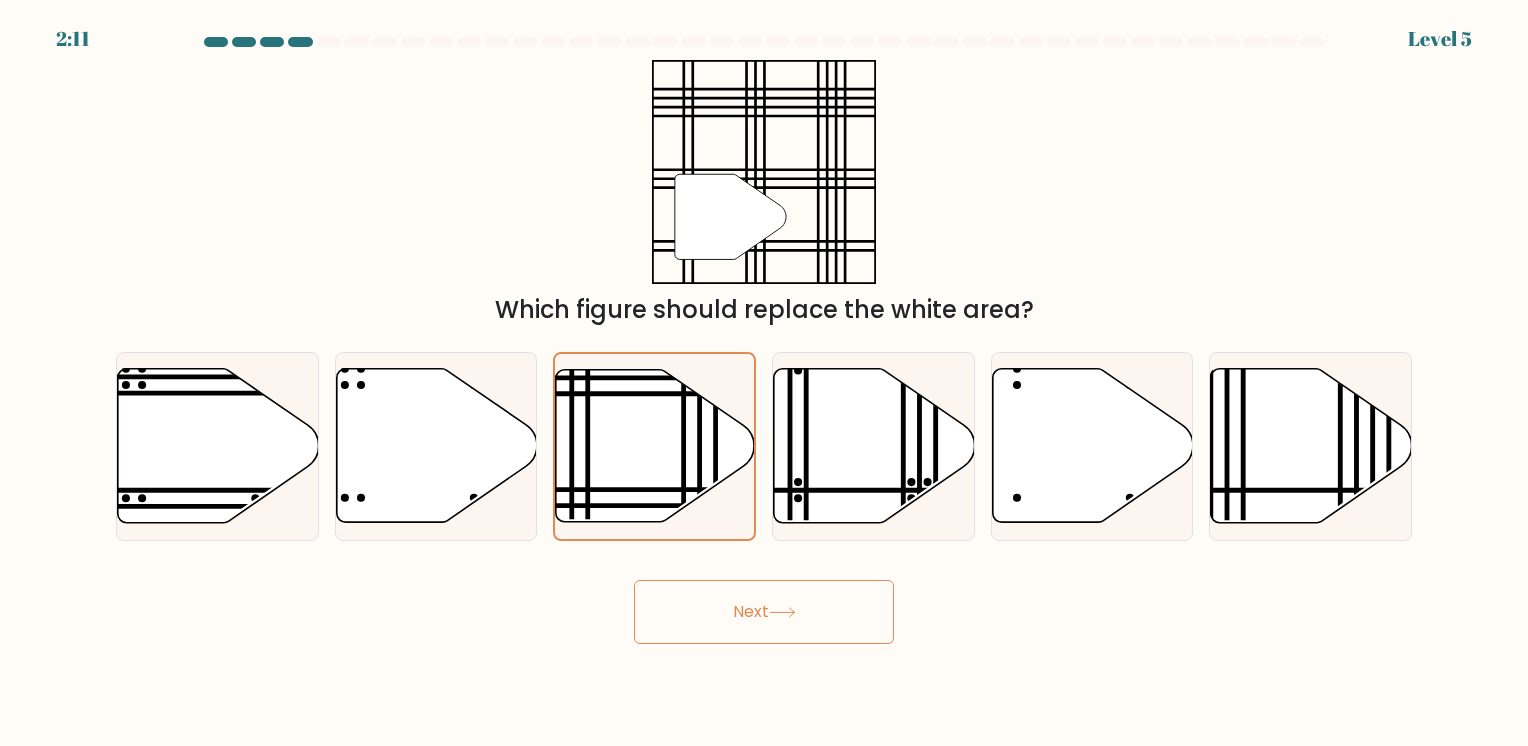 click on "Next" at bounding box center [764, 612] 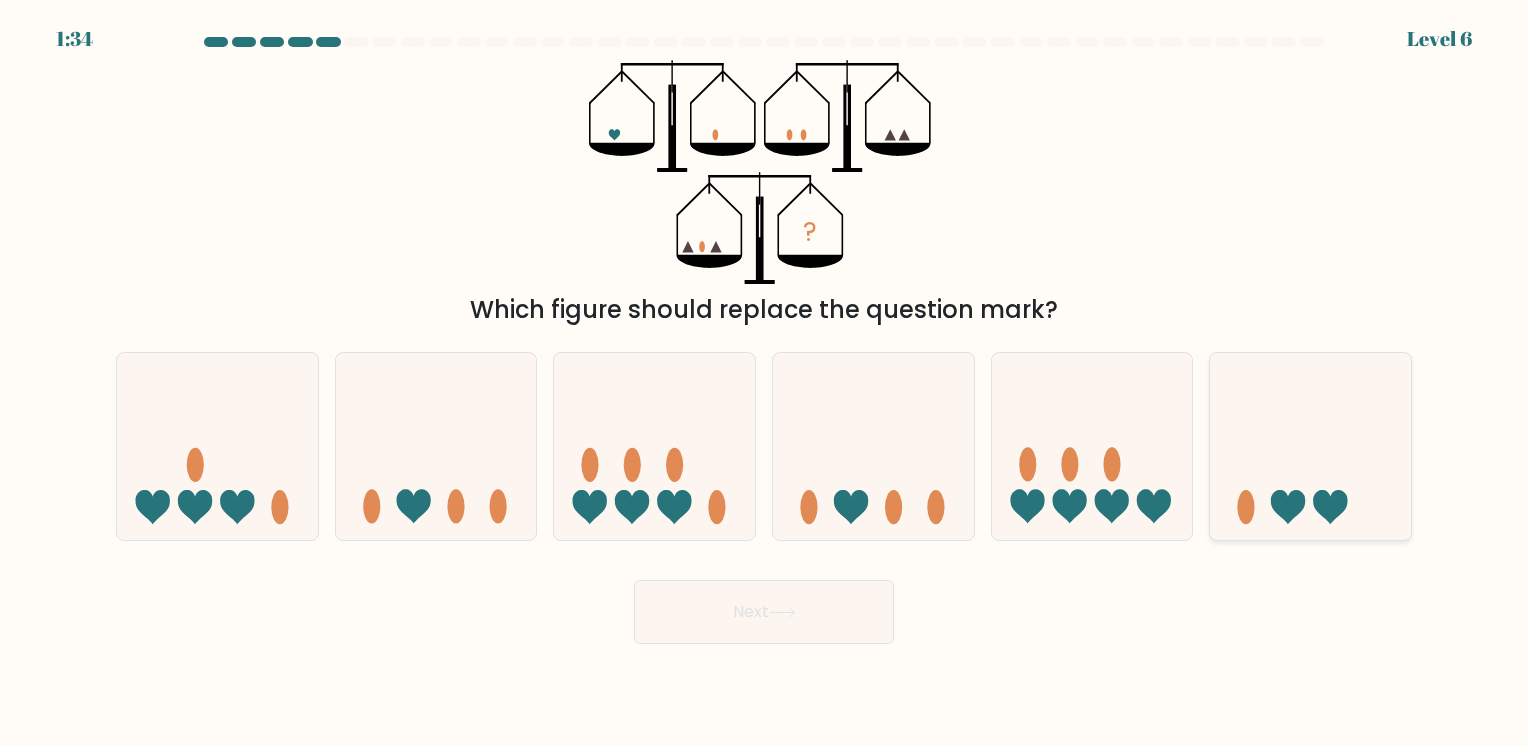 click 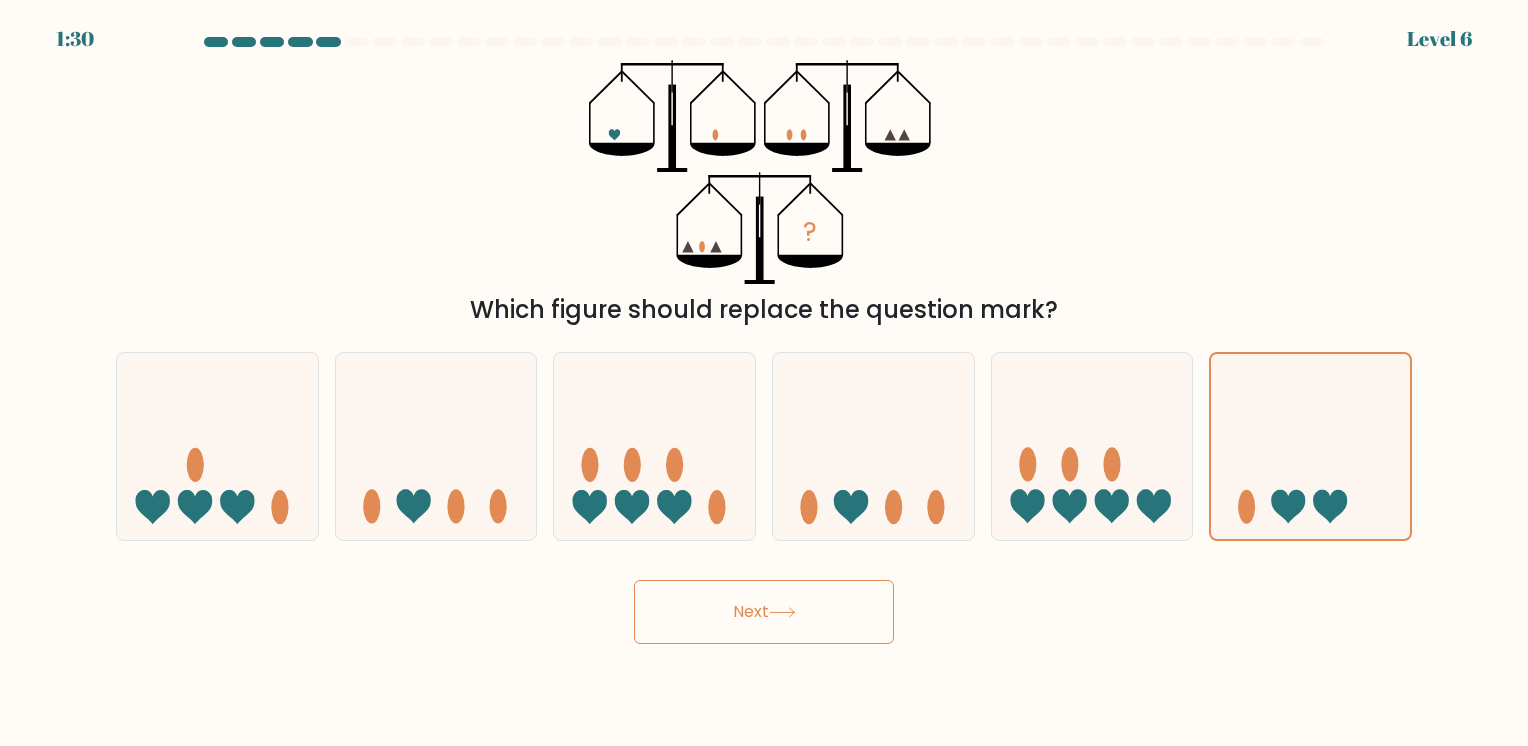 click on "Next" at bounding box center [764, 612] 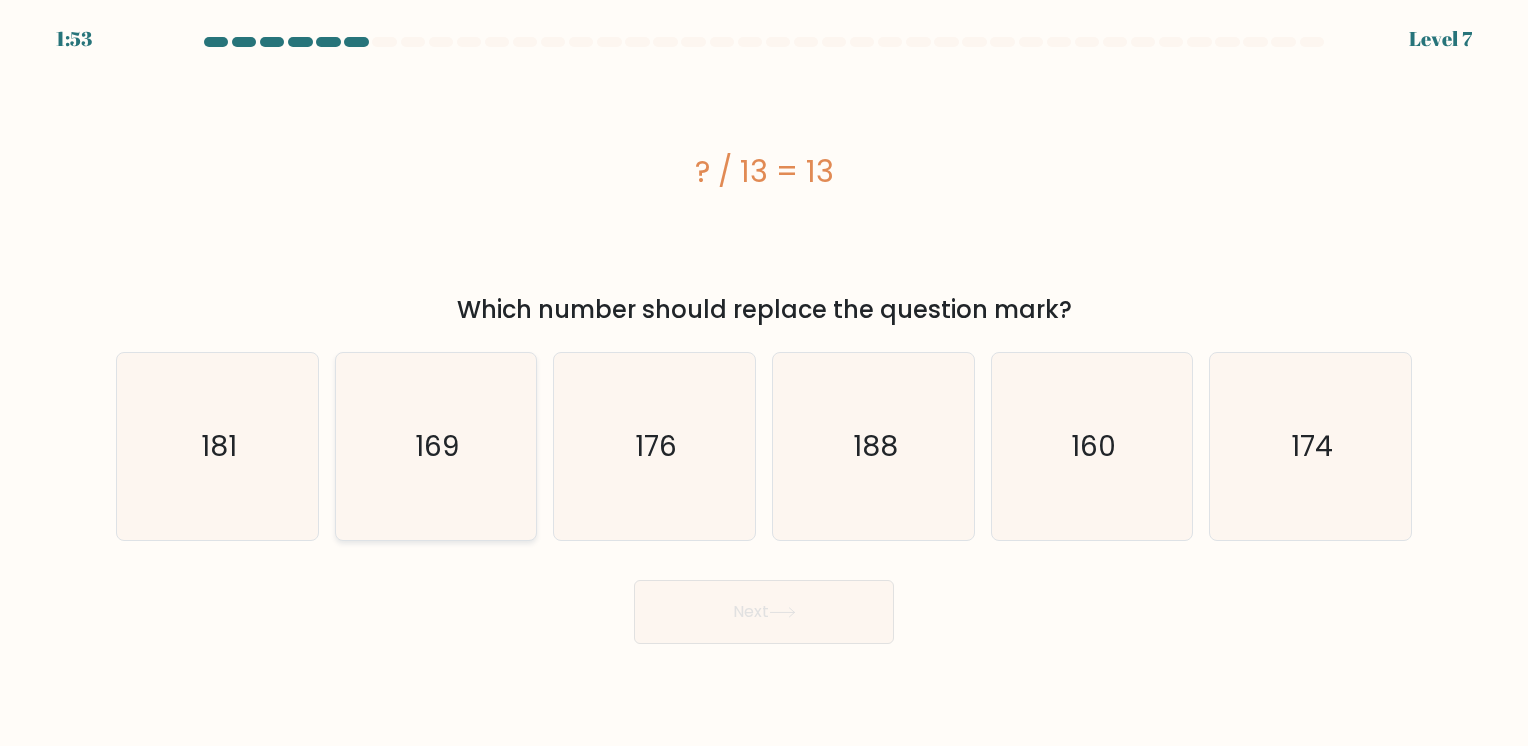 click on "169" 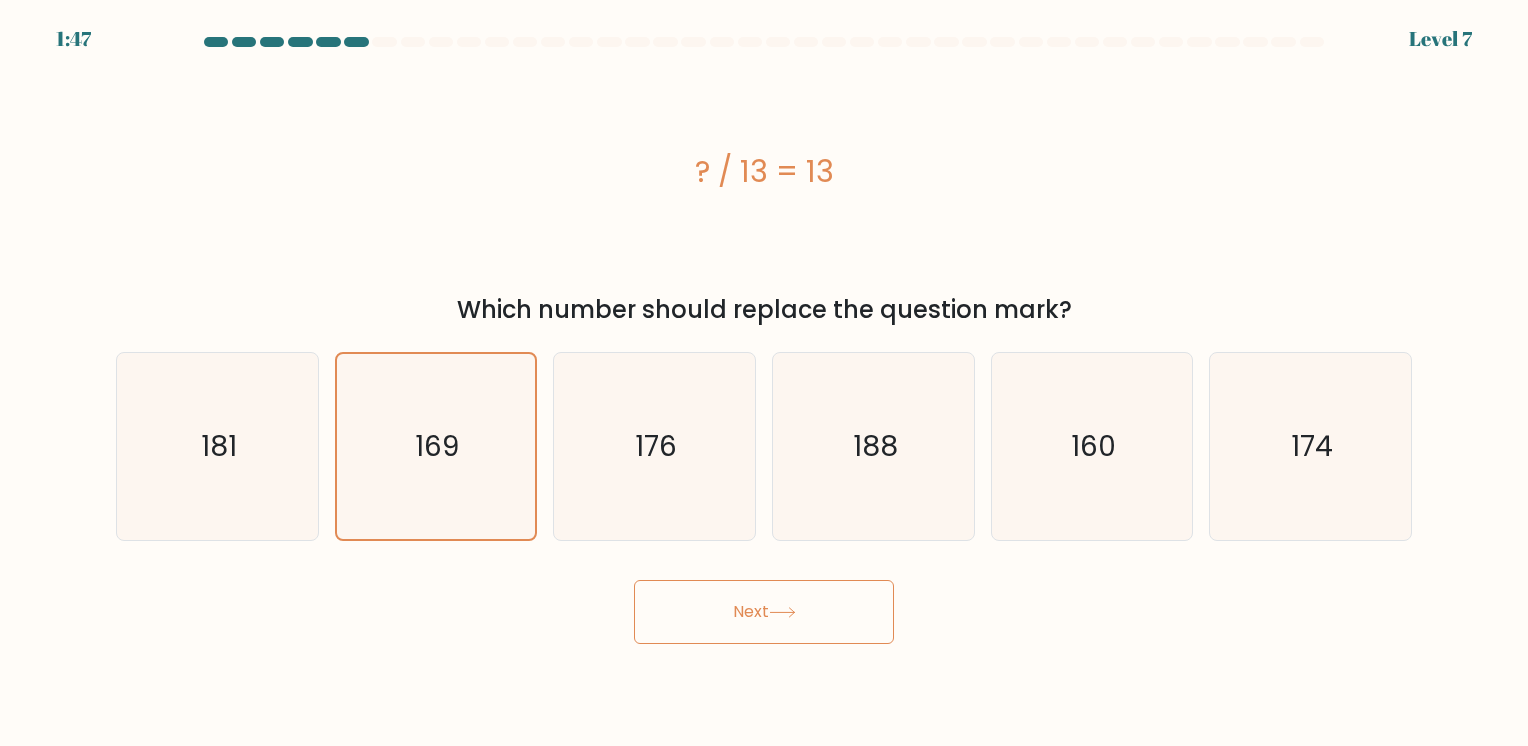 click on "Next" at bounding box center [764, 612] 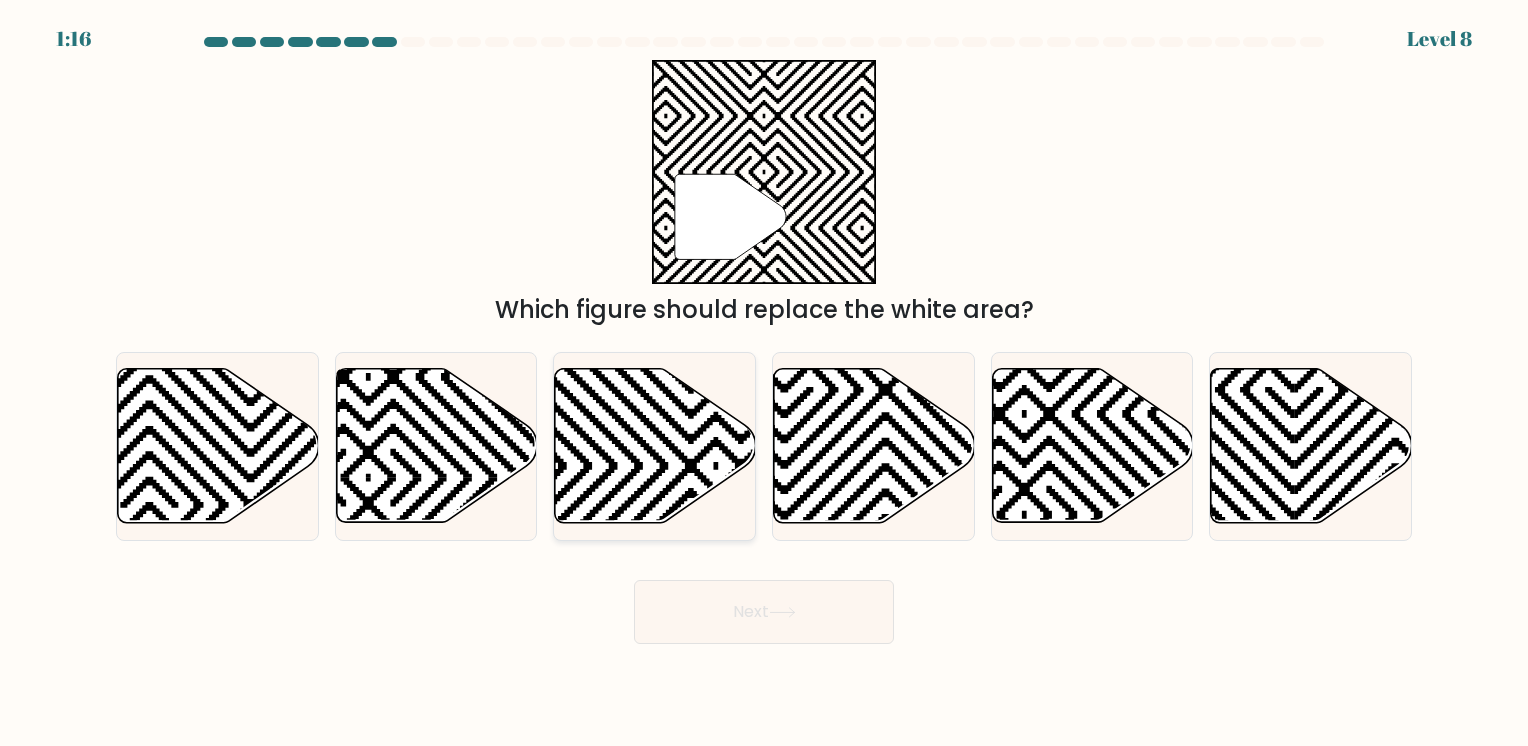 click 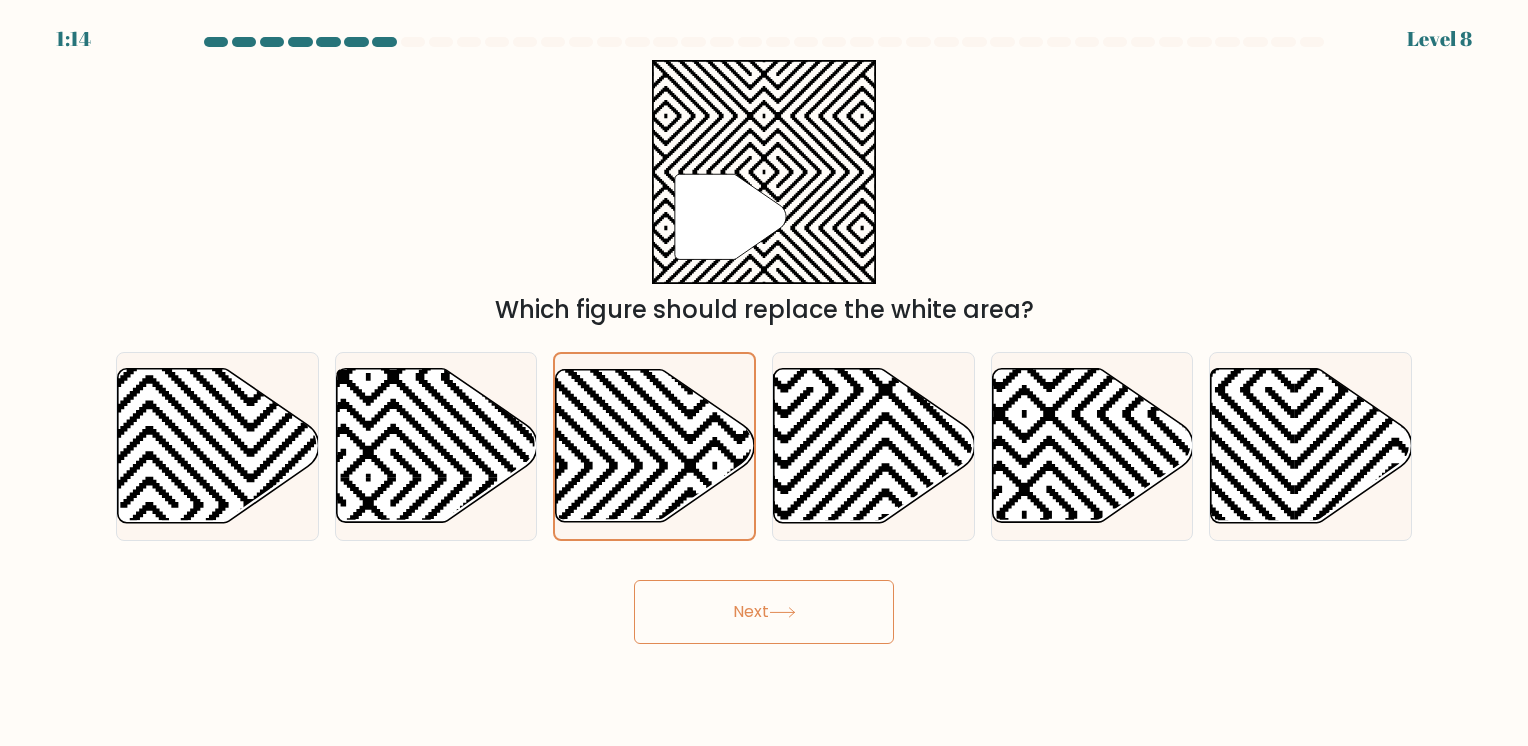 click on "Next" at bounding box center [764, 612] 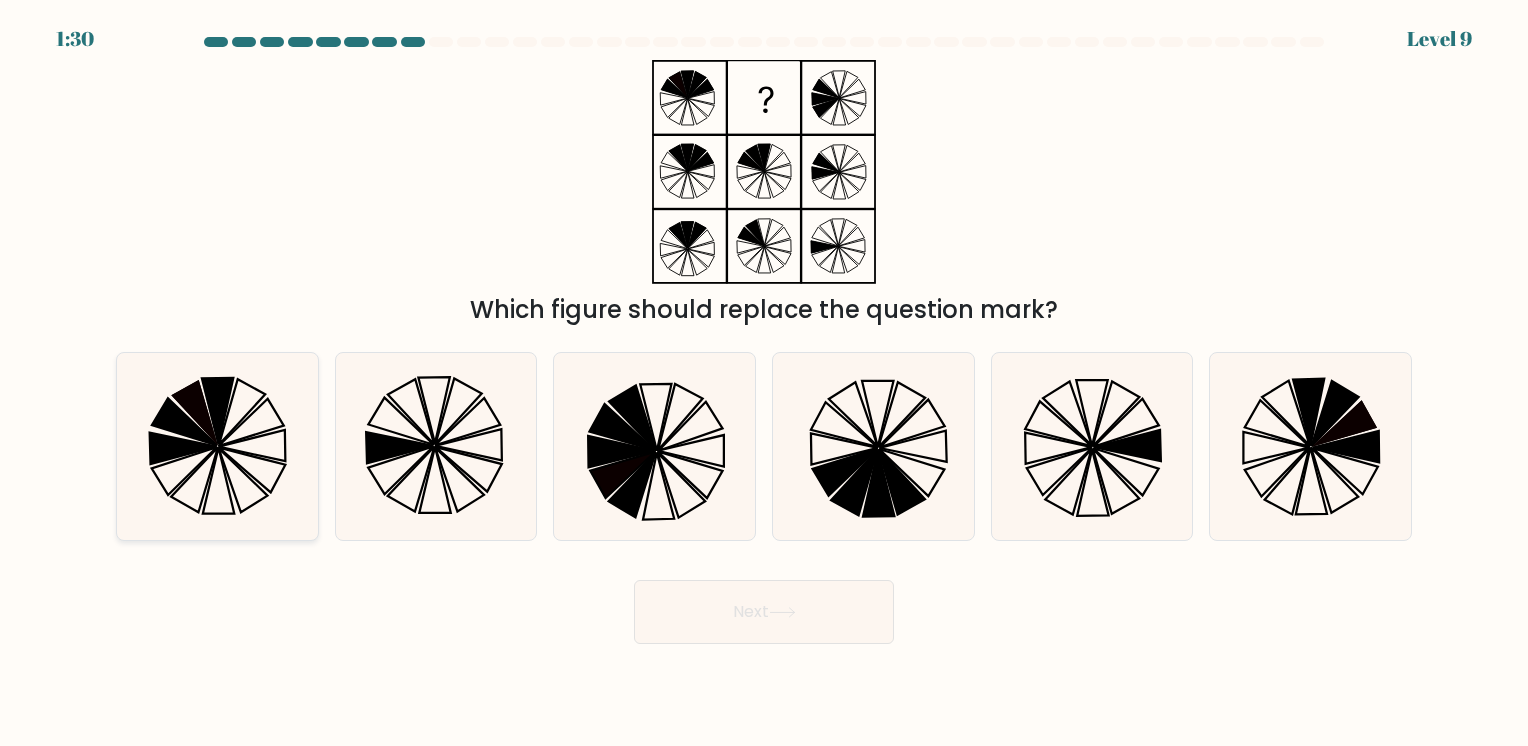 click 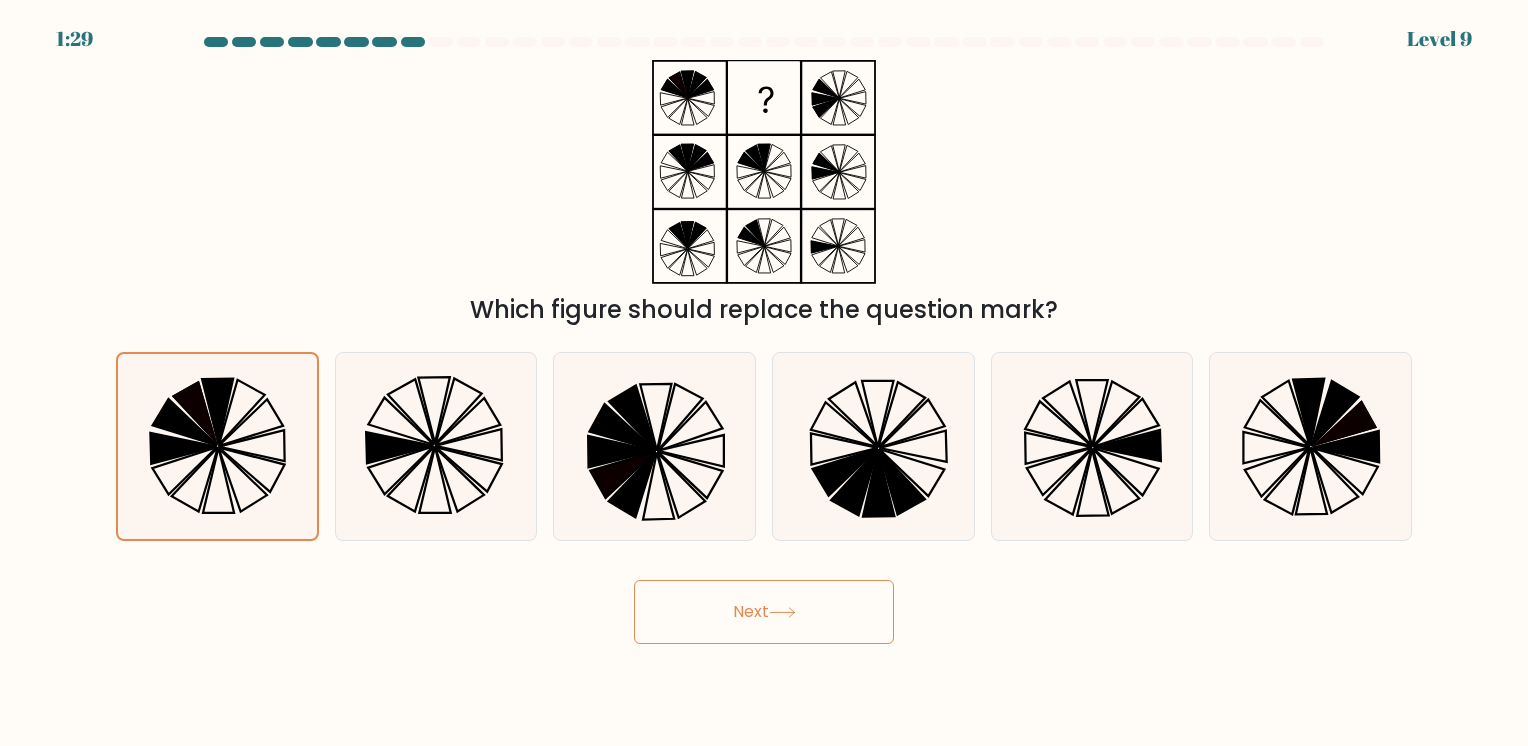 click on "Next" at bounding box center (764, 612) 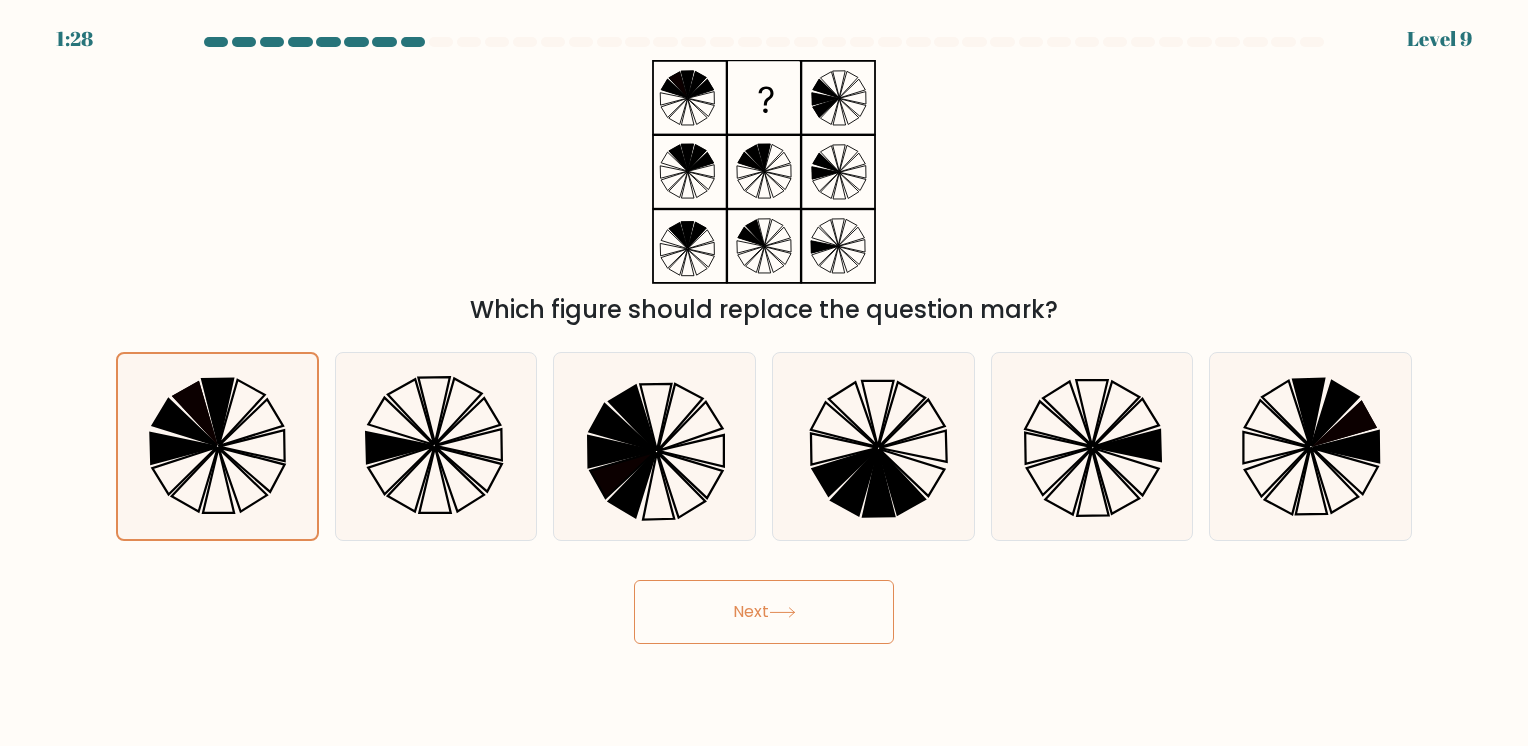 click on "Next" at bounding box center [764, 612] 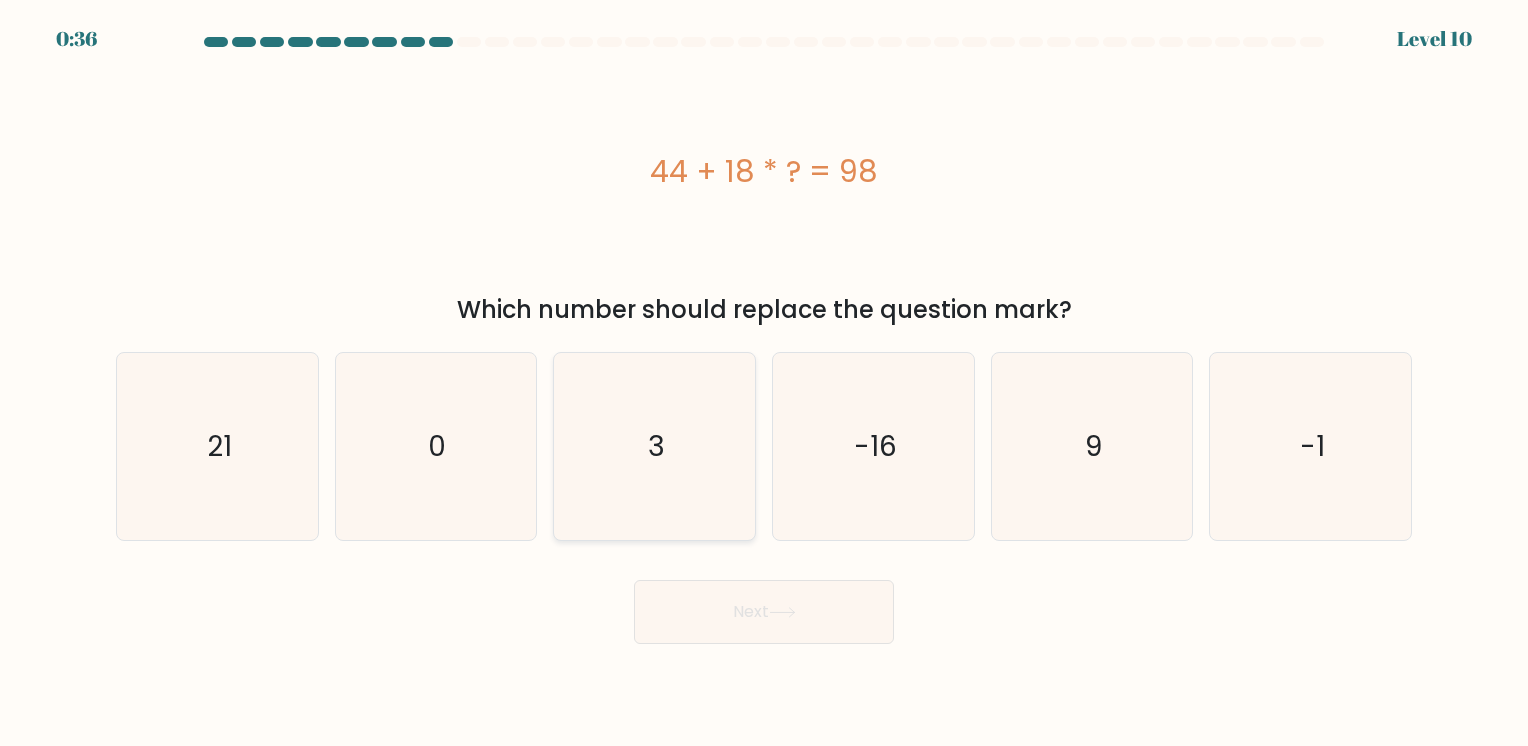 click on "3" 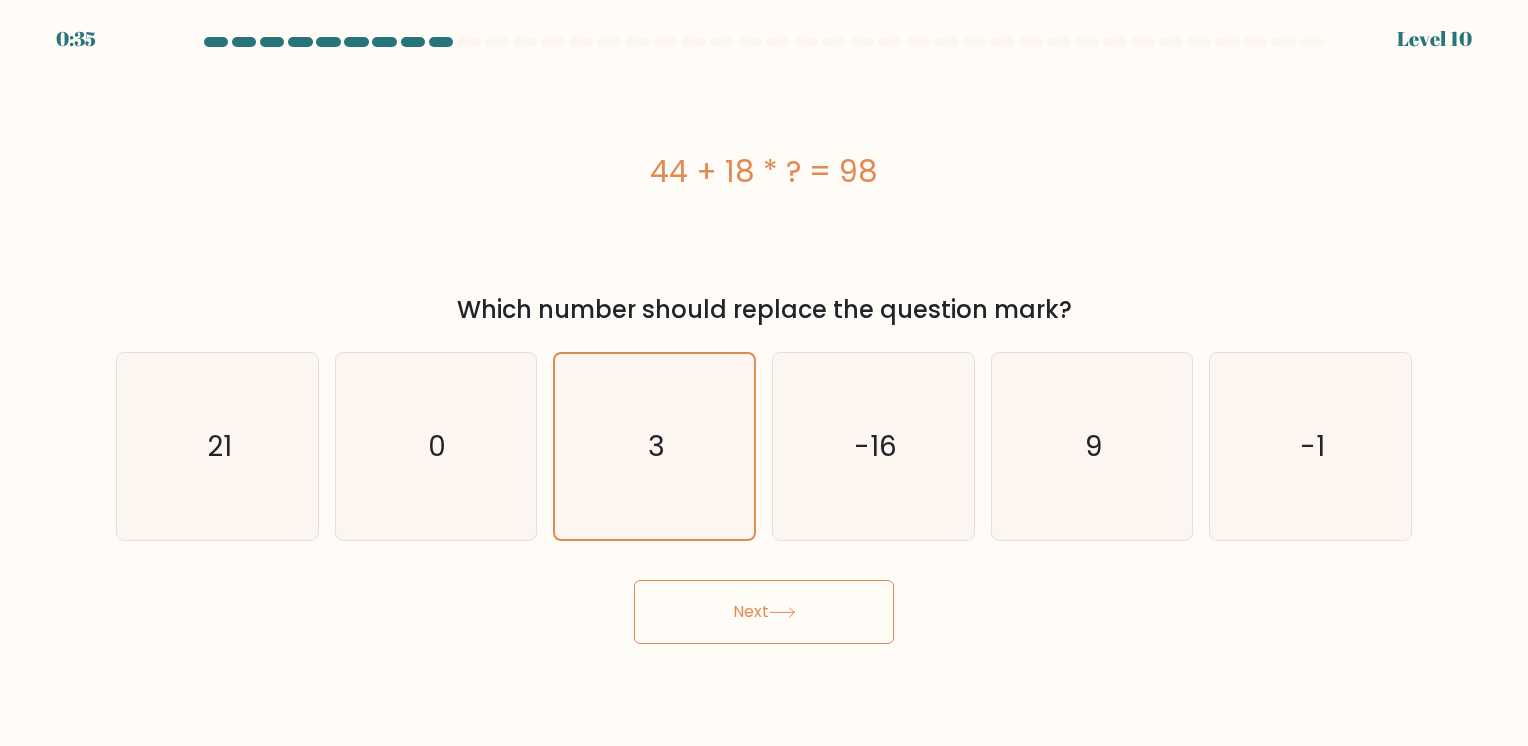 click on "Next" at bounding box center [764, 612] 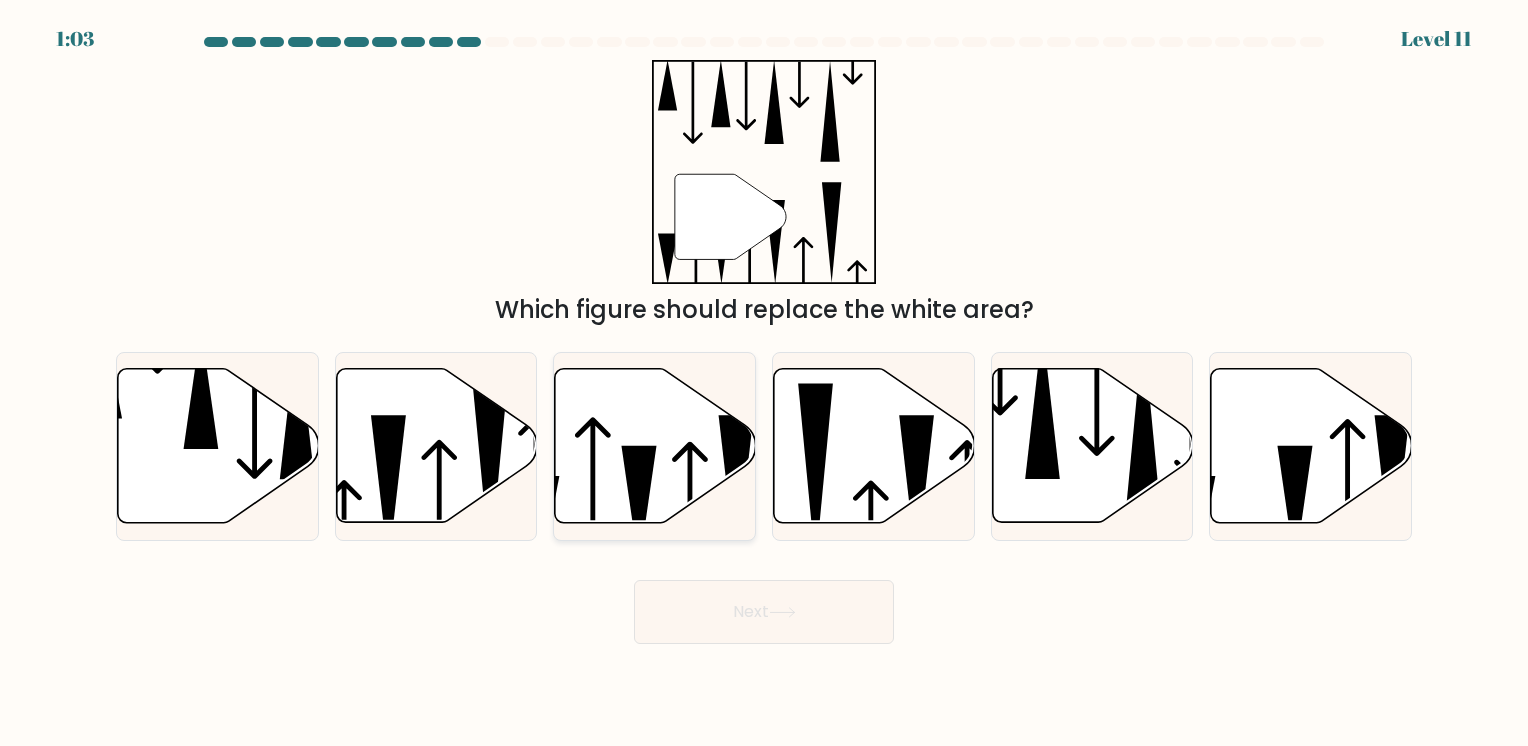 click 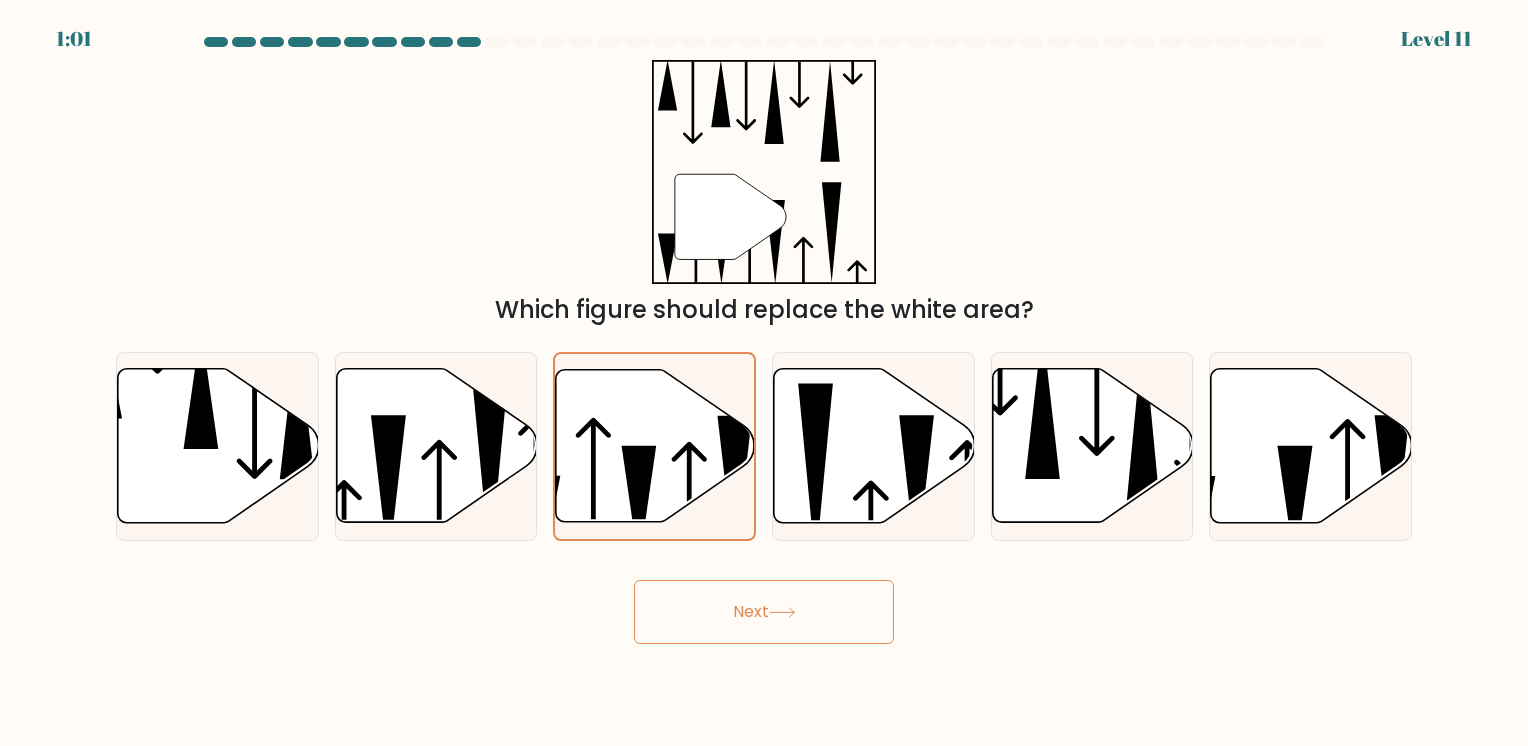click on "Next" at bounding box center (764, 612) 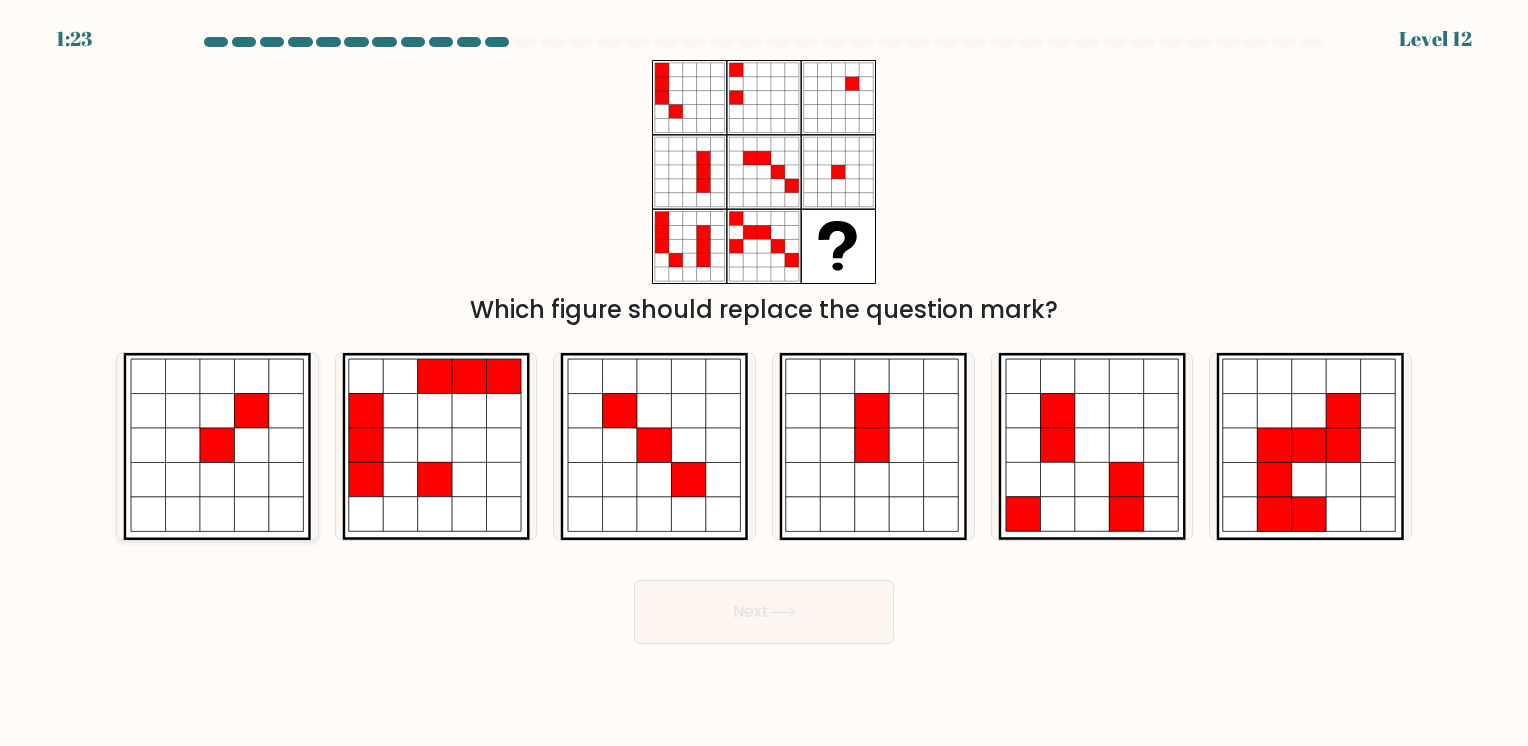 click 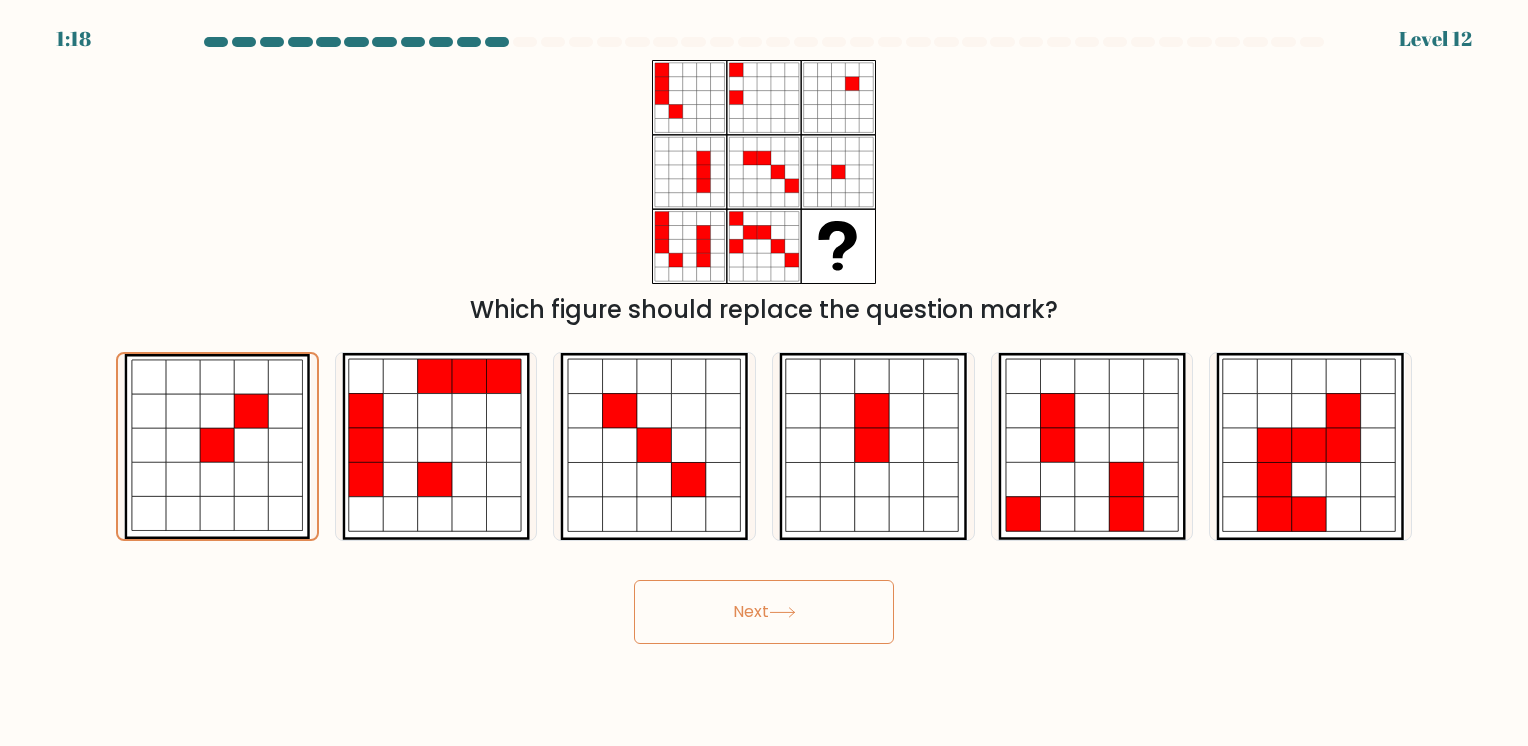 click on "Next" at bounding box center [764, 612] 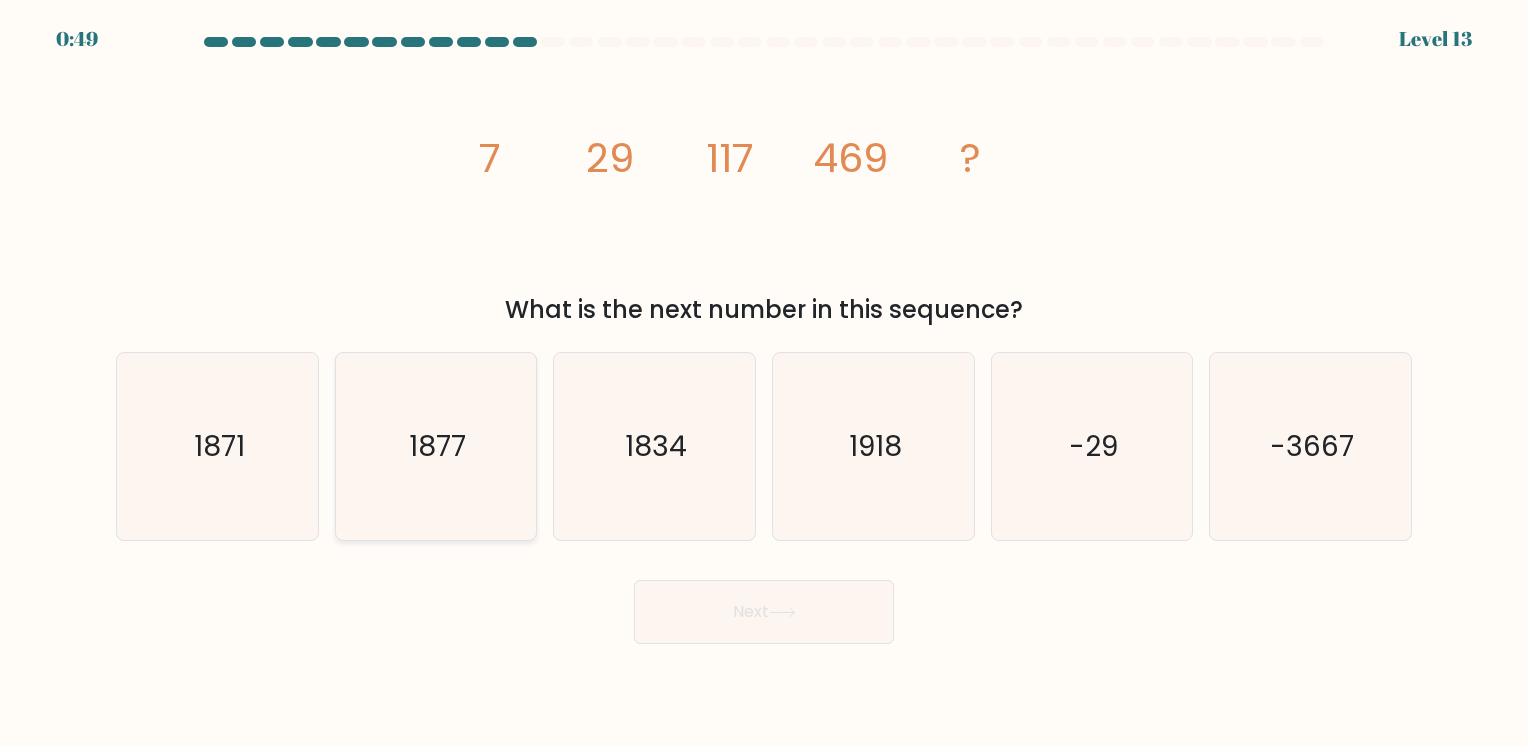 click on "1877" 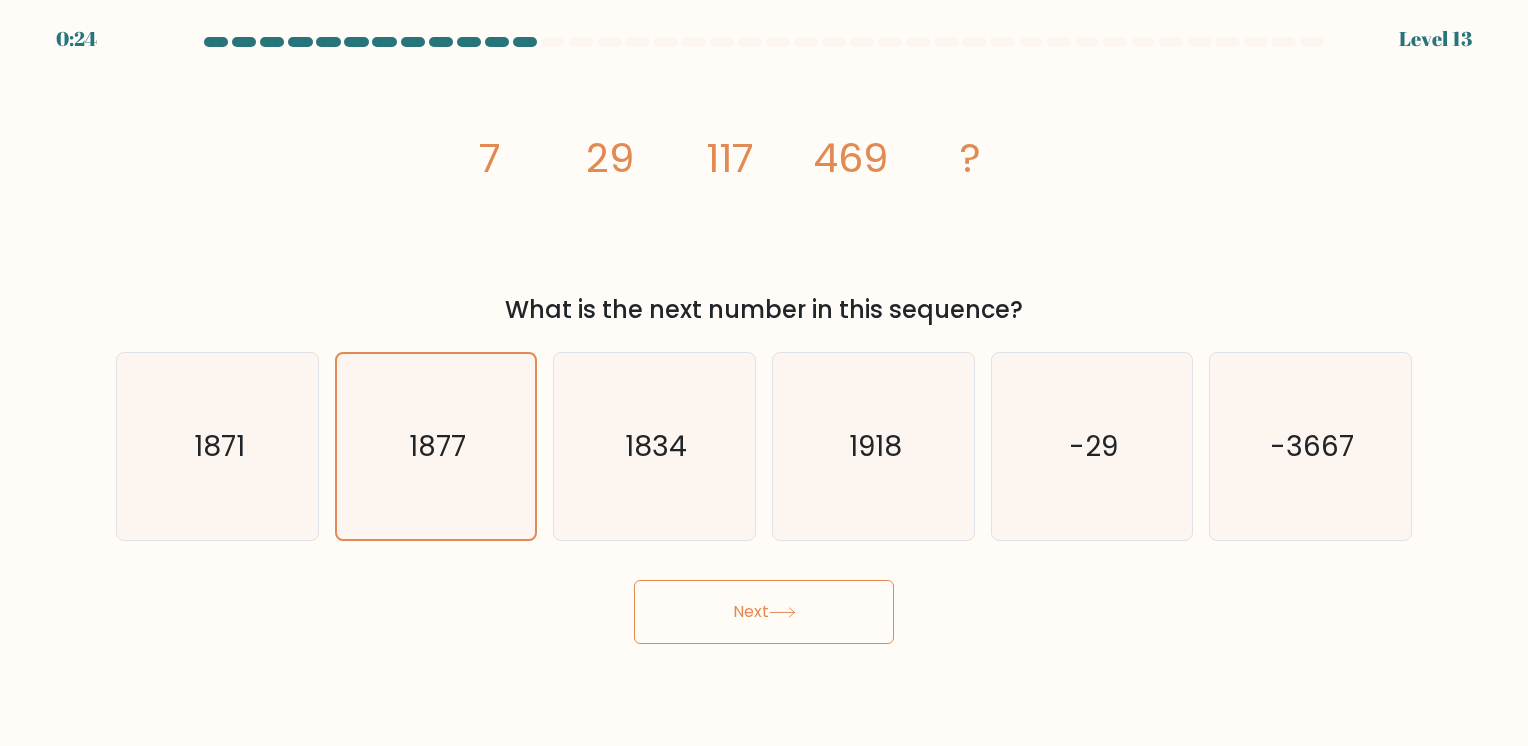 click on "Next" at bounding box center (764, 612) 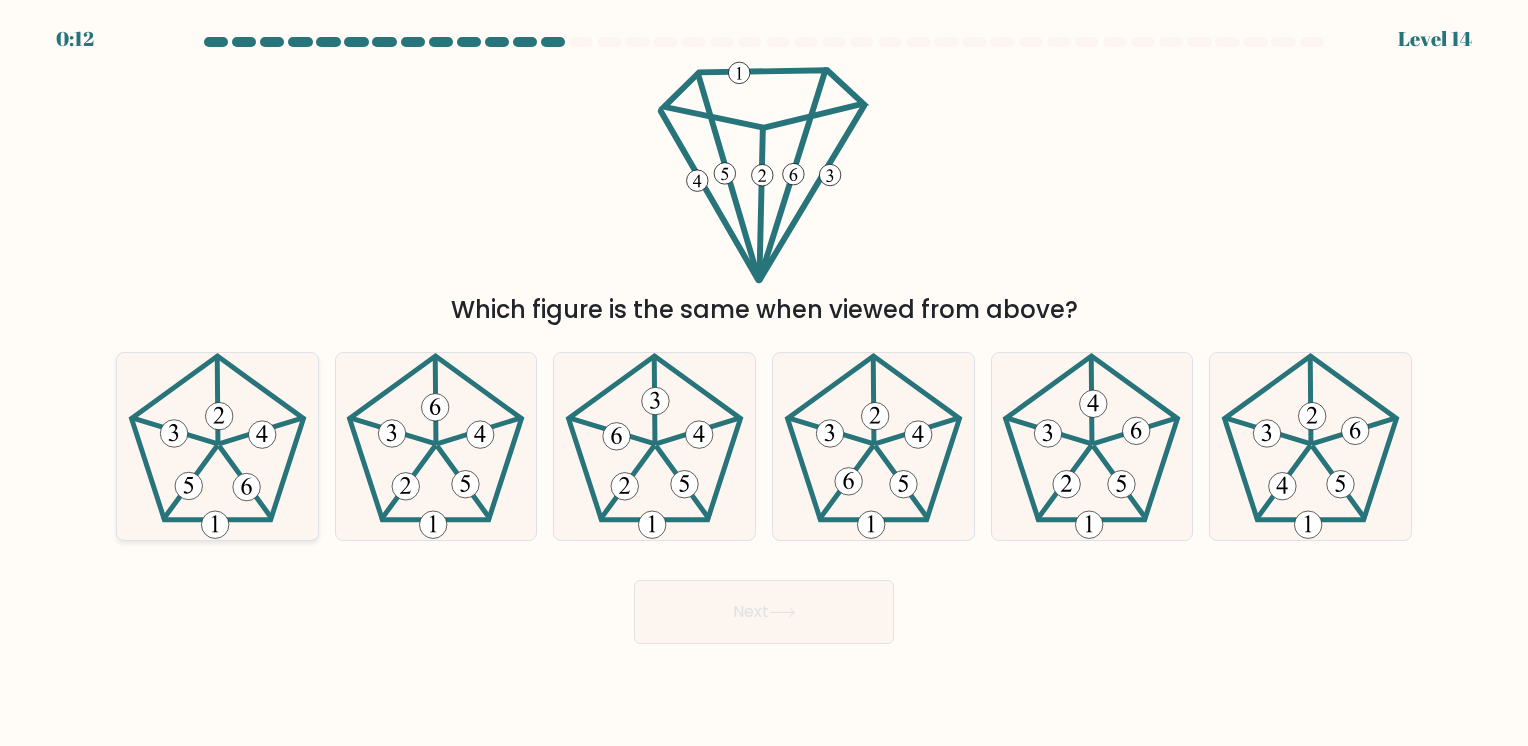 click 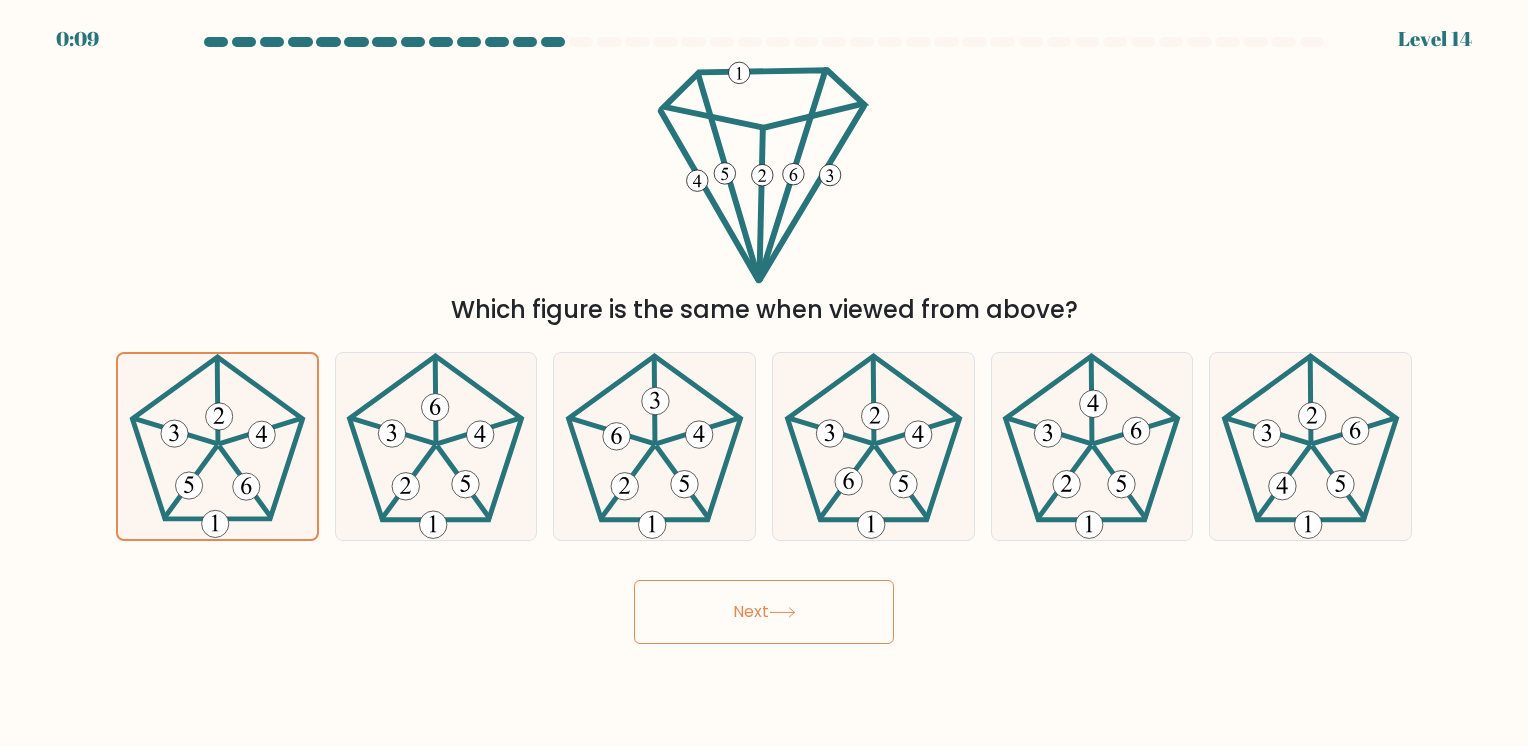 click on "Next" at bounding box center (764, 612) 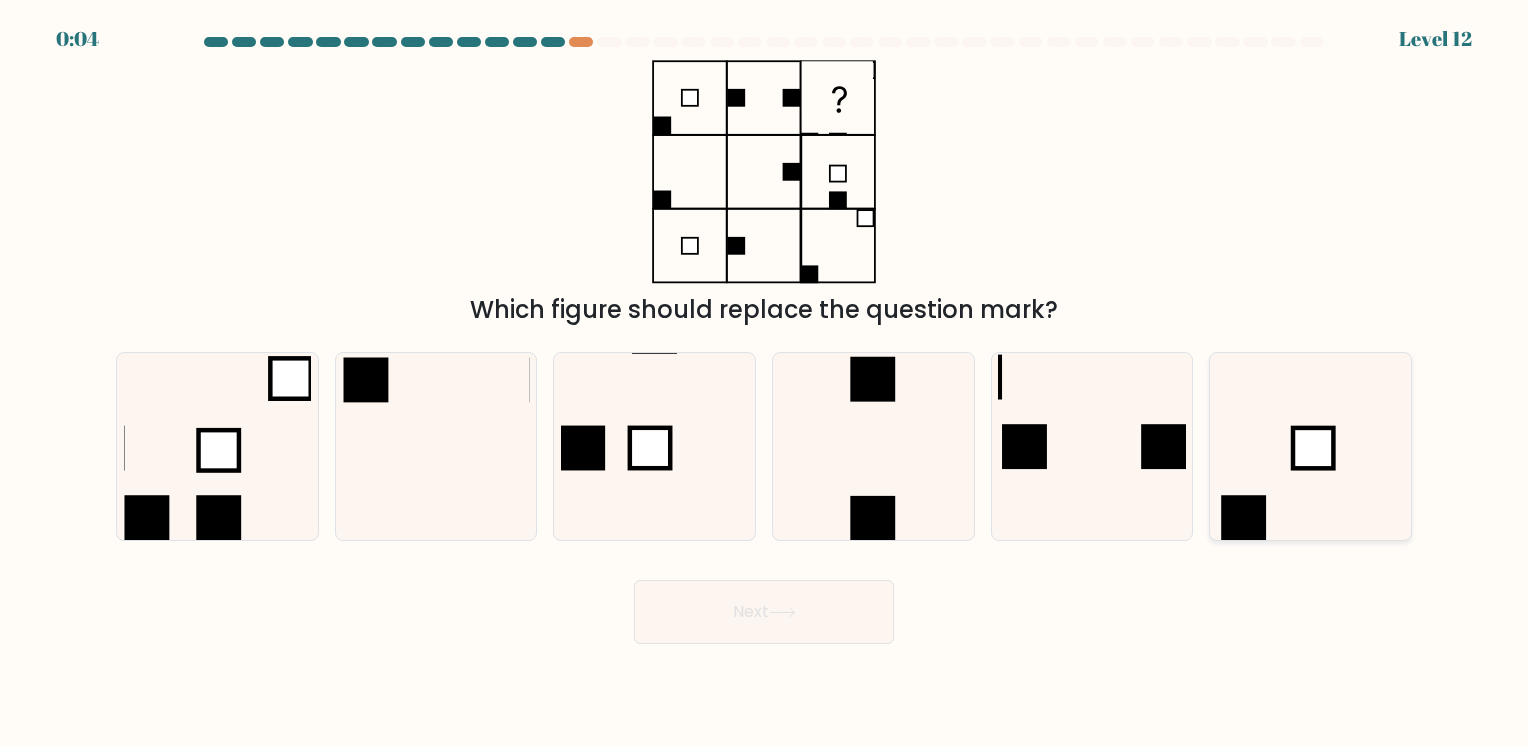 click 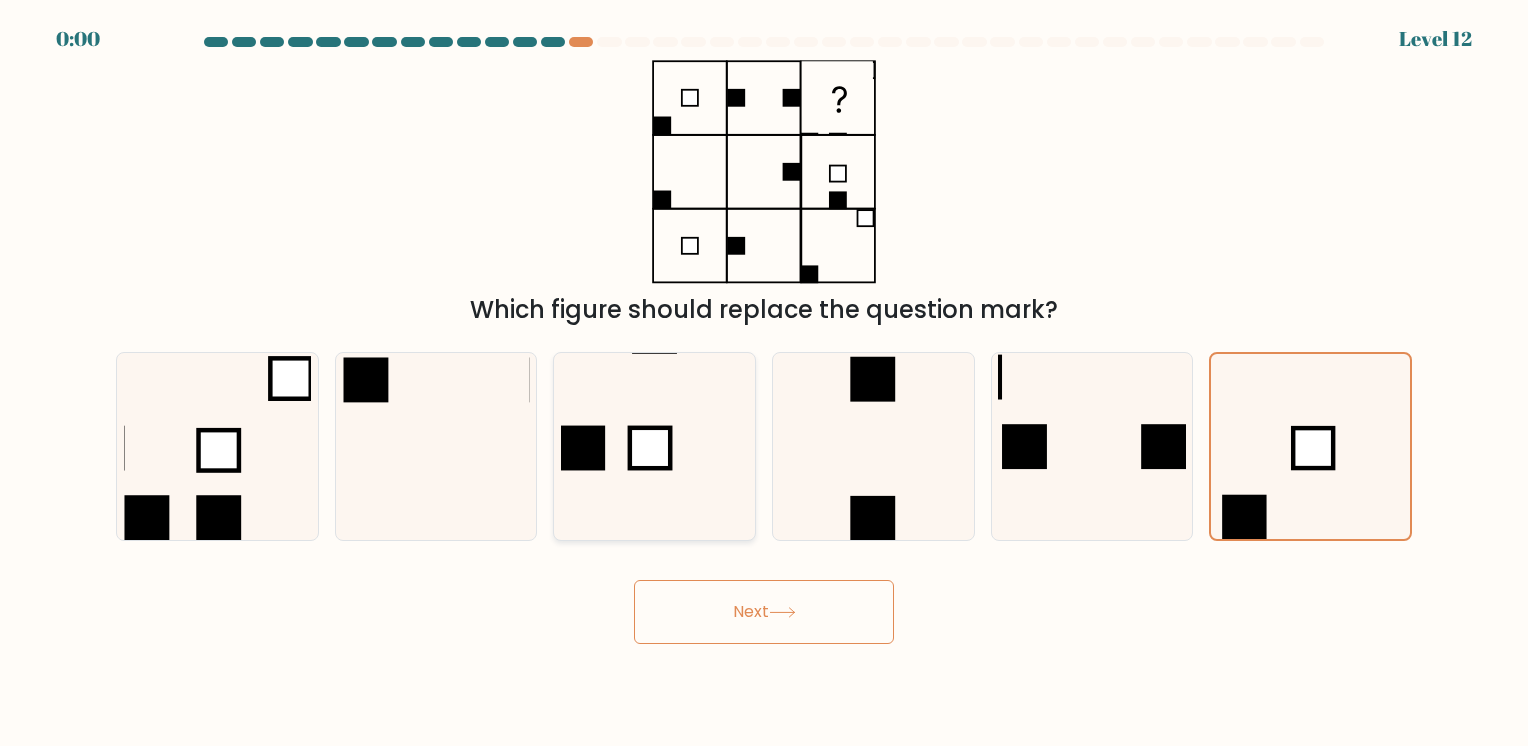click 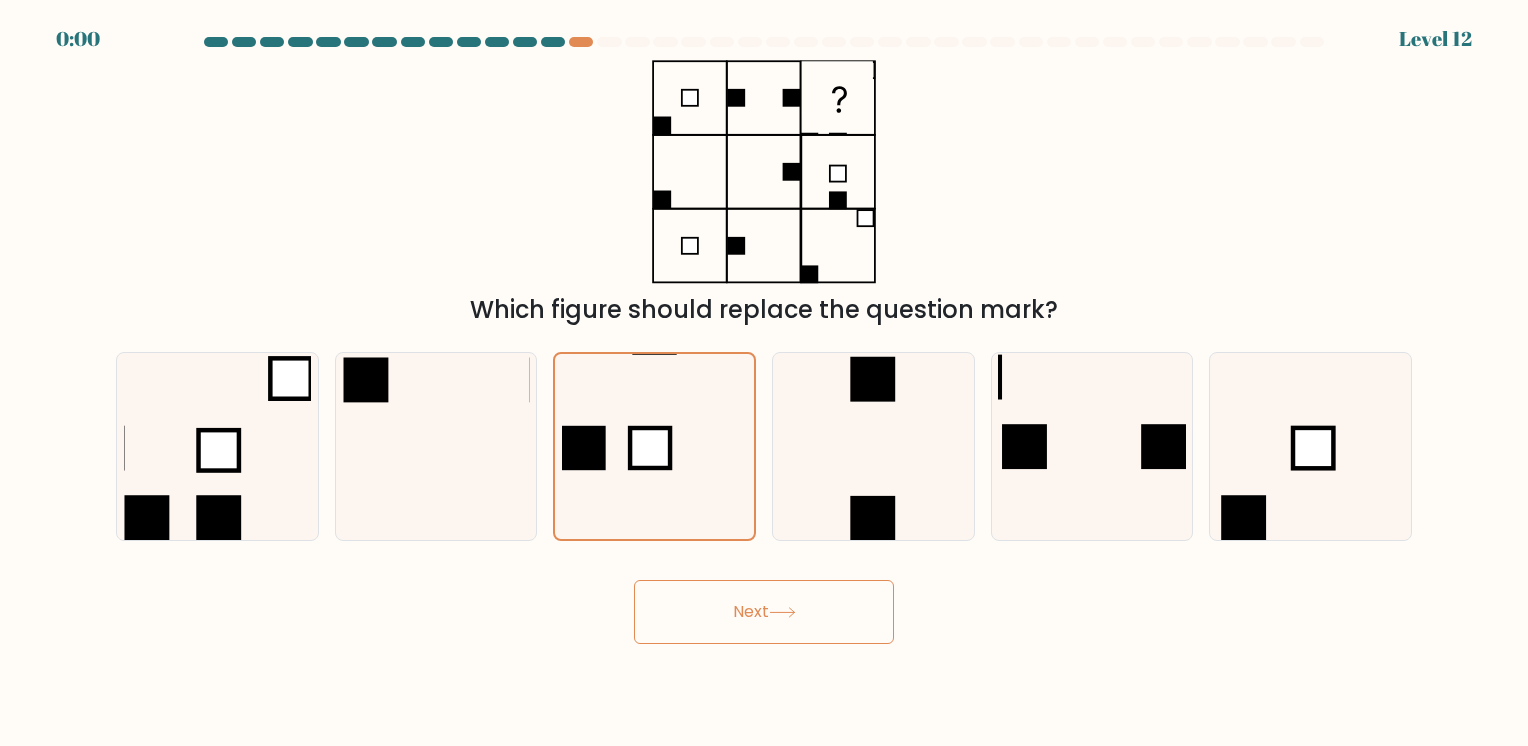 click on "Next" at bounding box center (764, 604) 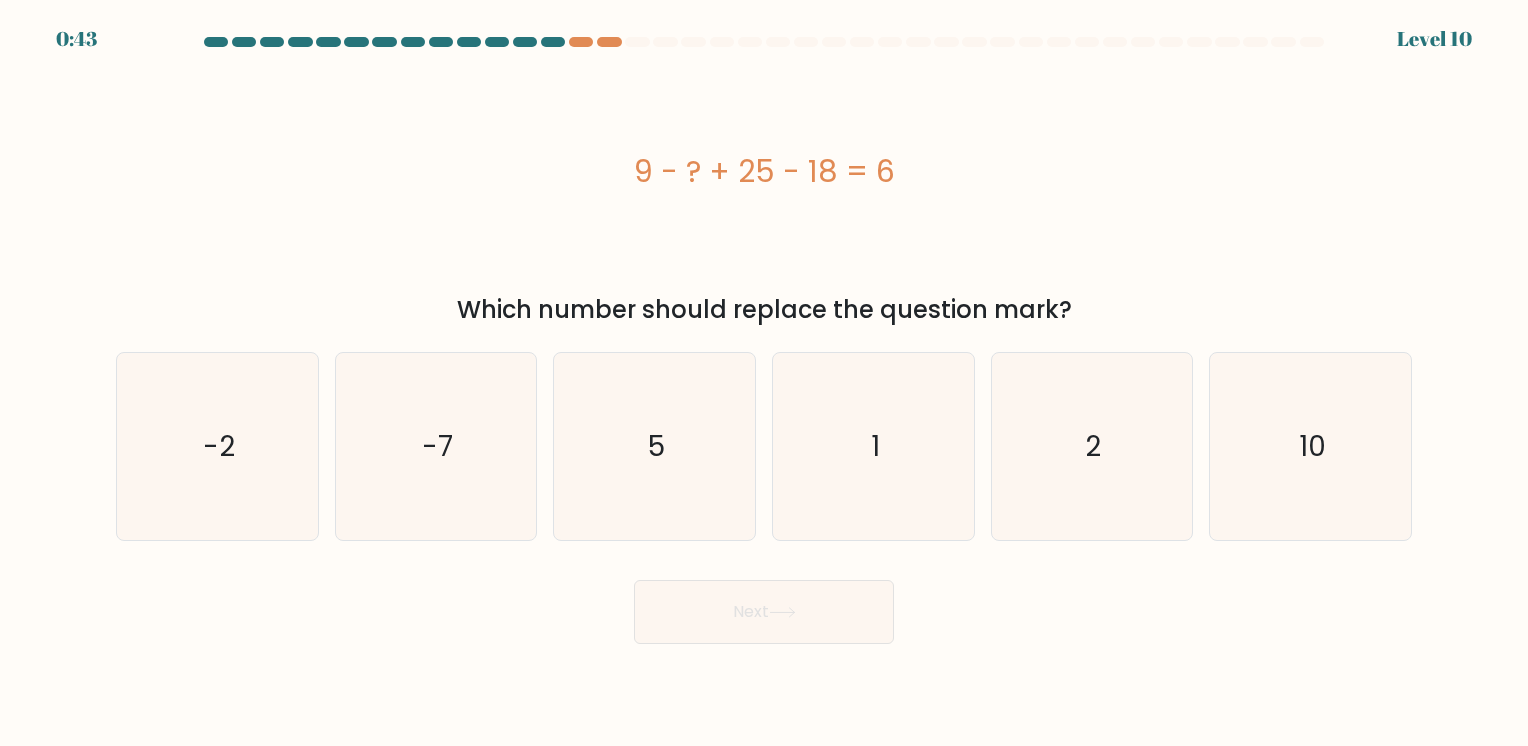scroll, scrollTop: 0, scrollLeft: 0, axis: both 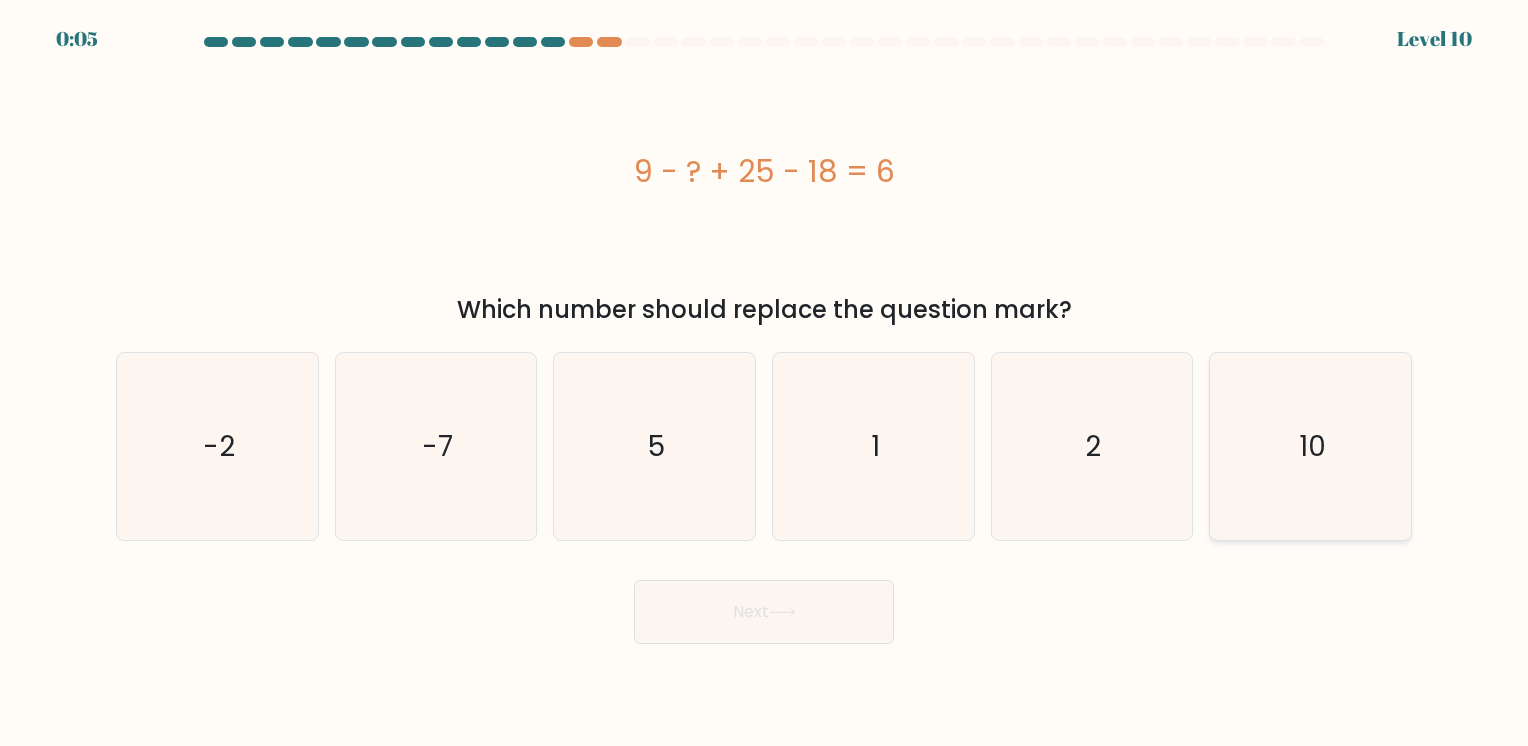 click on "10" 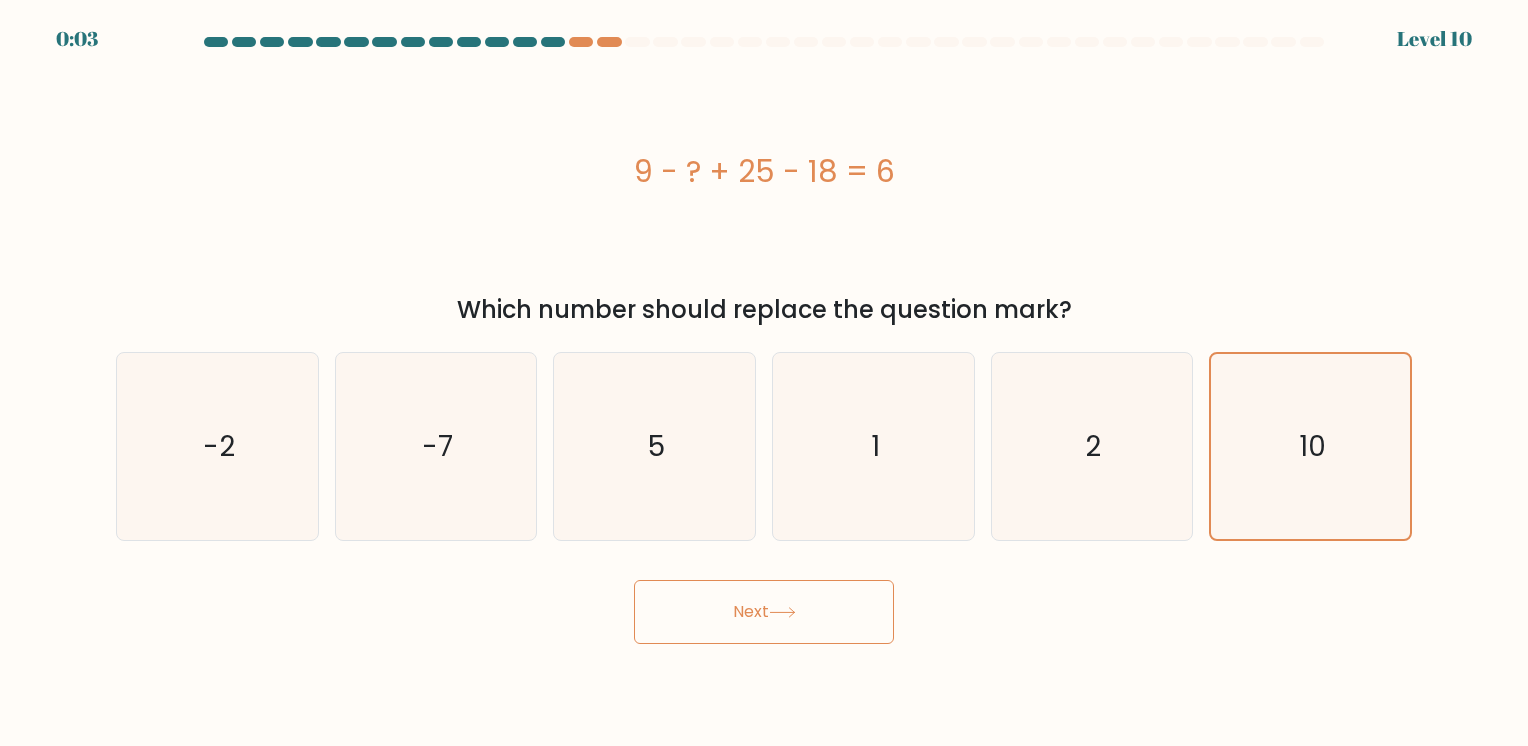 click on "Next" at bounding box center [764, 612] 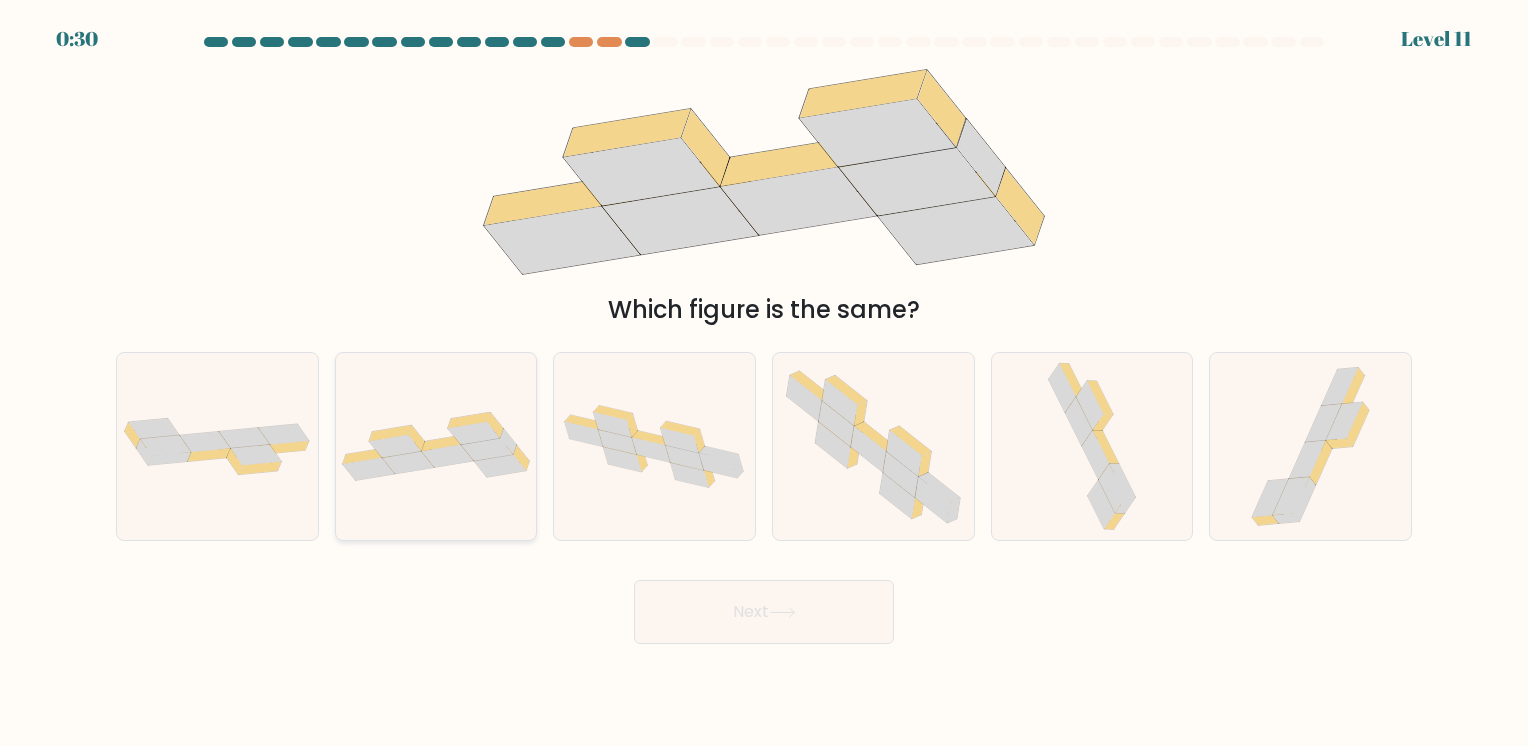 click at bounding box center [436, 446] 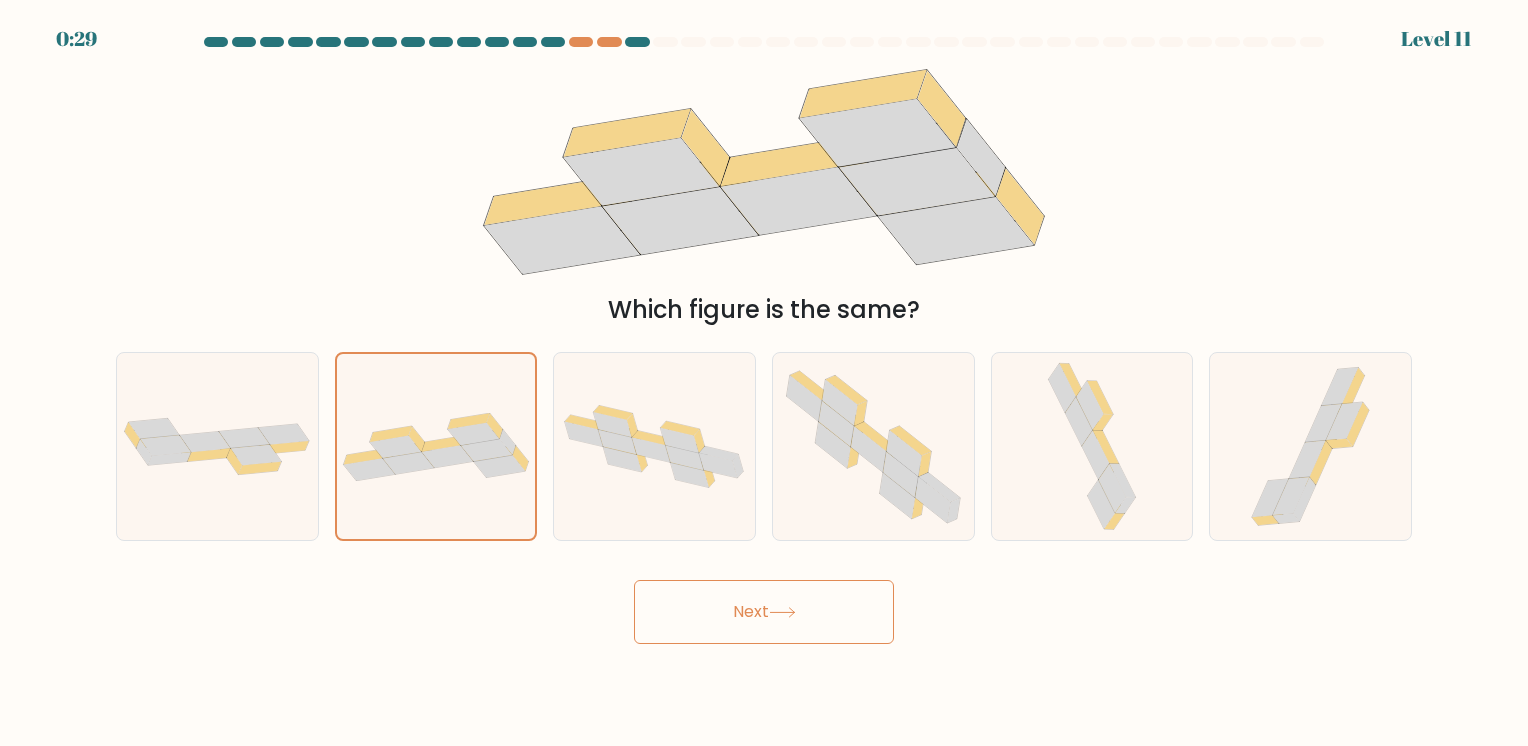 click on "Next" at bounding box center [764, 612] 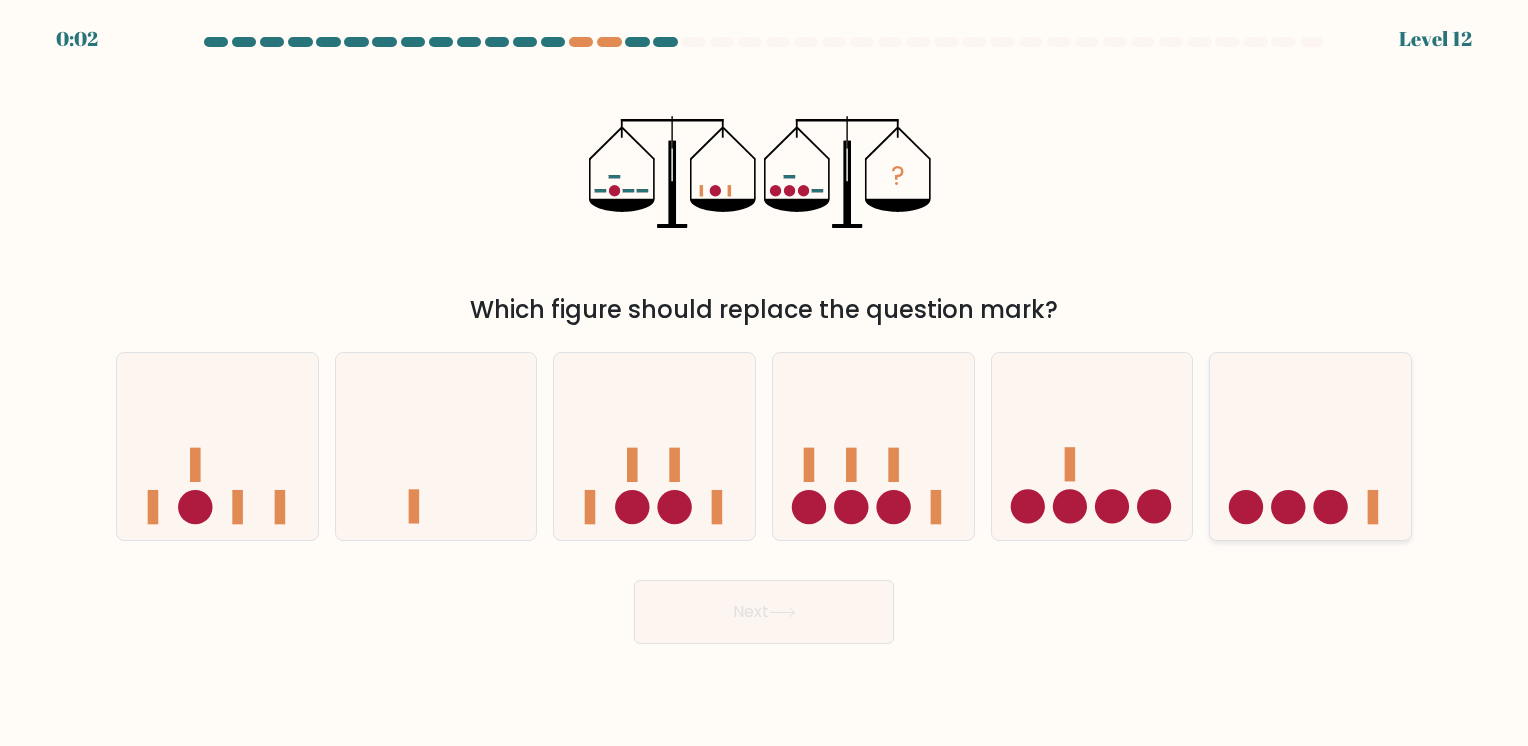 click 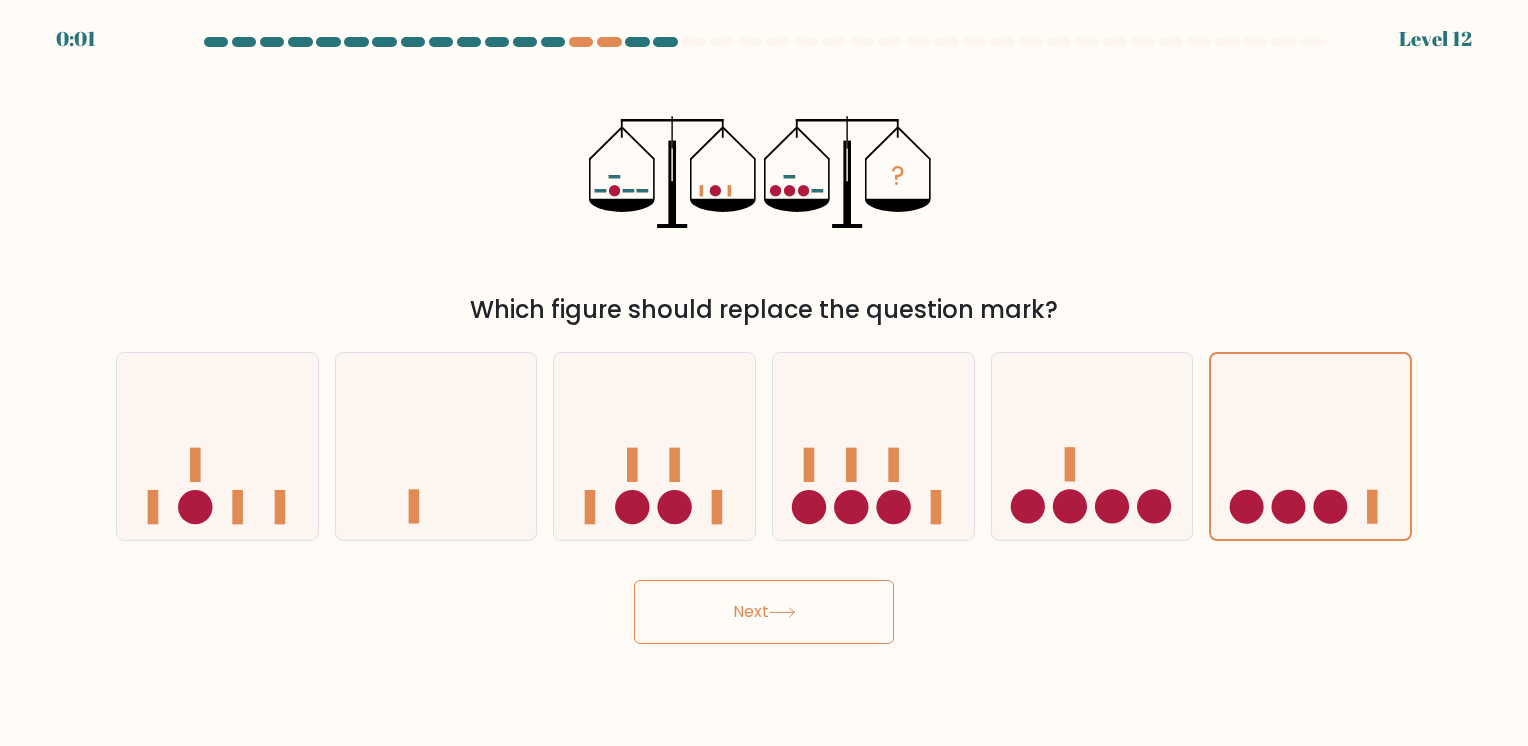 click on "Next" at bounding box center (764, 612) 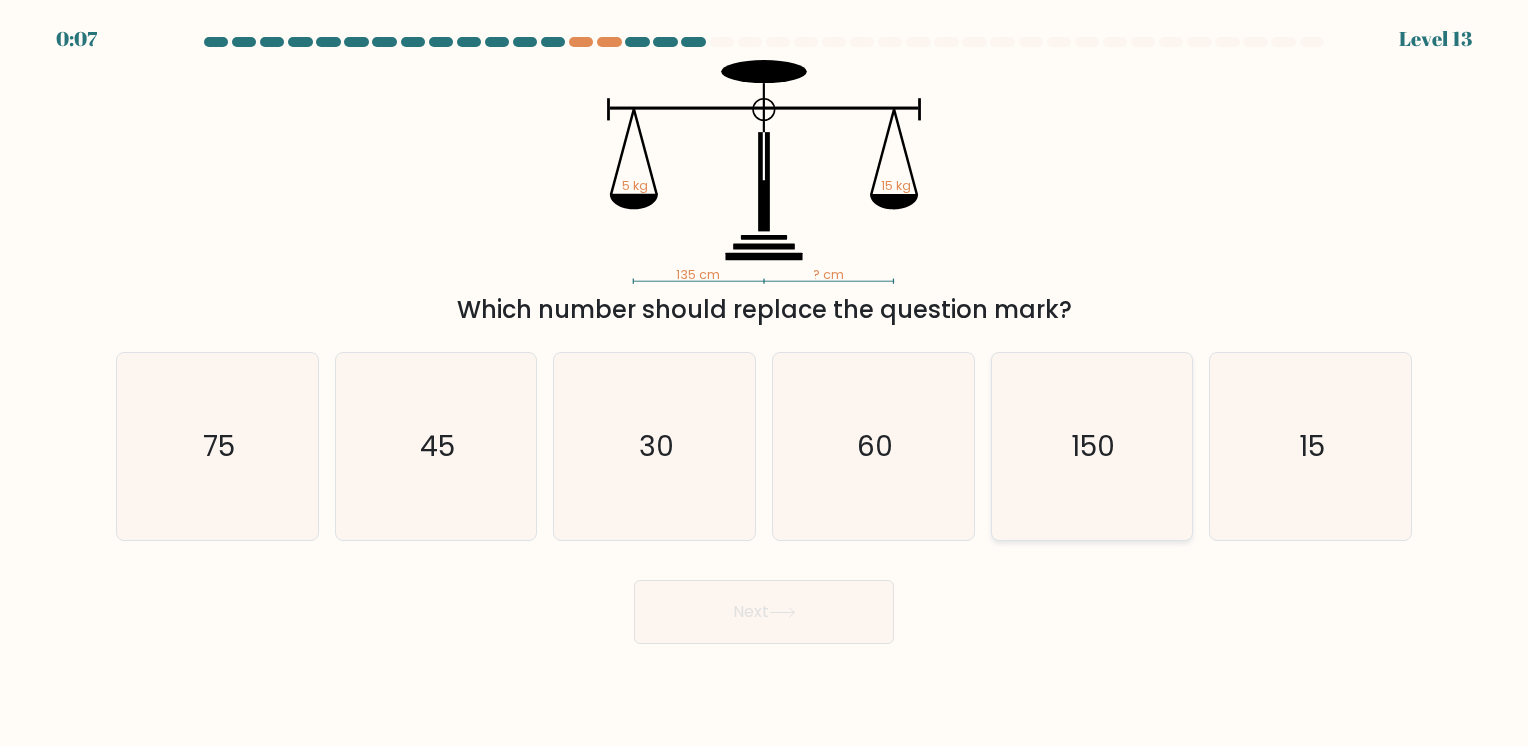 click on "150" 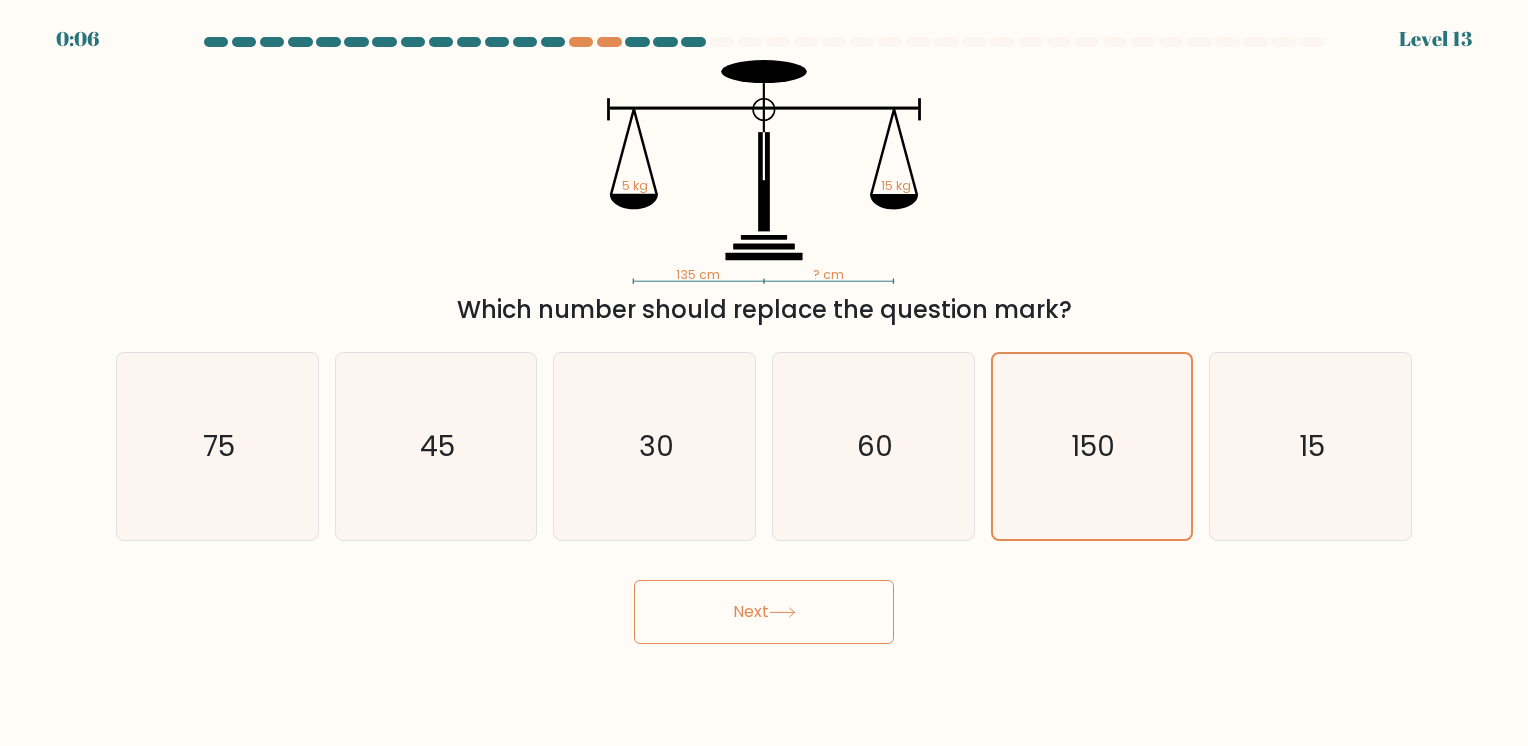 click on "Next" at bounding box center (764, 612) 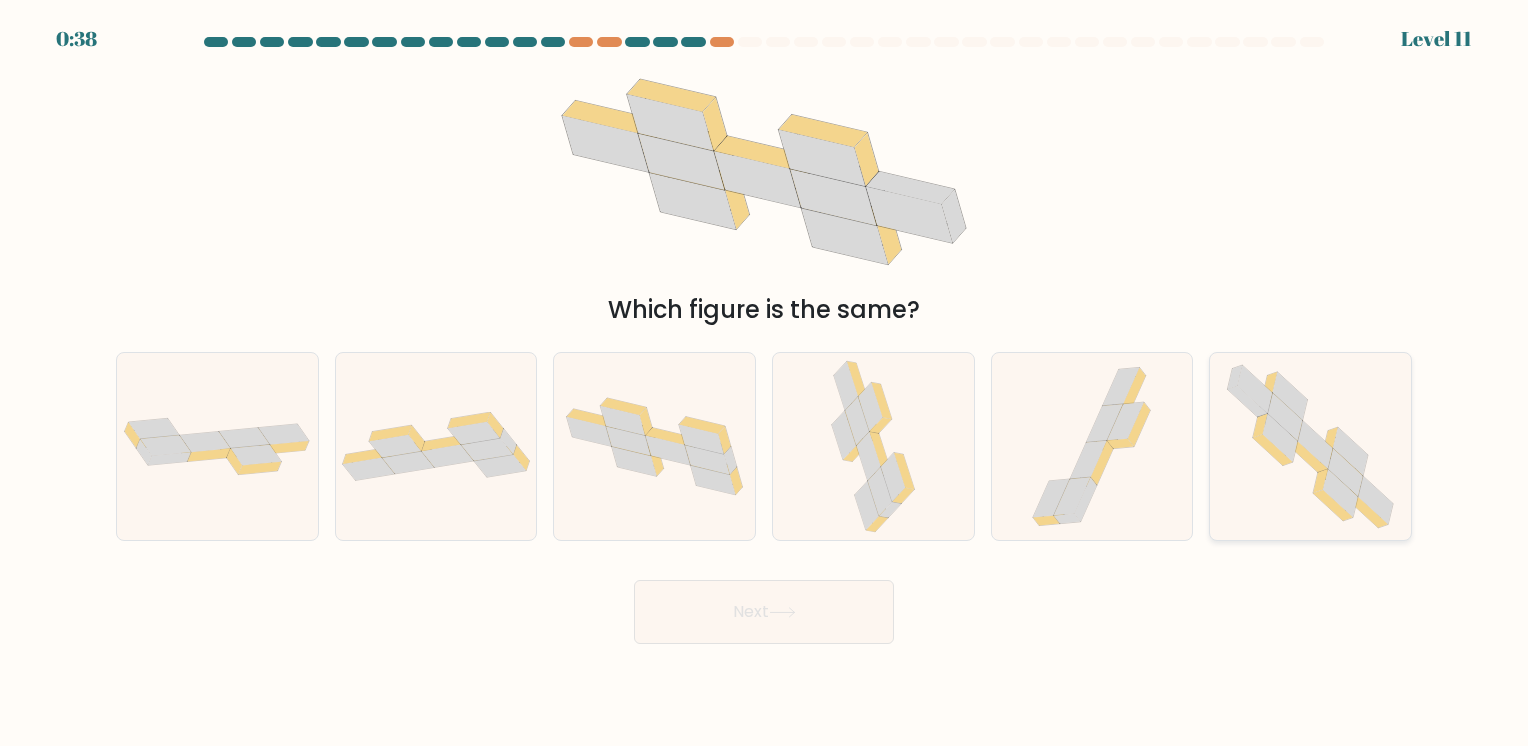 click 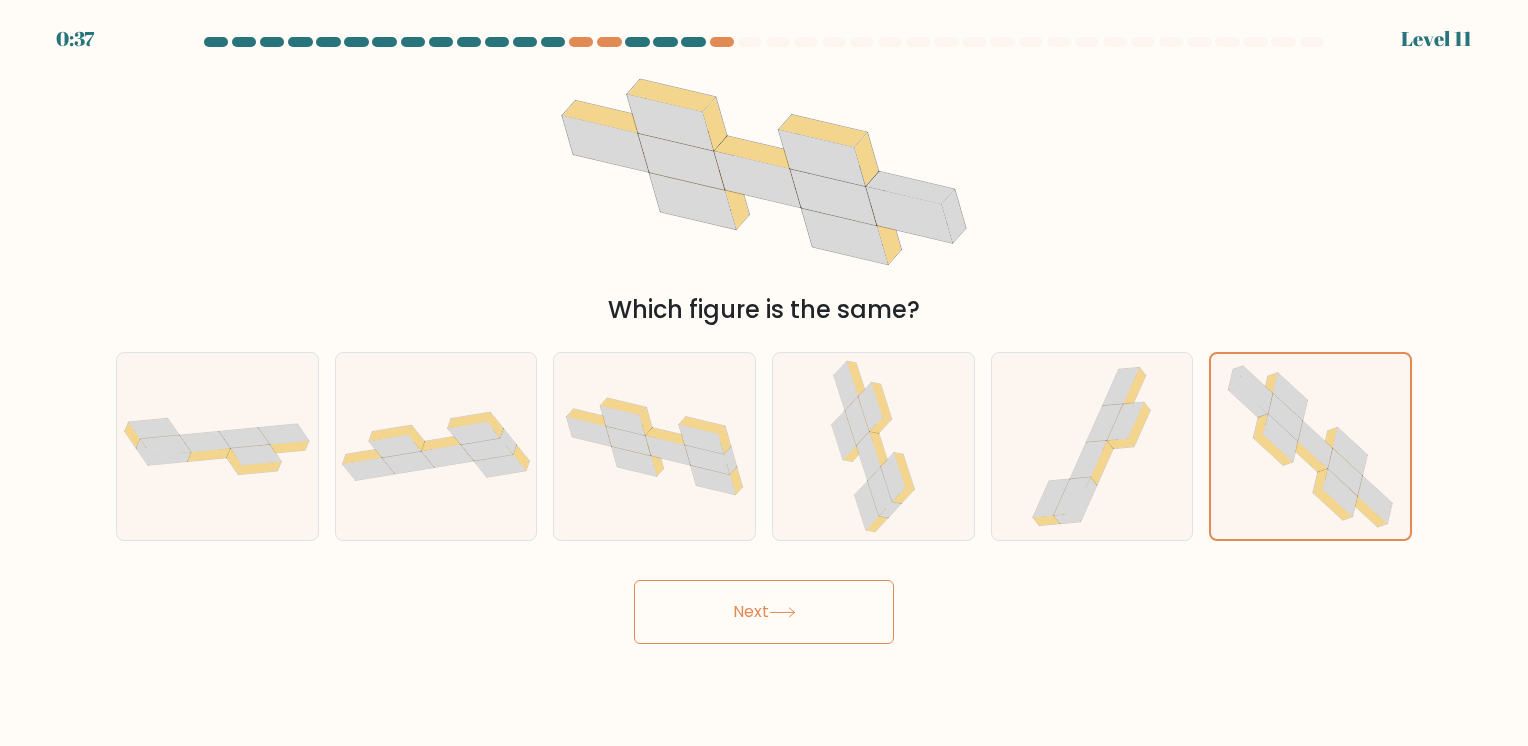 click on "Next" at bounding box center (764, 612) 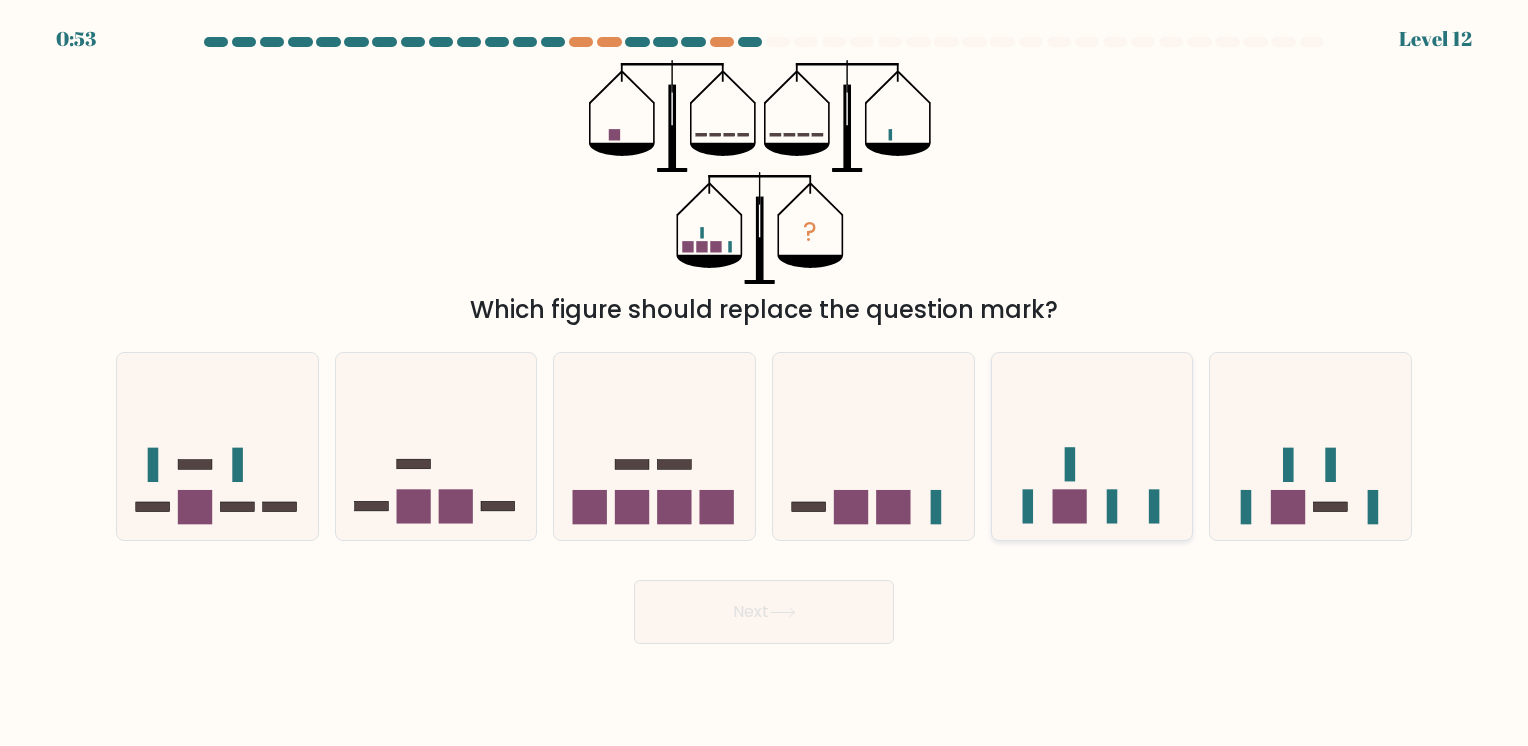 click 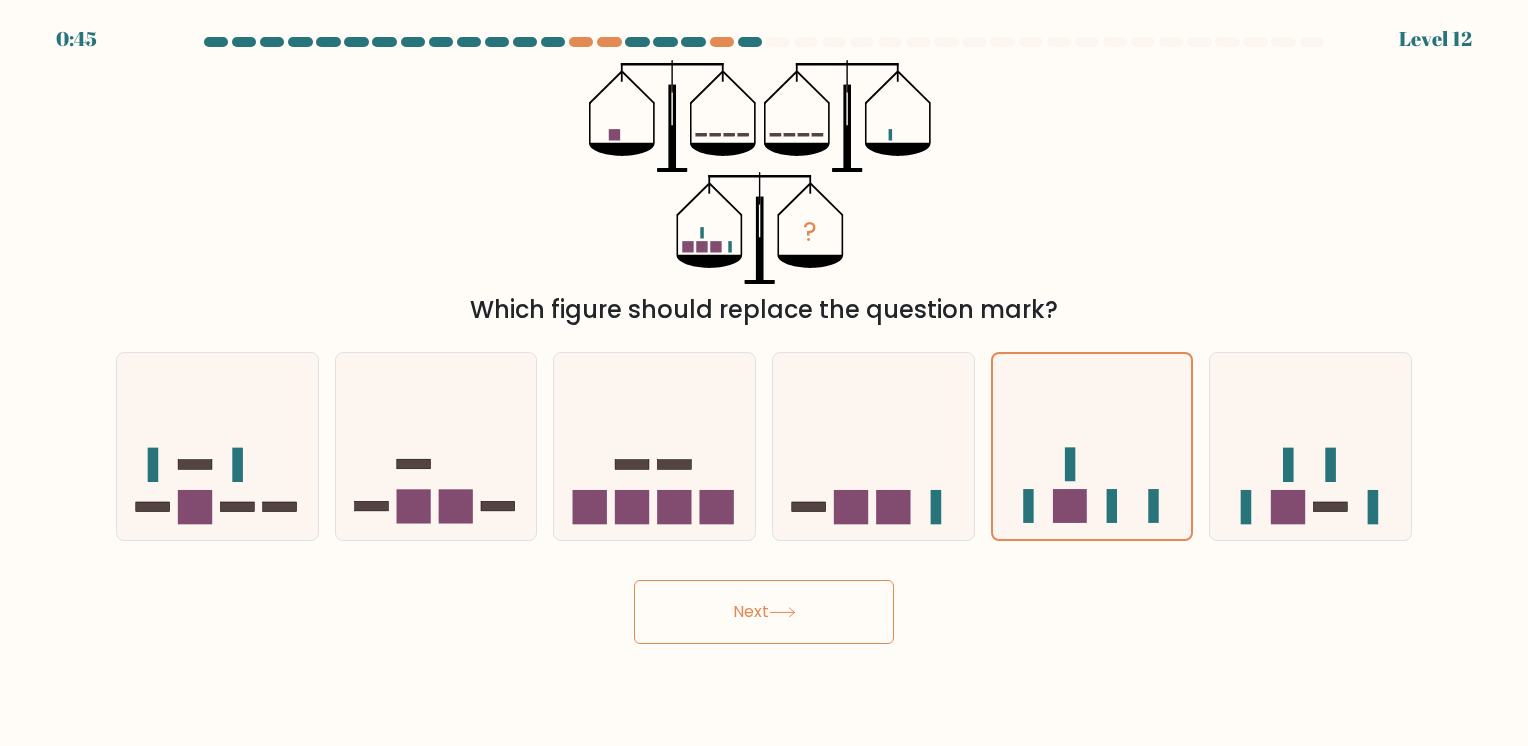 click on "Next" at bounding box center [764, 612] 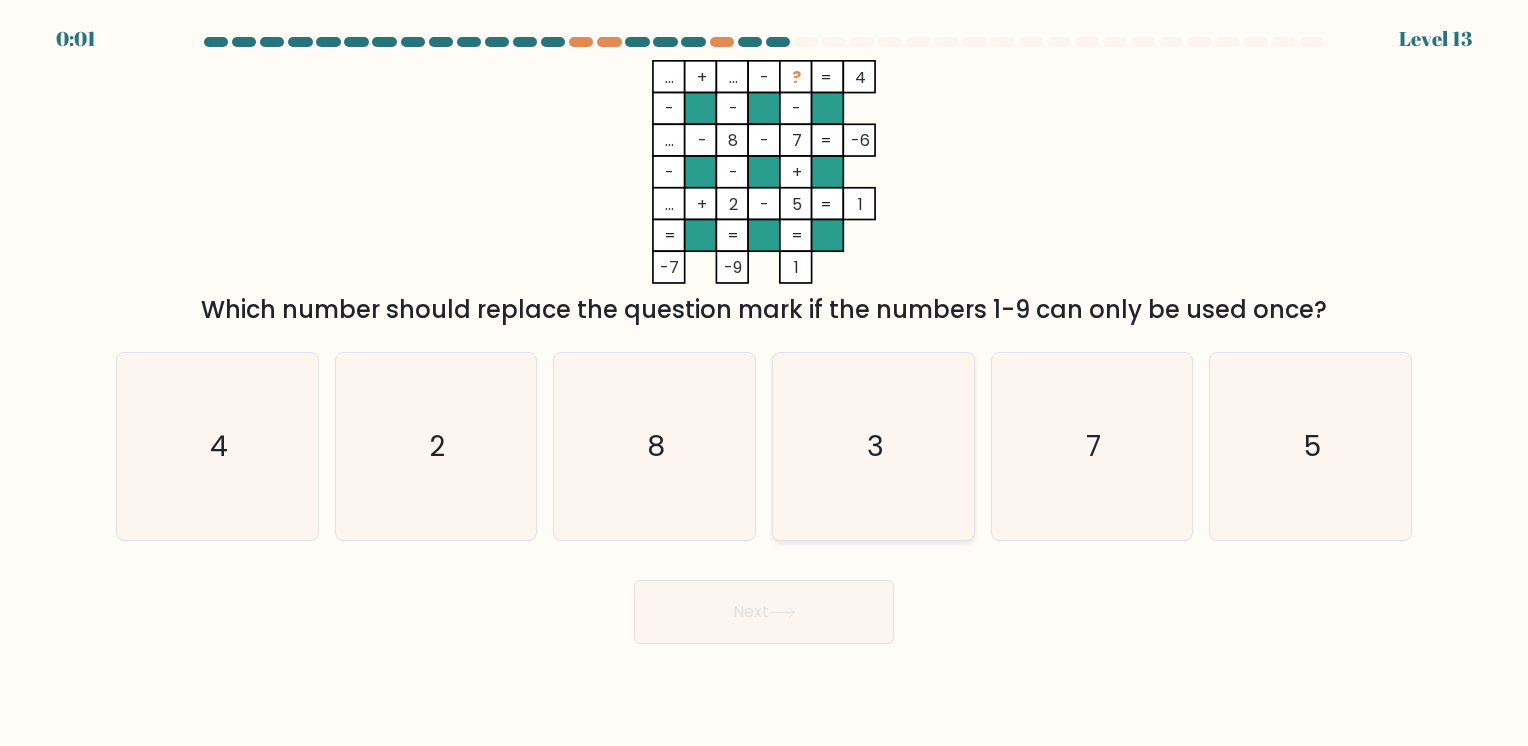 click on "3" 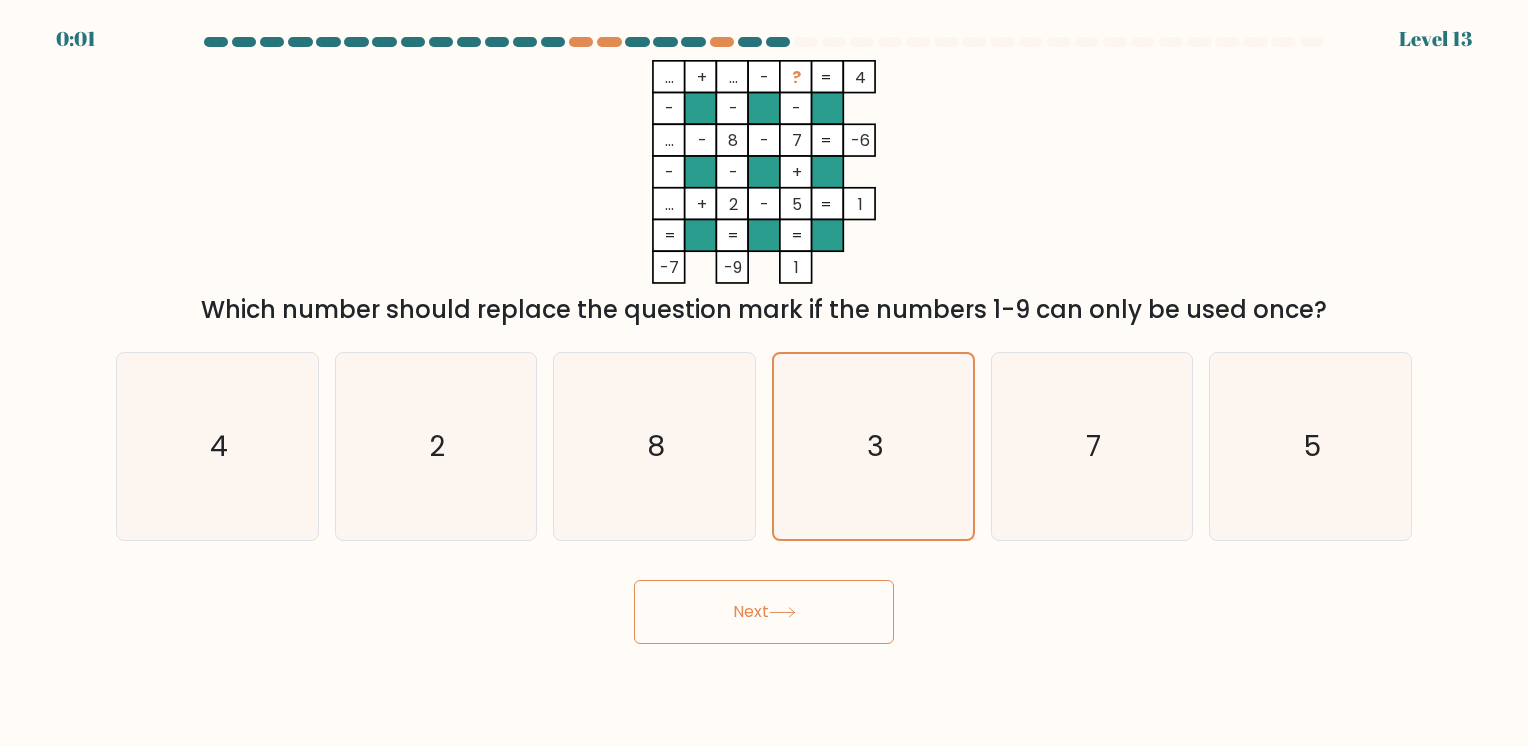 click on "Next" at bounding box center (764, 612) 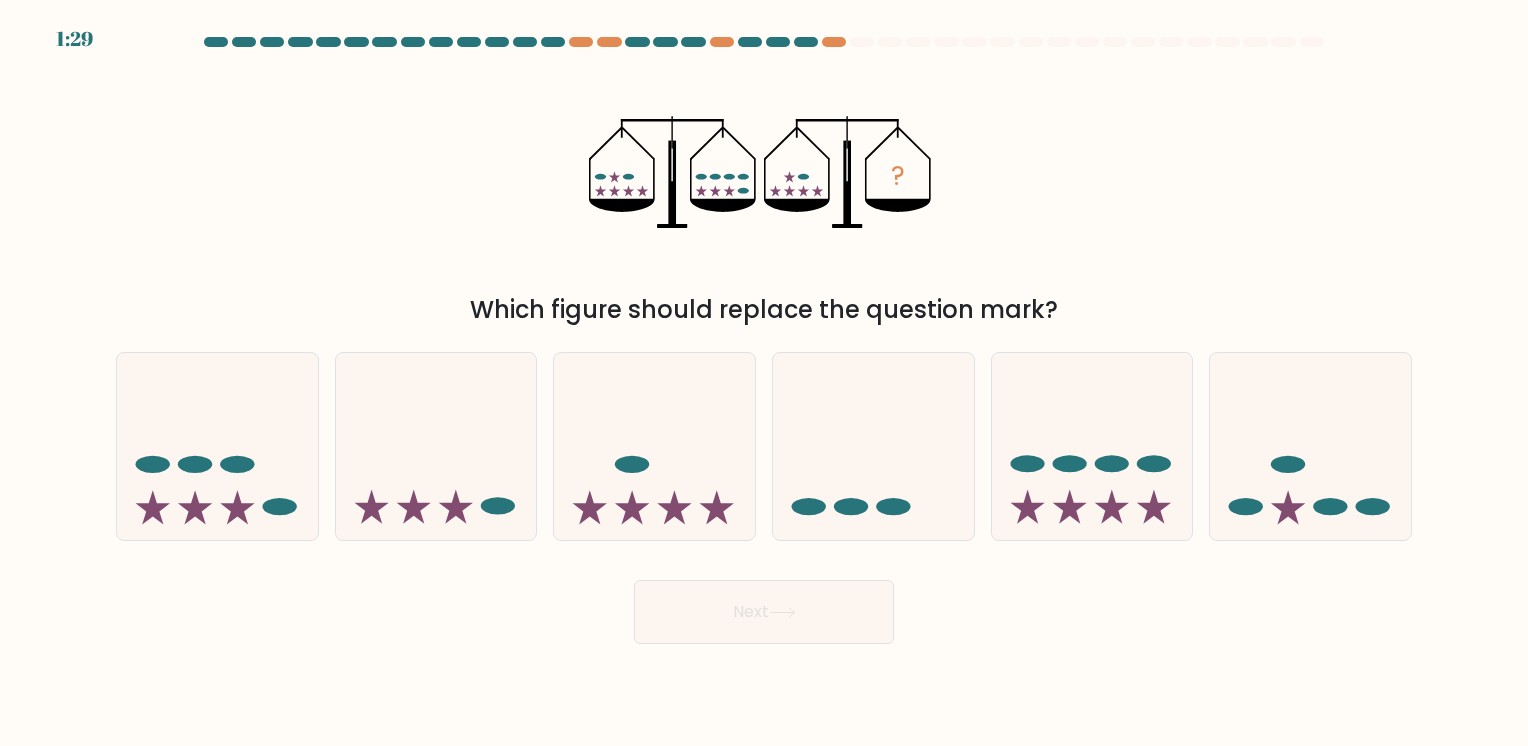 scroll, scrollTop: 0, scrollLeft: 0, axis: both 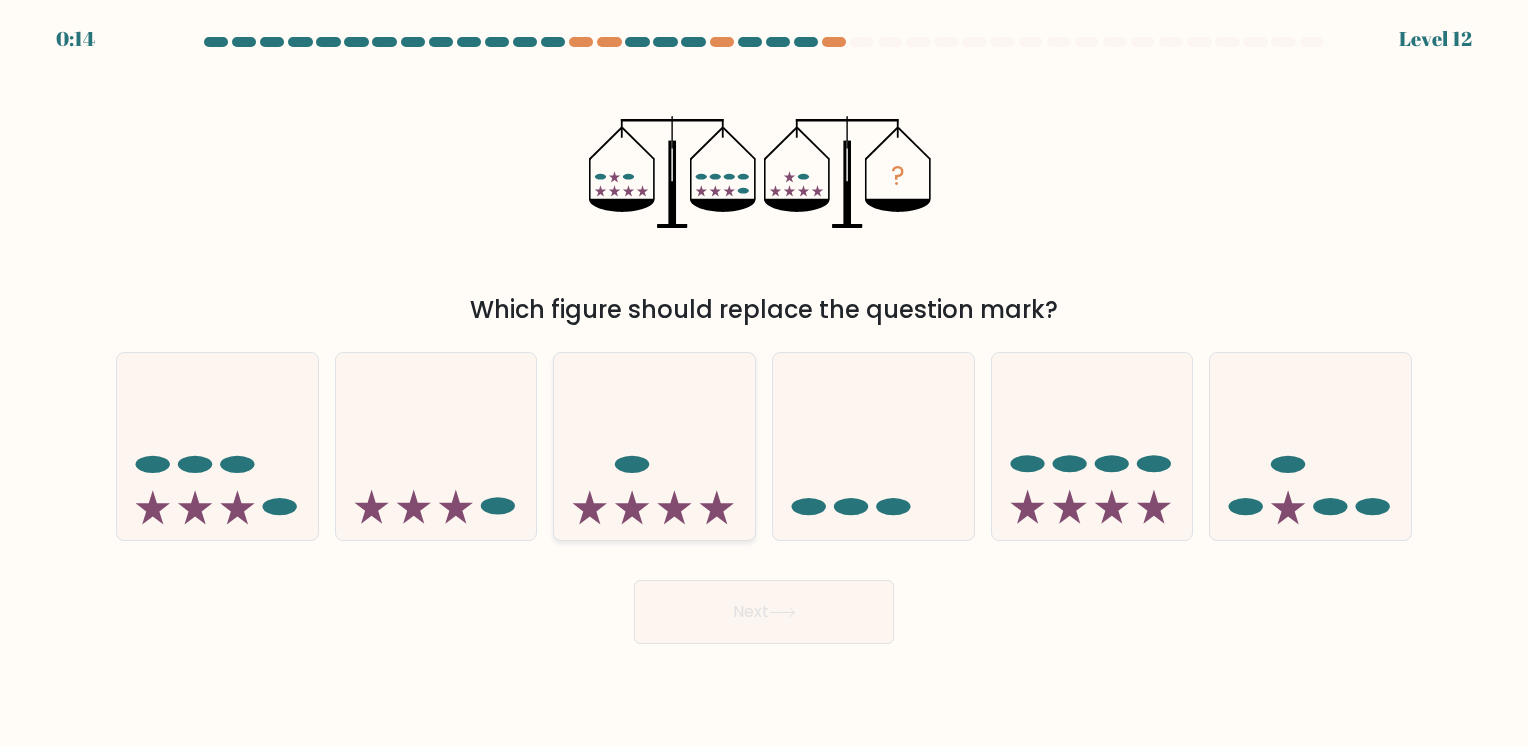 click 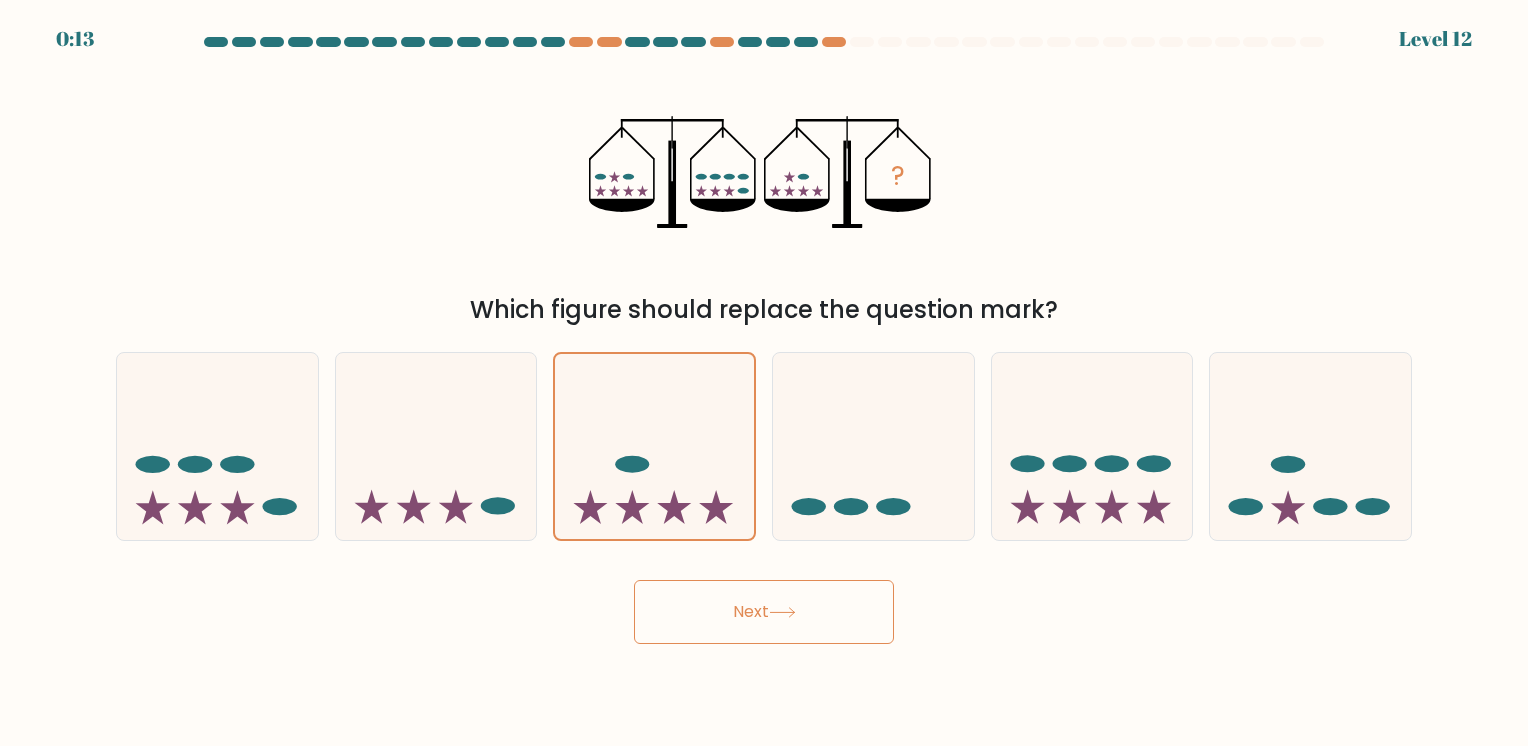 click on "Next" at bounding box center [764, 612] 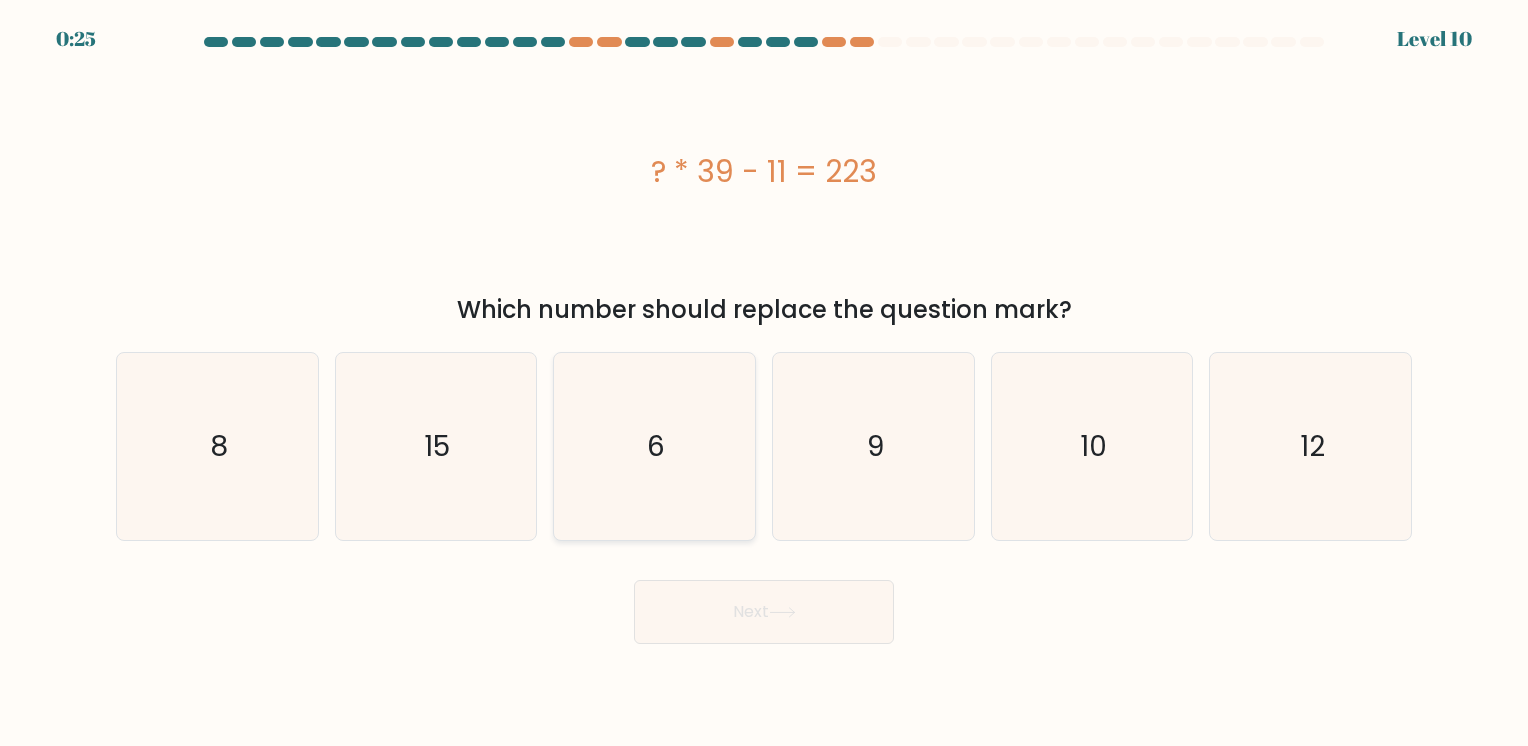 click on "6" 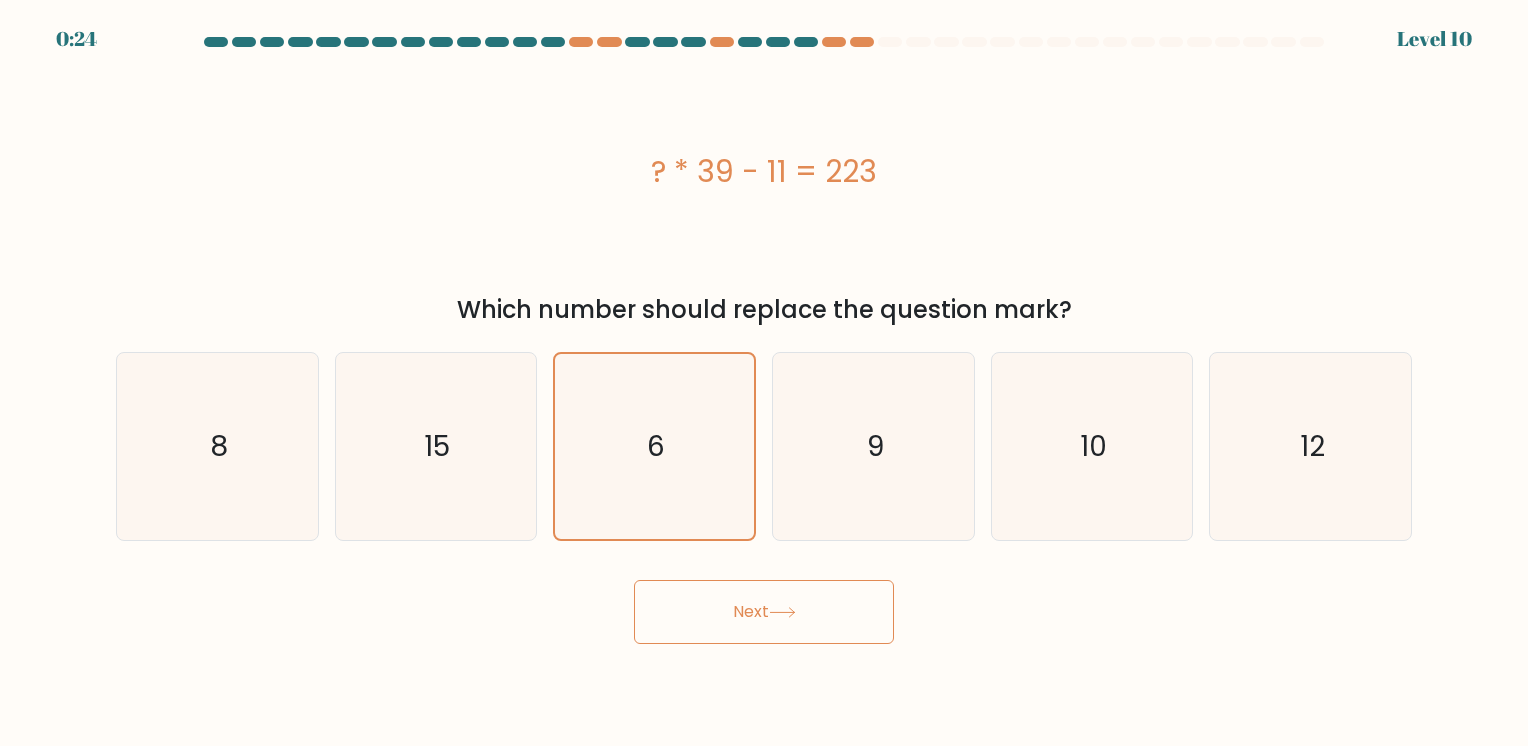 click on "Next" at bounding box center (764, 612) 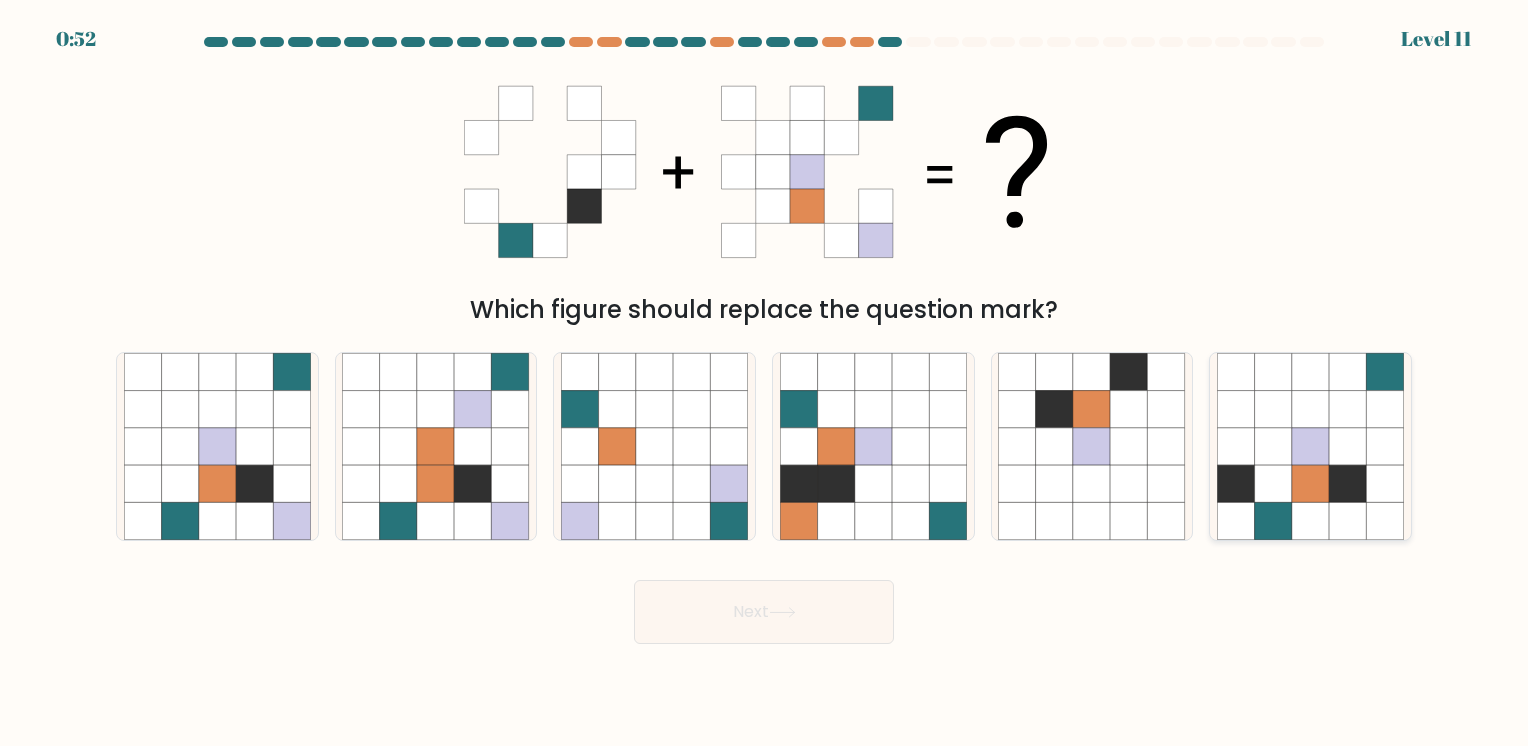 click 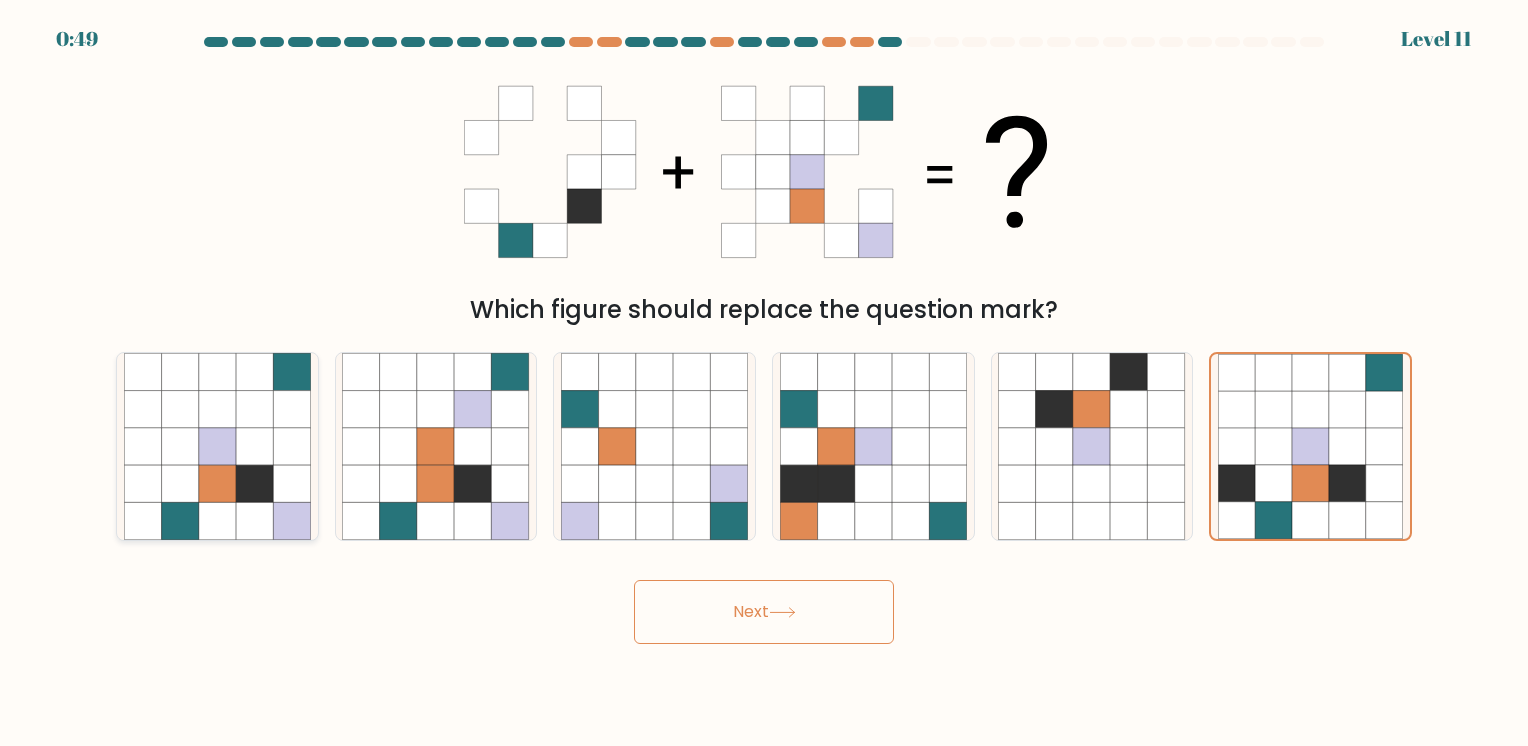 click 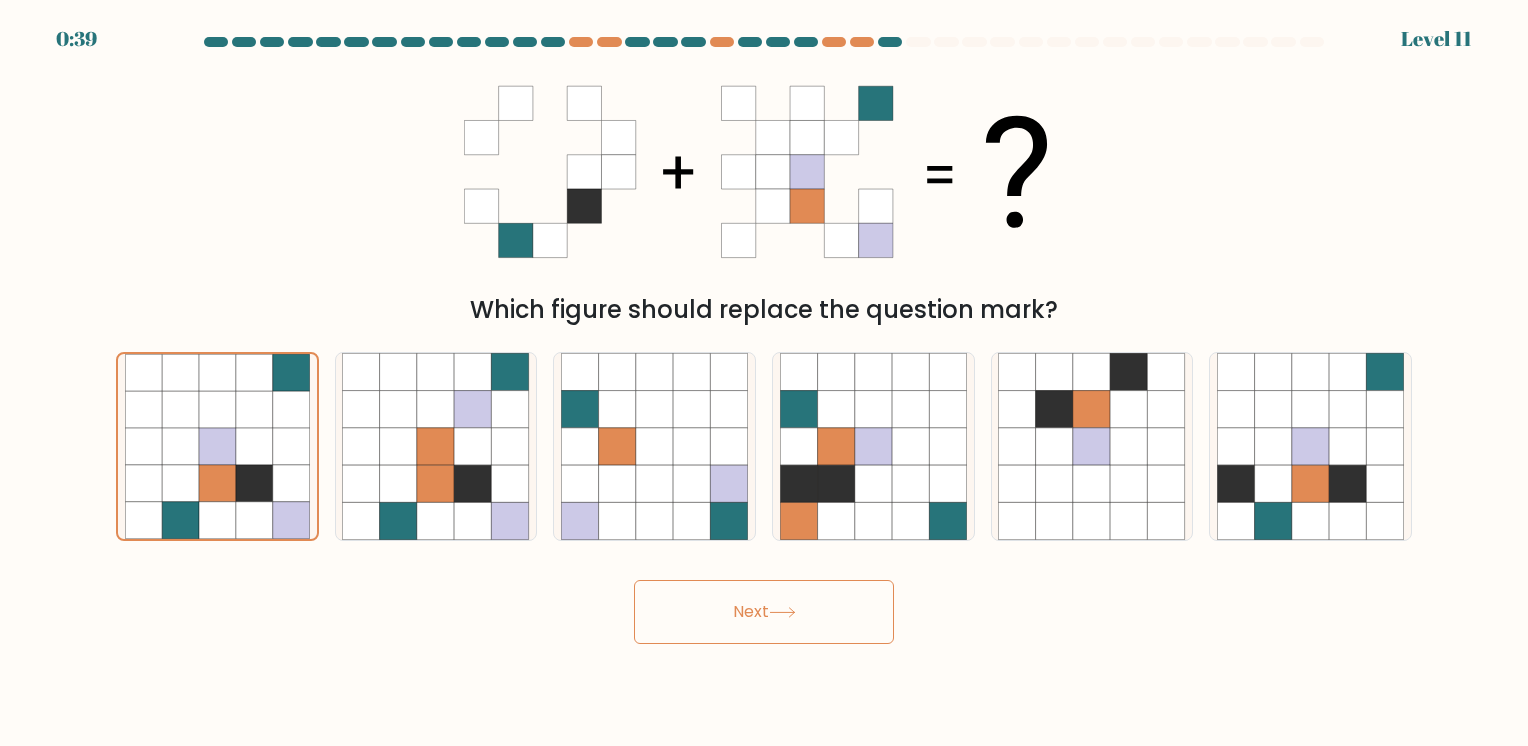 click on "Next" at bounding box center [764, 612] 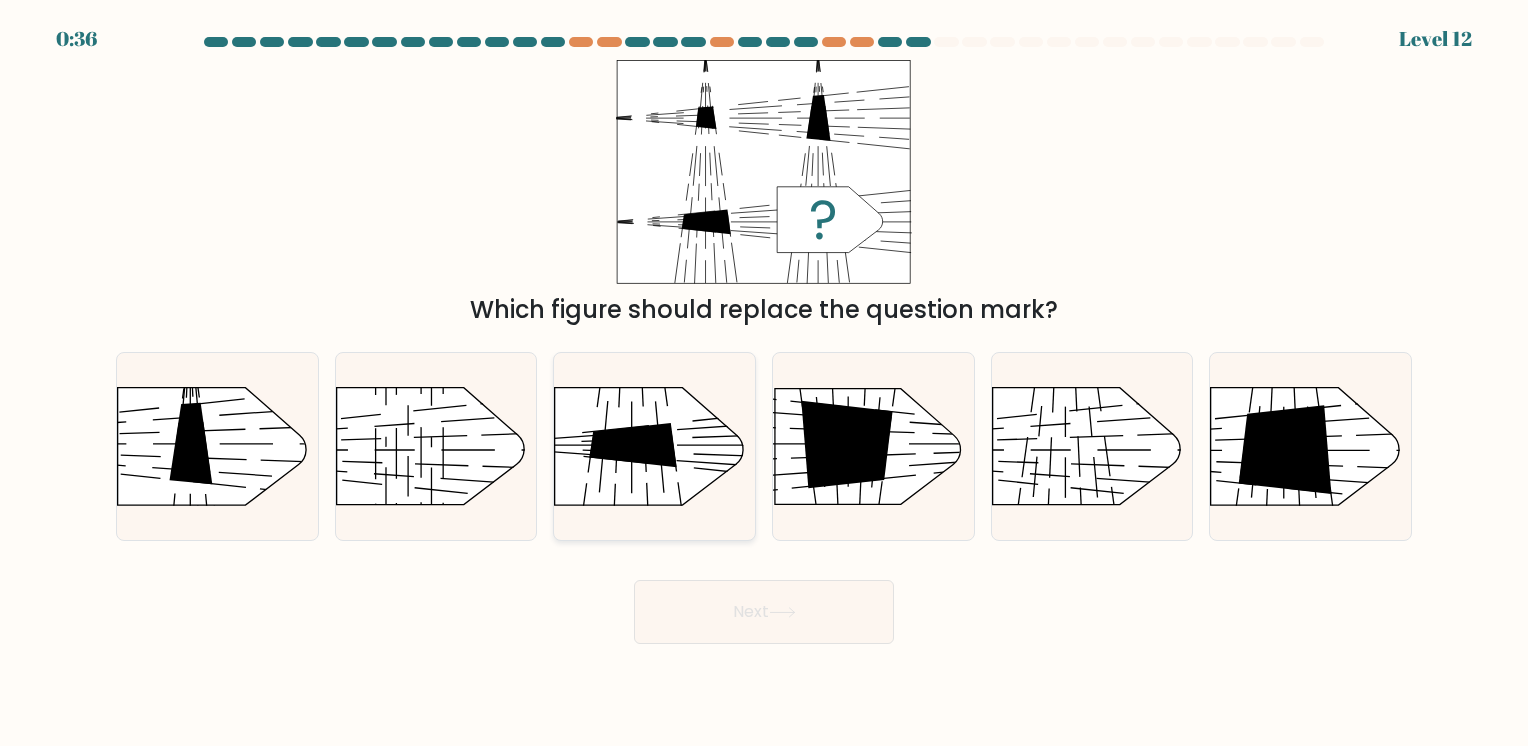 click 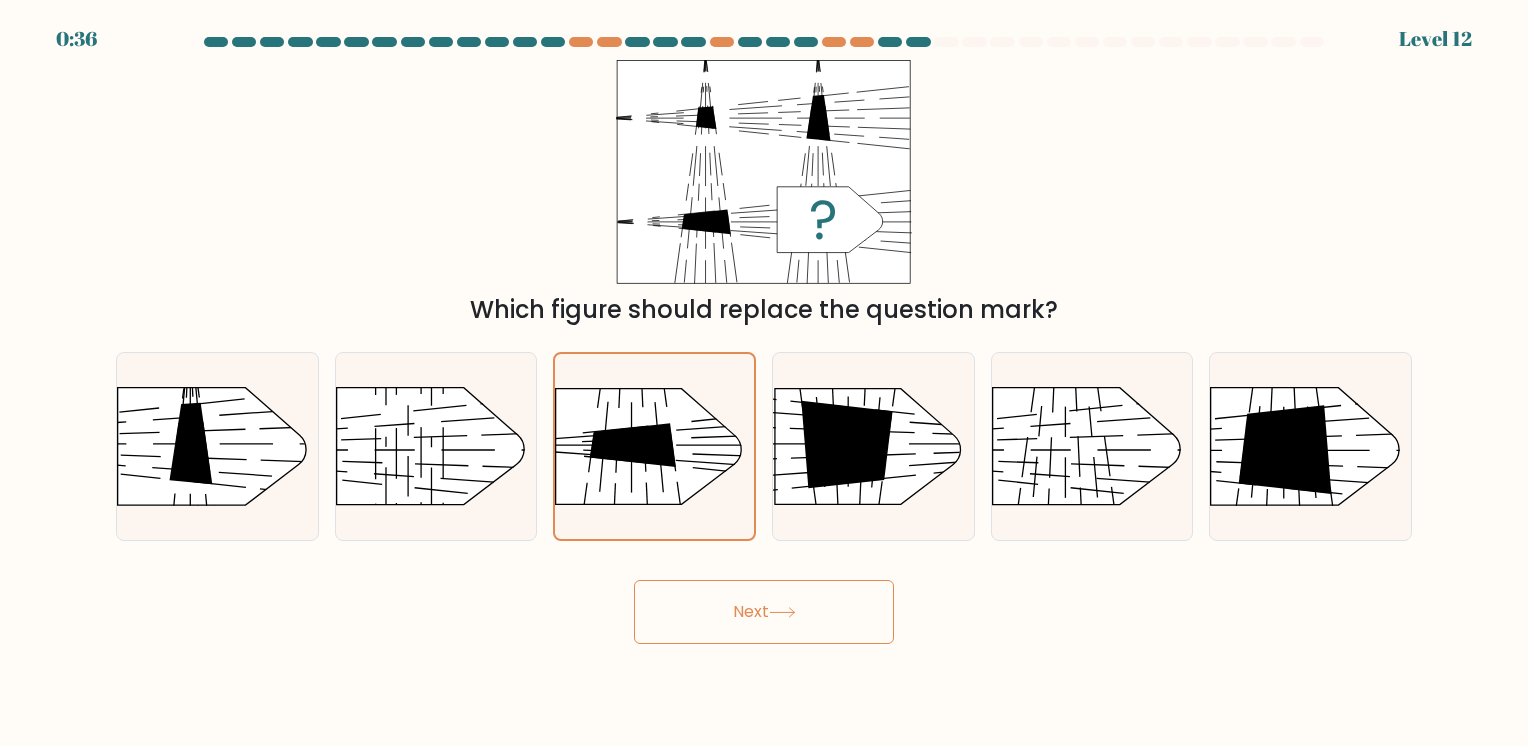 click on "Next" at bounding box center [764, 612] 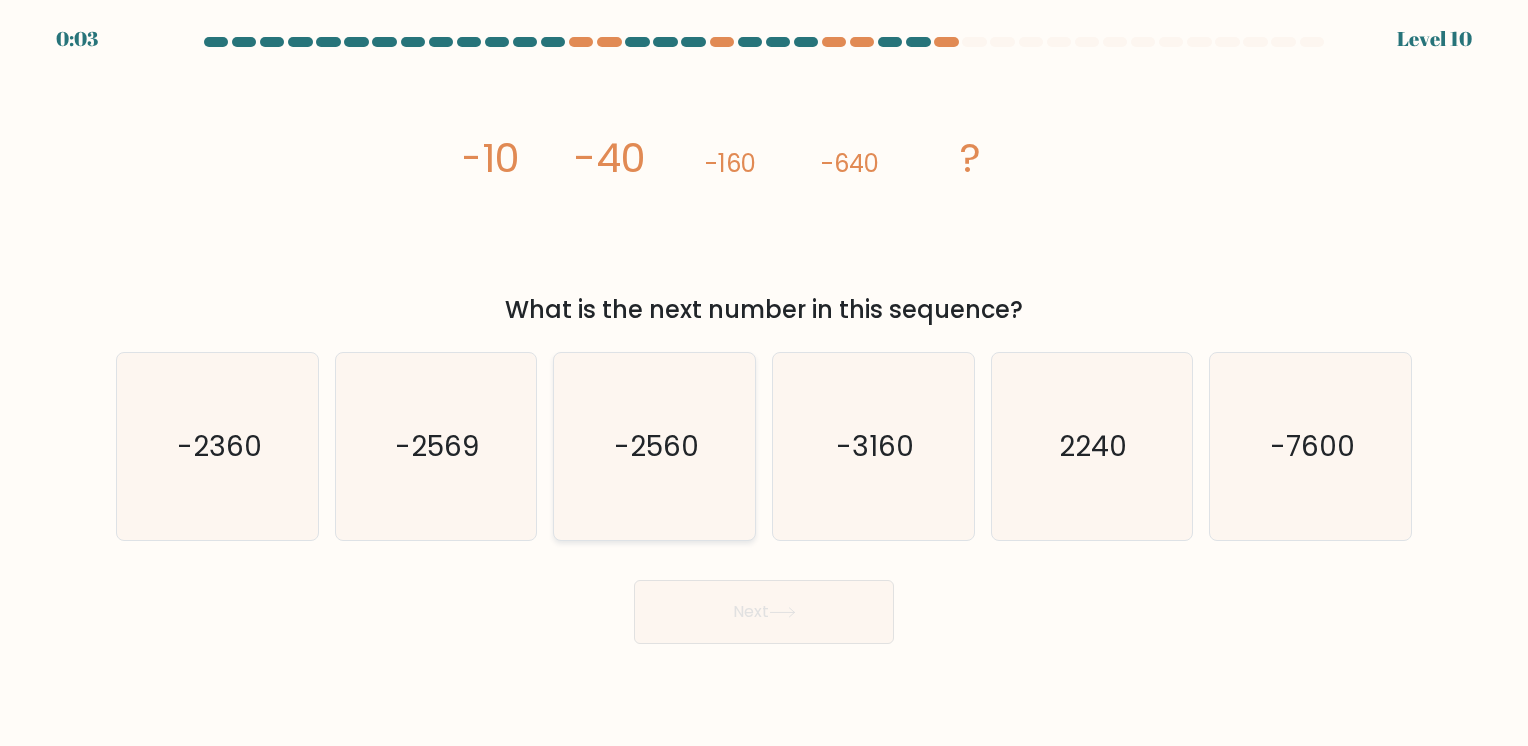 click on "-2560" 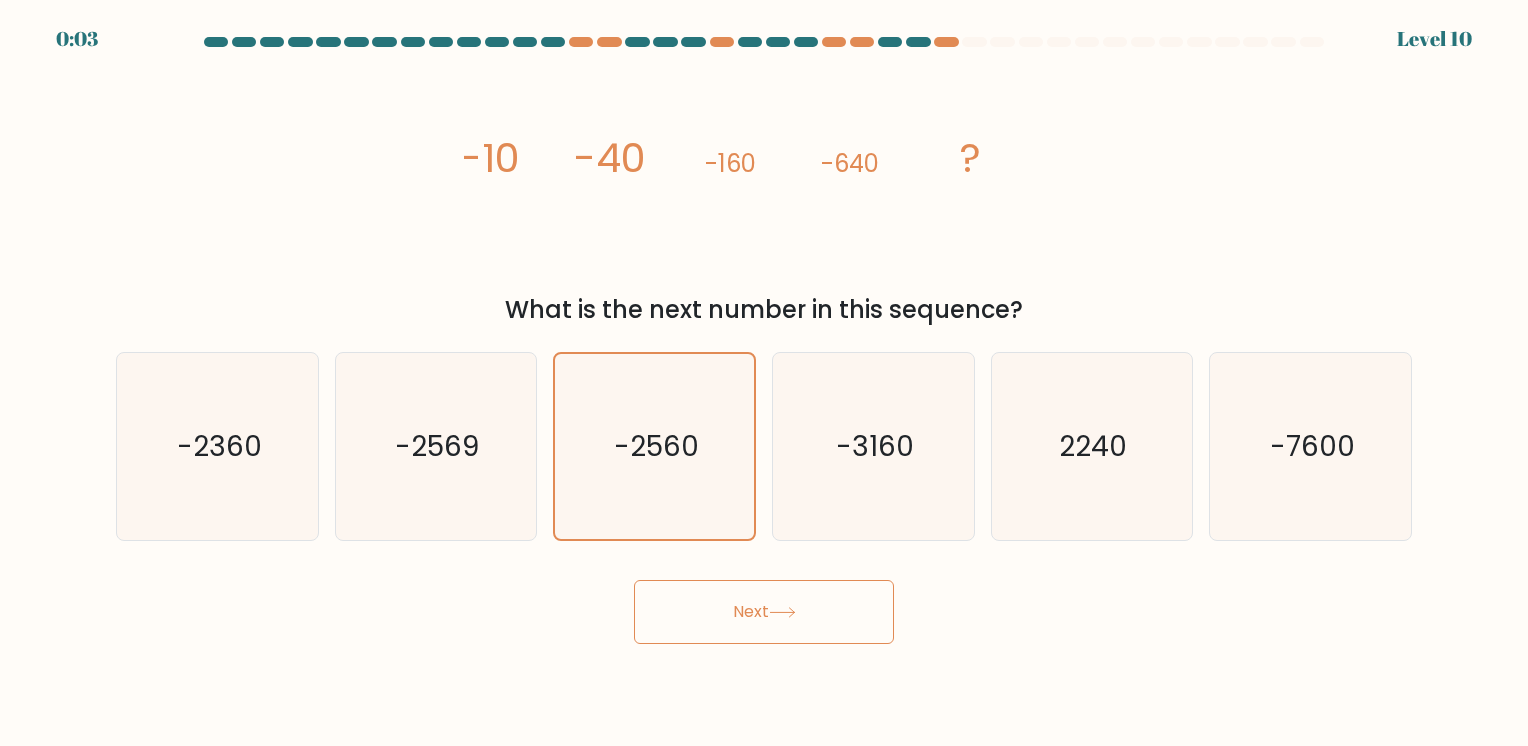 click 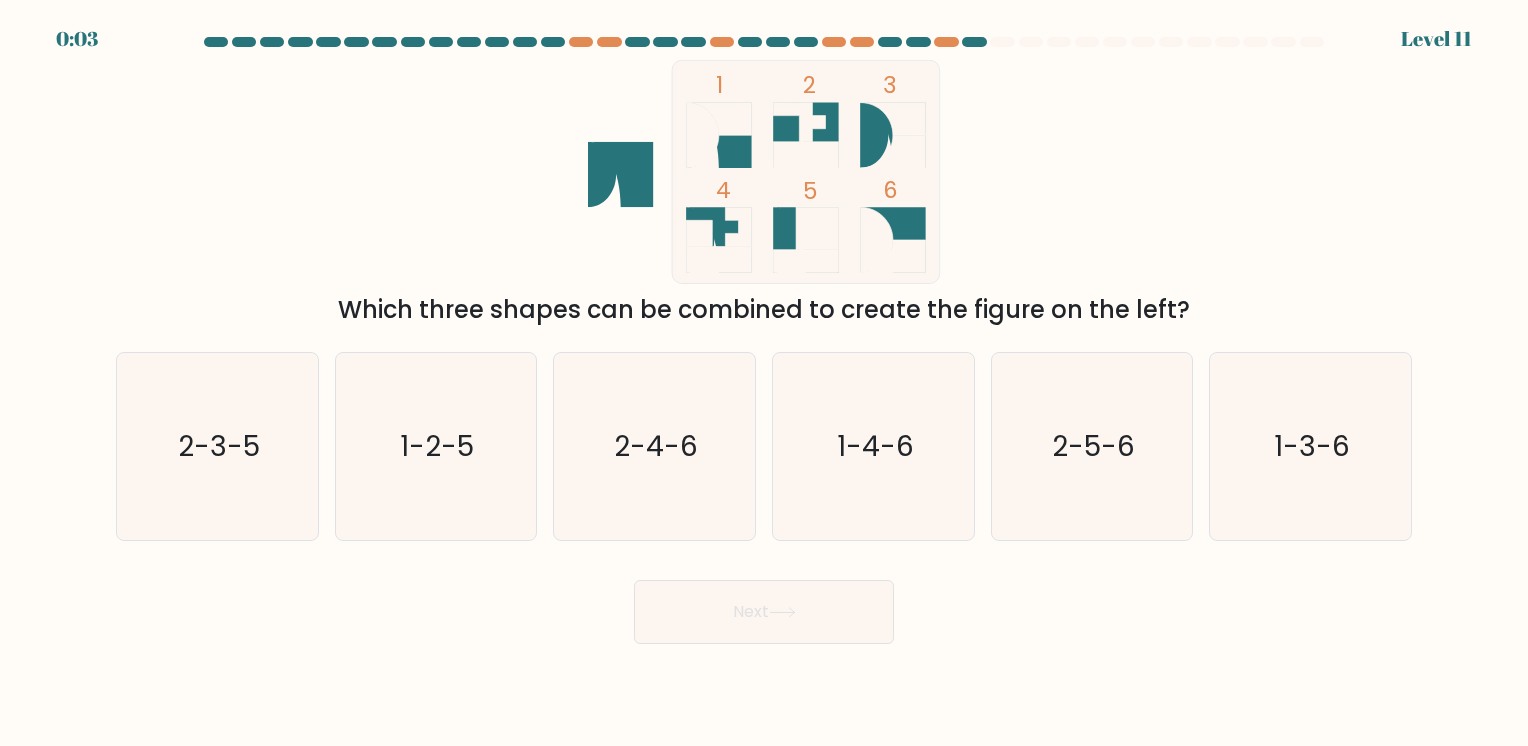 click 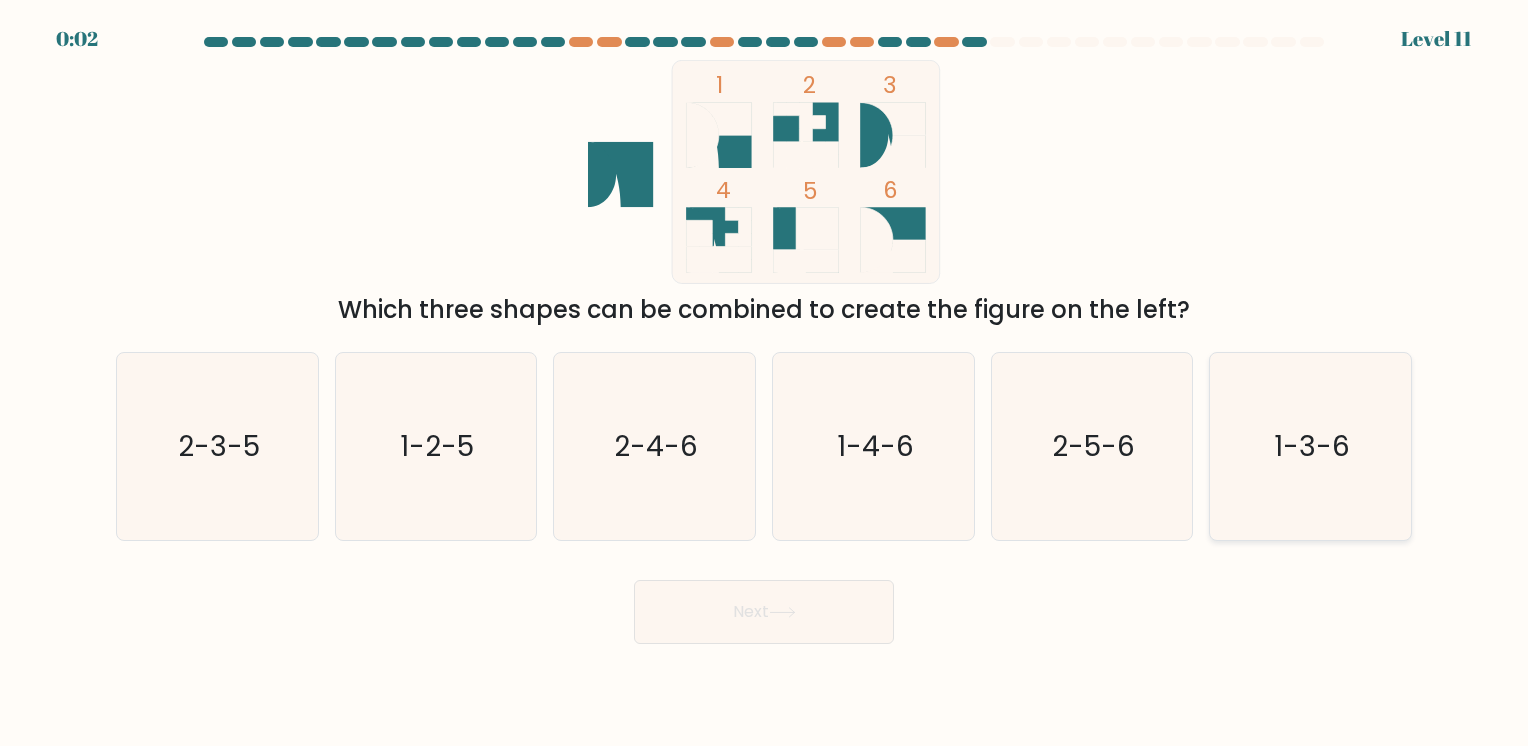 drag, startPoint x: 1344, startPoint y: 412, endPoint x: 1260, endPoint y: 438, distance: 87.93179 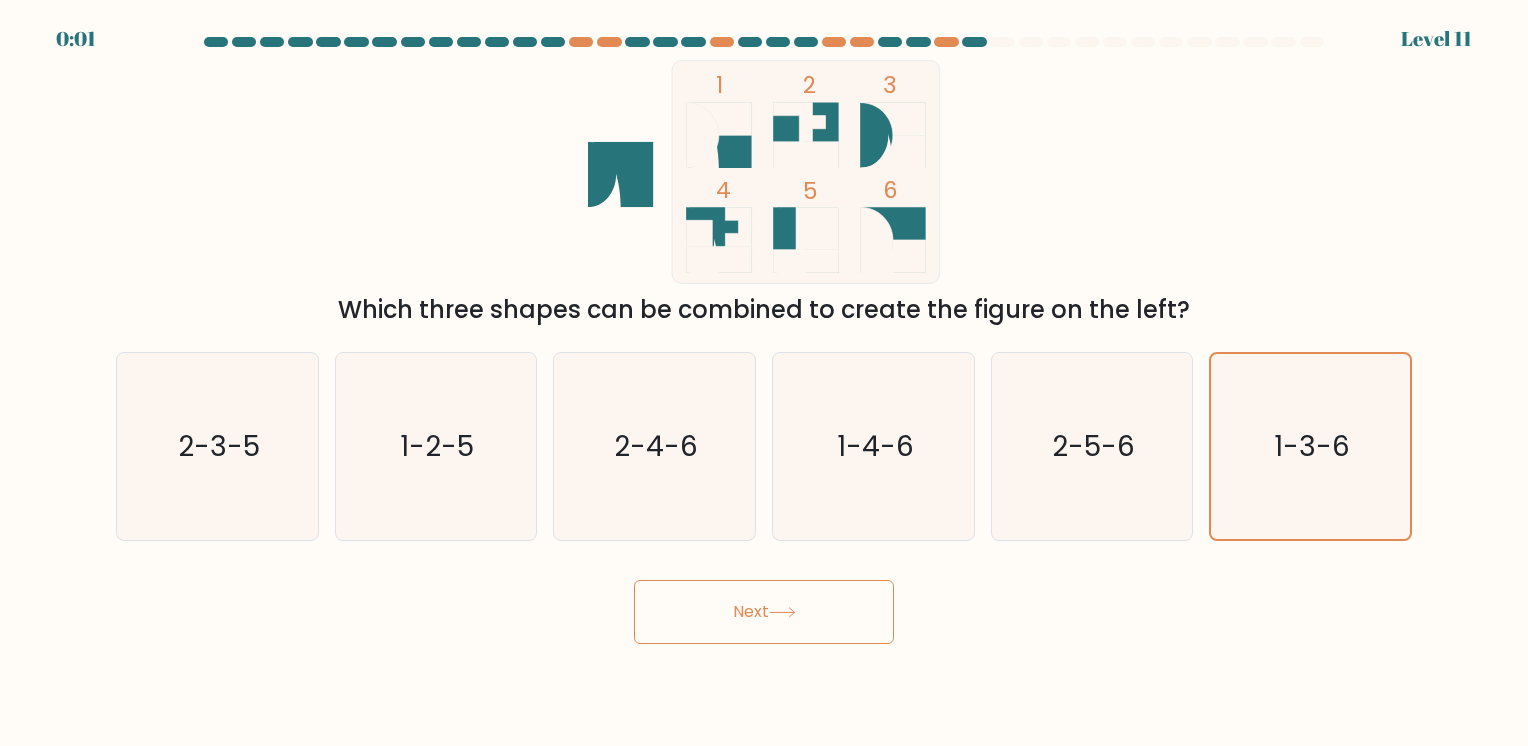 click on "Next" at bounding box center [764, 612] 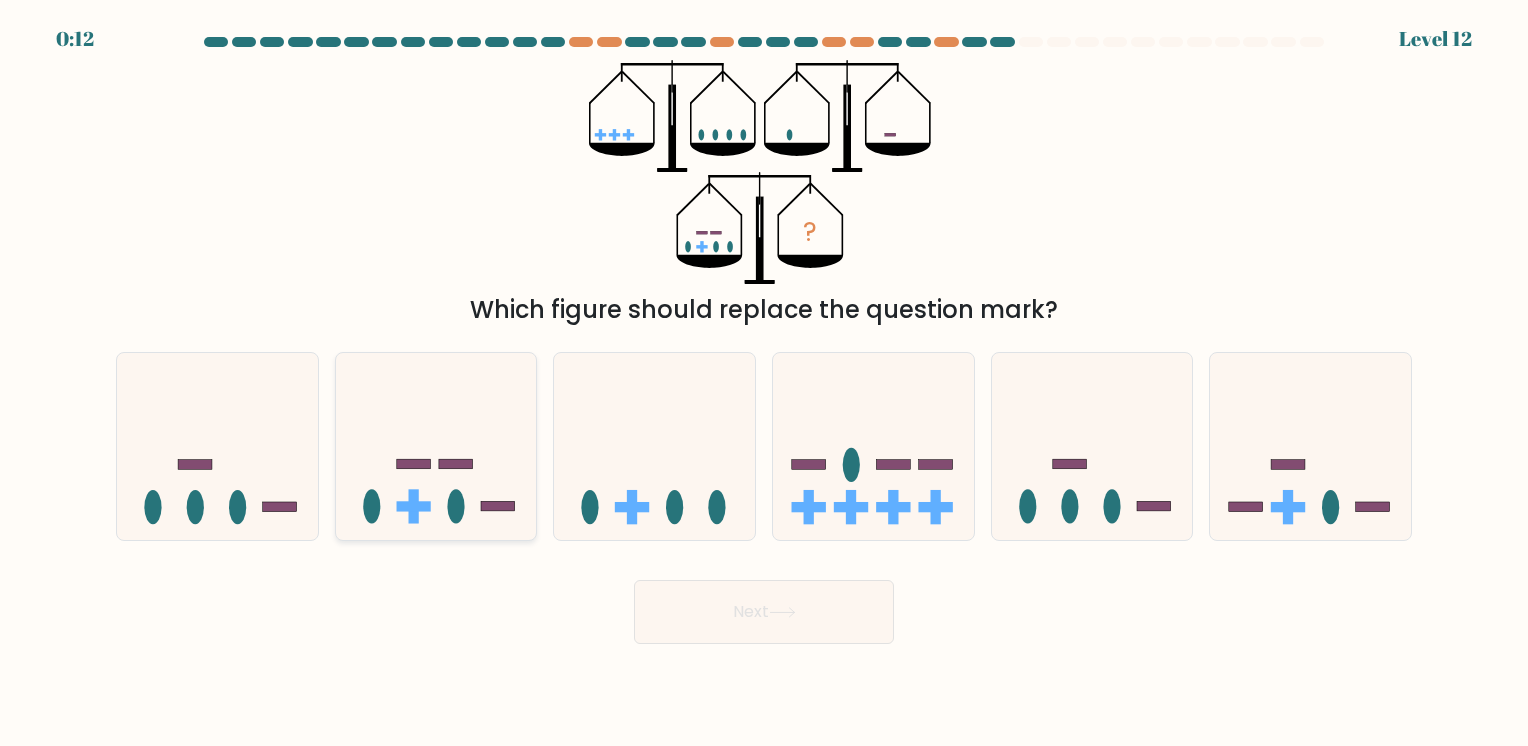 click 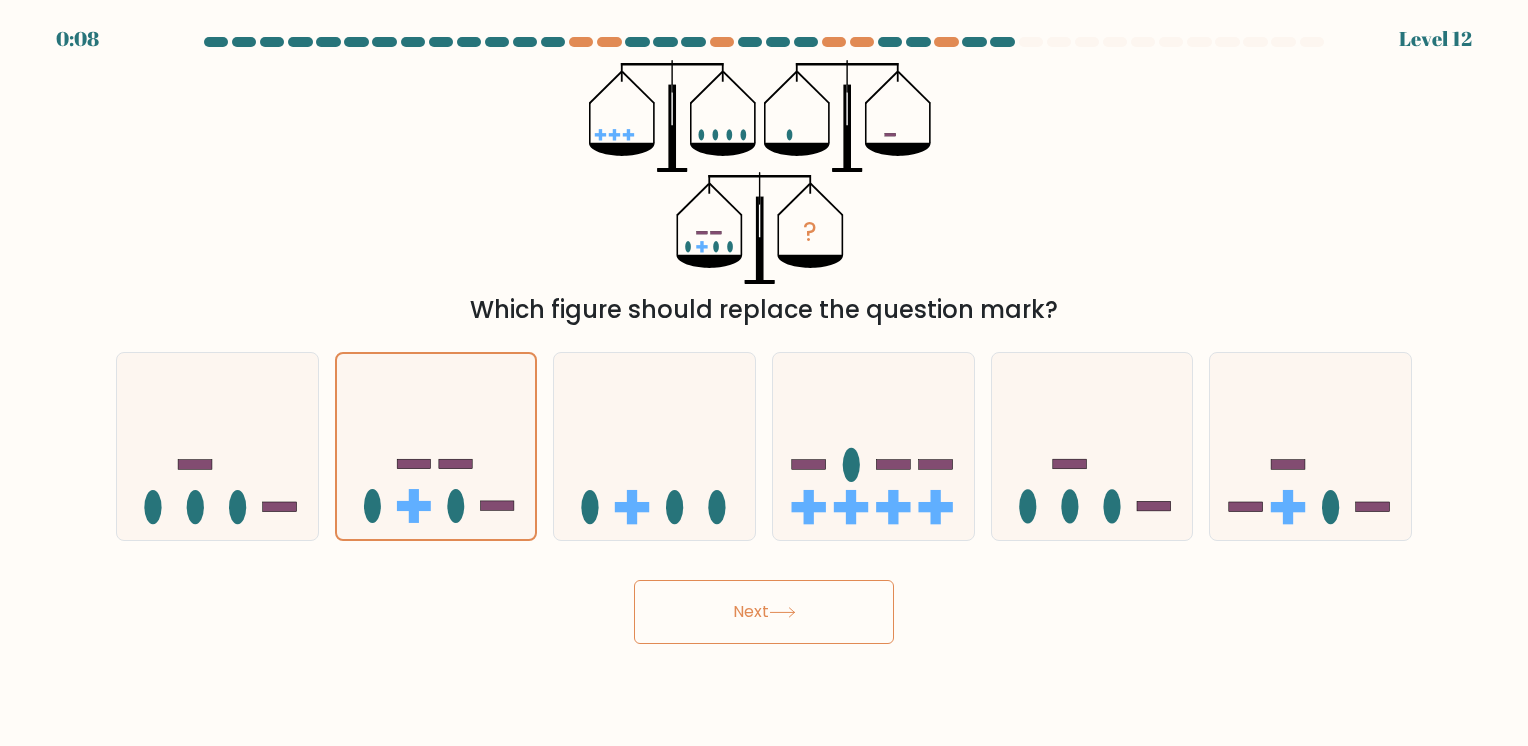 click on "Next" at bounding box center (764, 612) 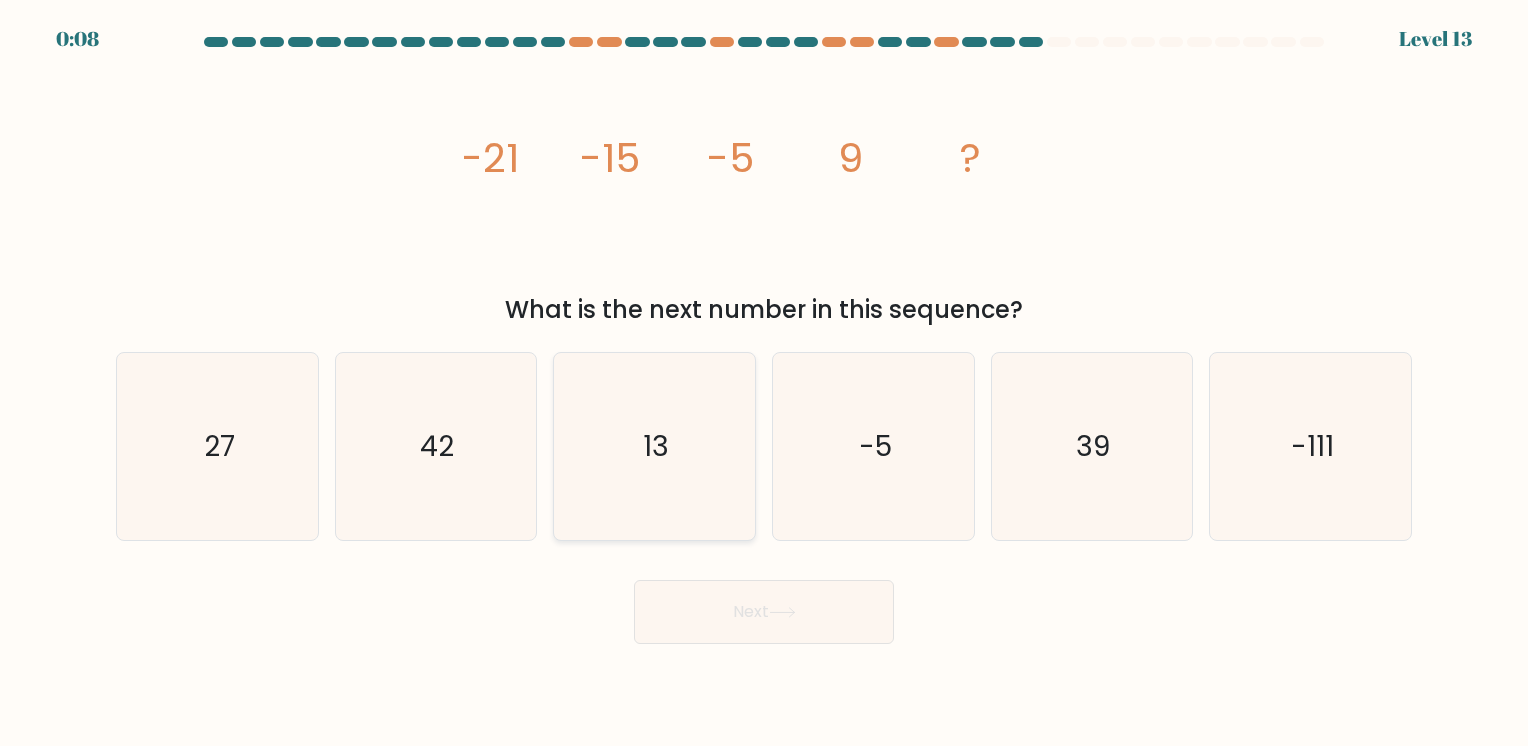 click on "13" 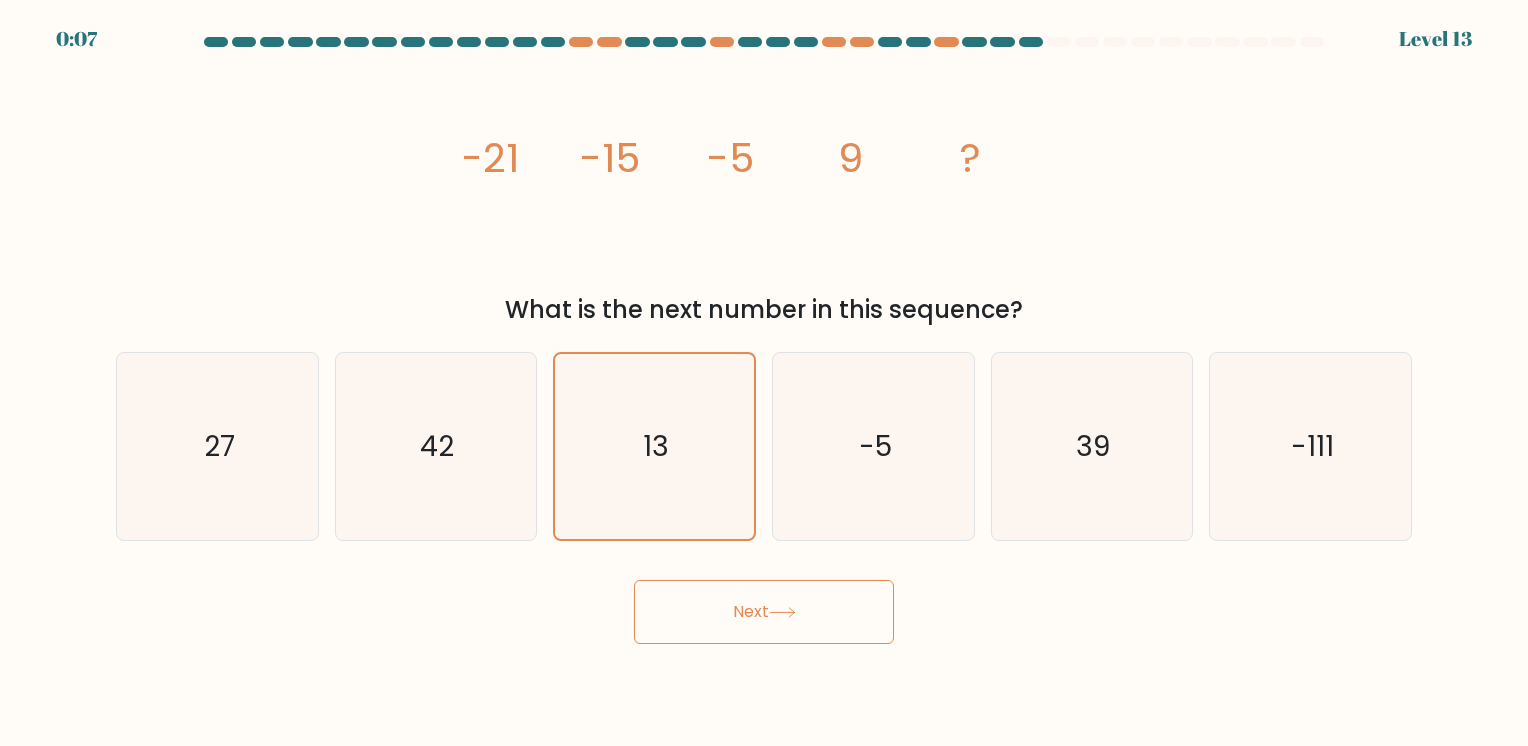 click on "Next" at bounding box center [764, 612] 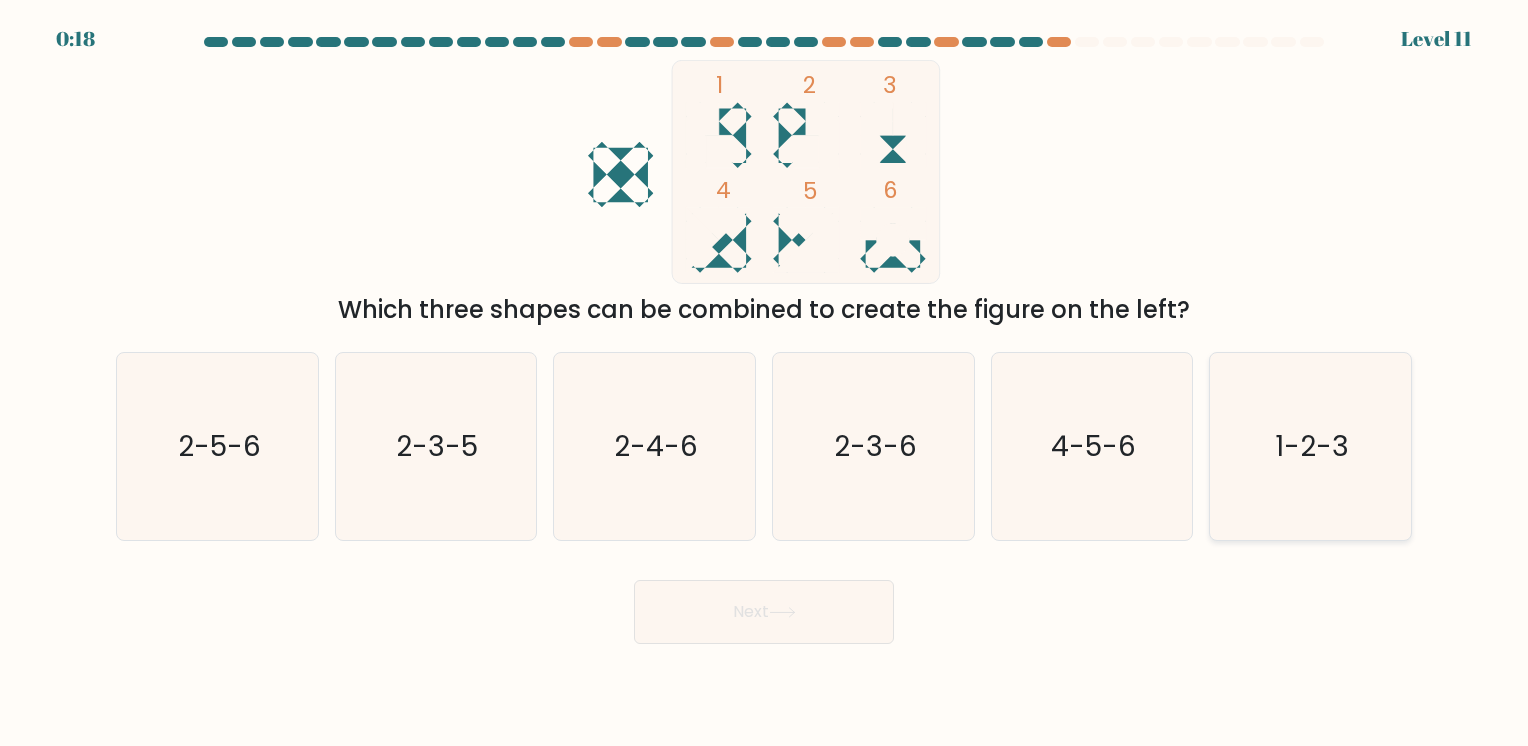 click on "1-2-3" 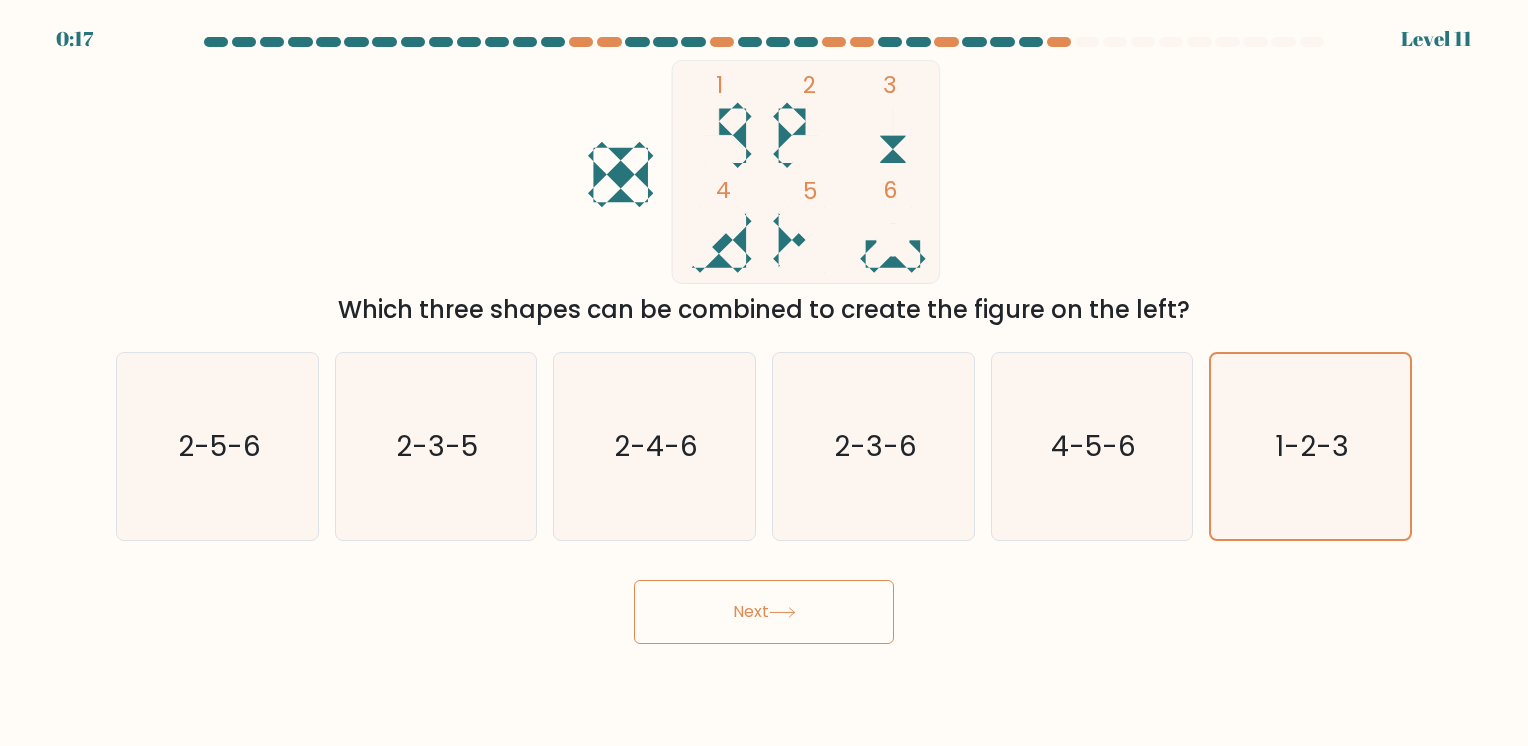 click on "Next" at bounding box center [764, 612] 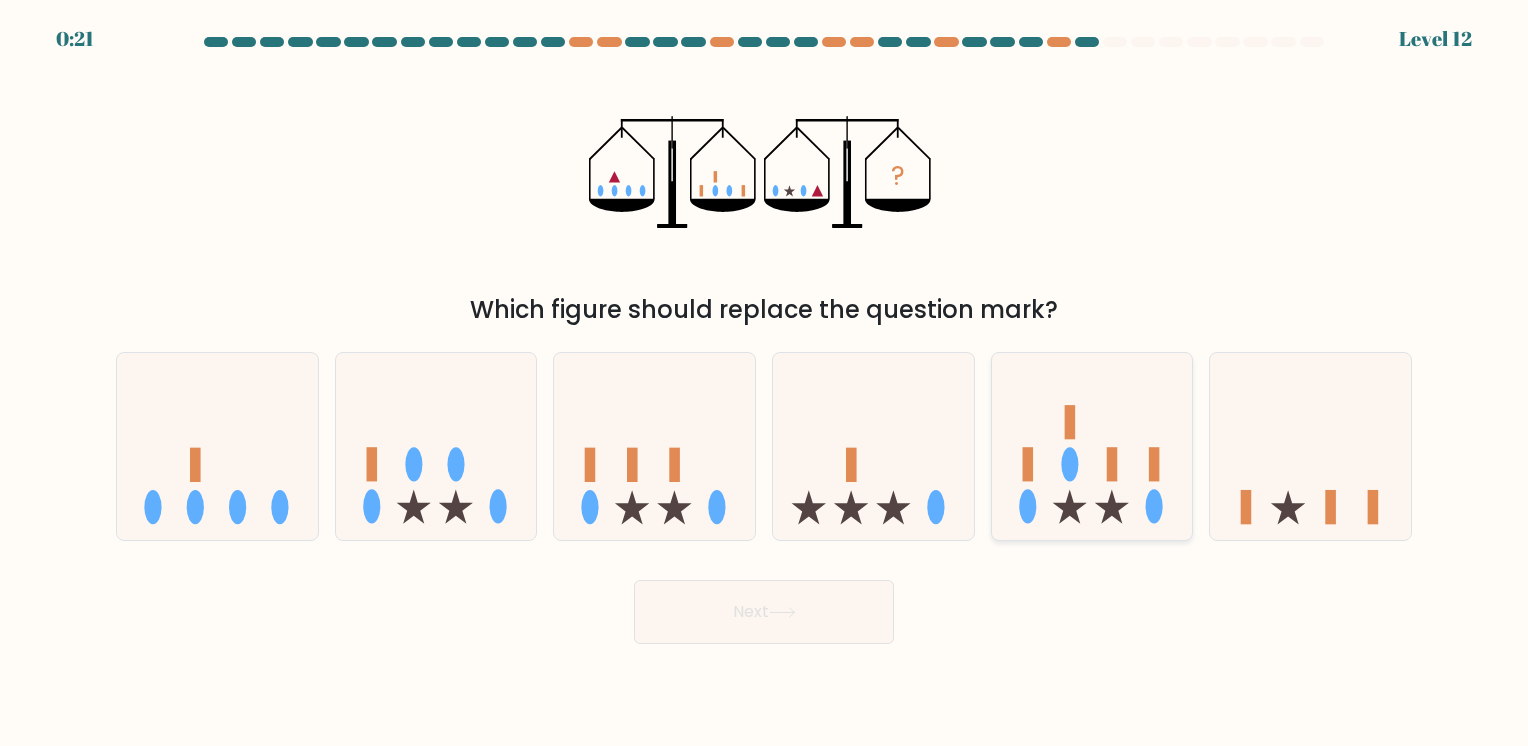 click 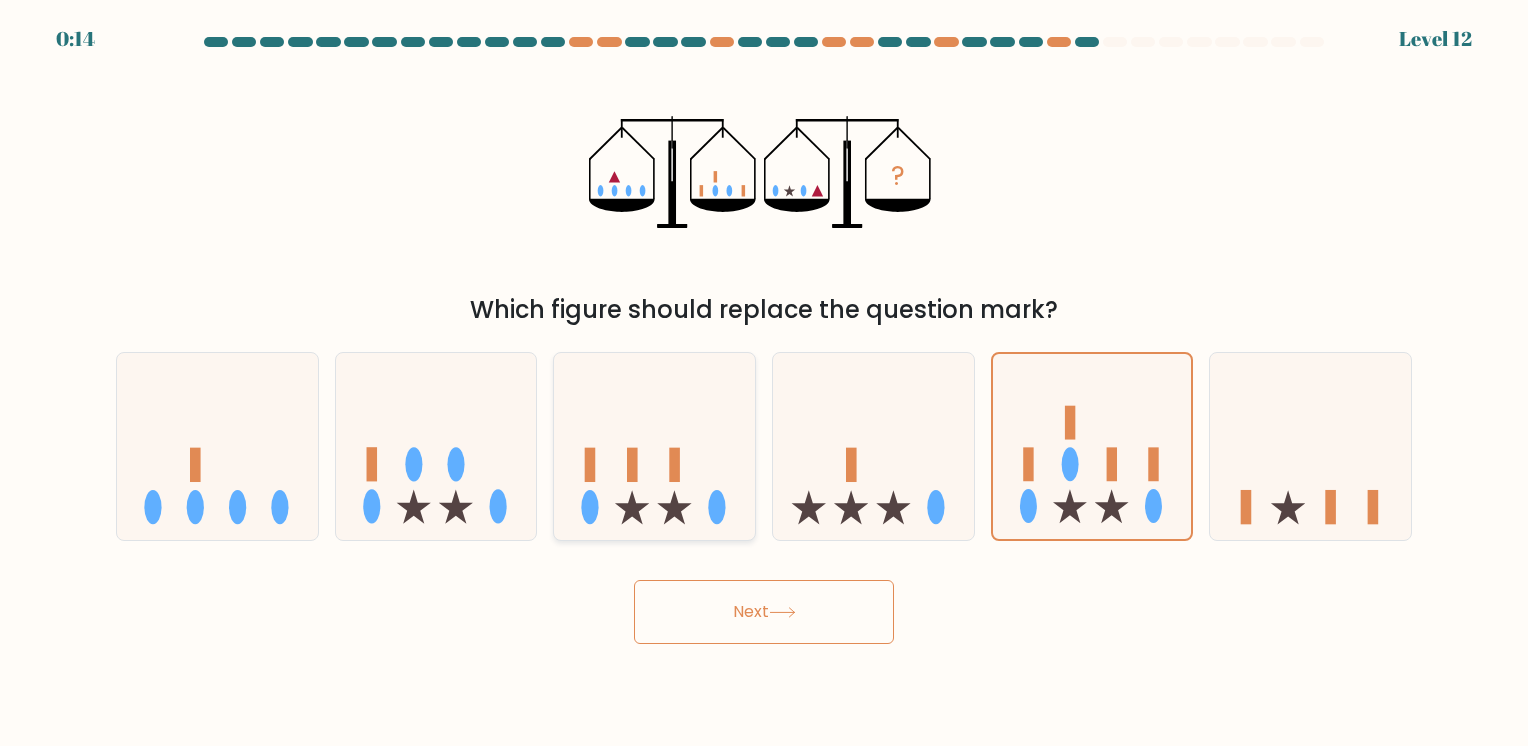 click 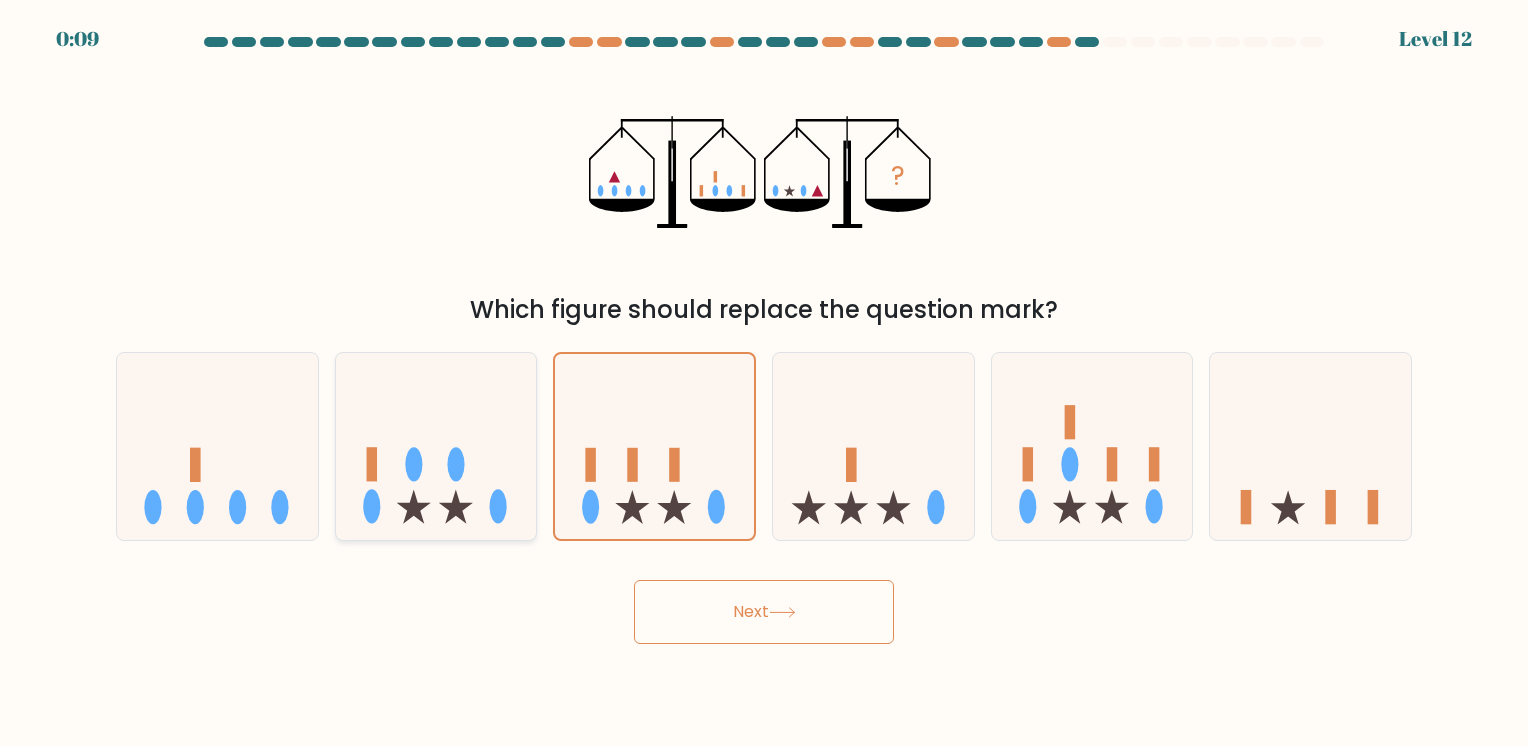 click 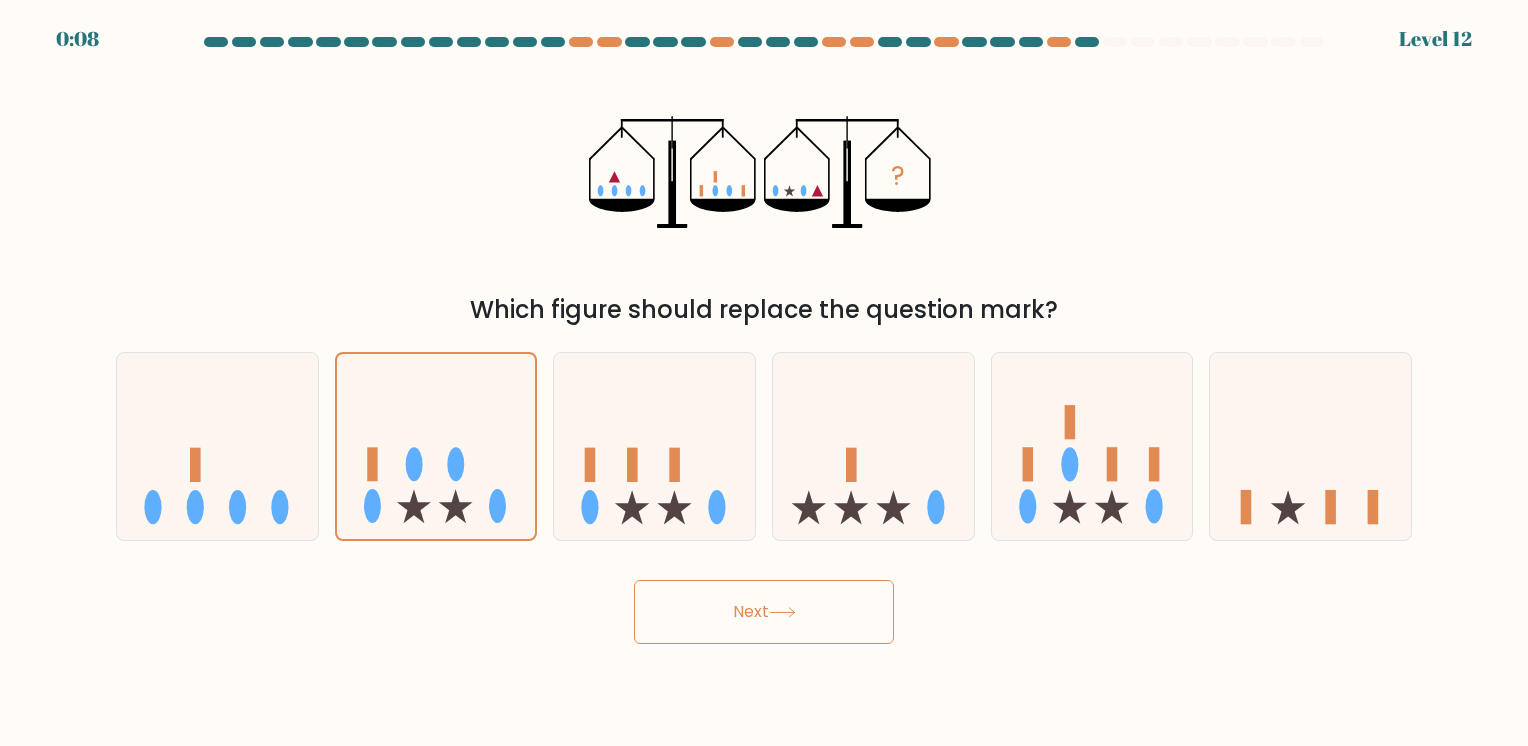 click 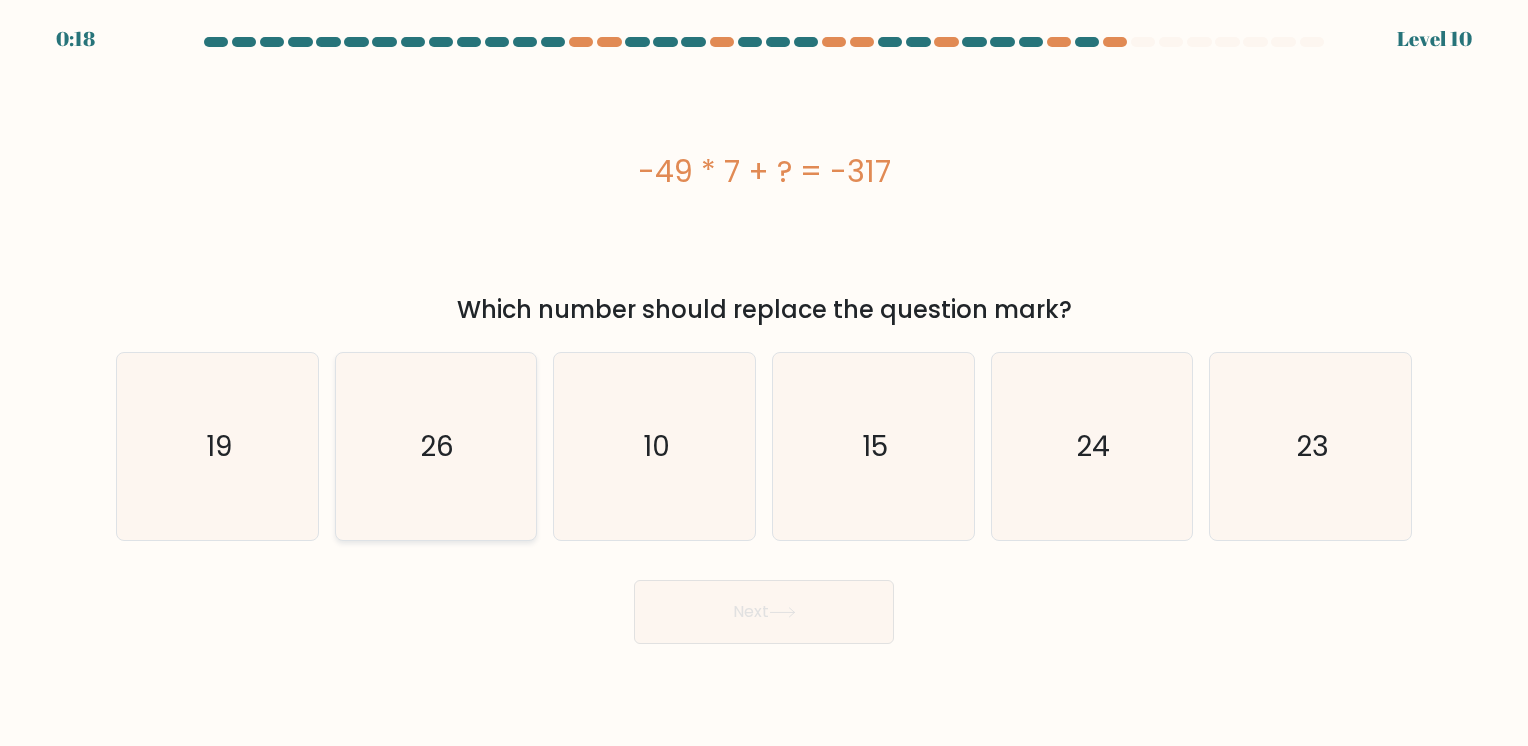 click on "26" 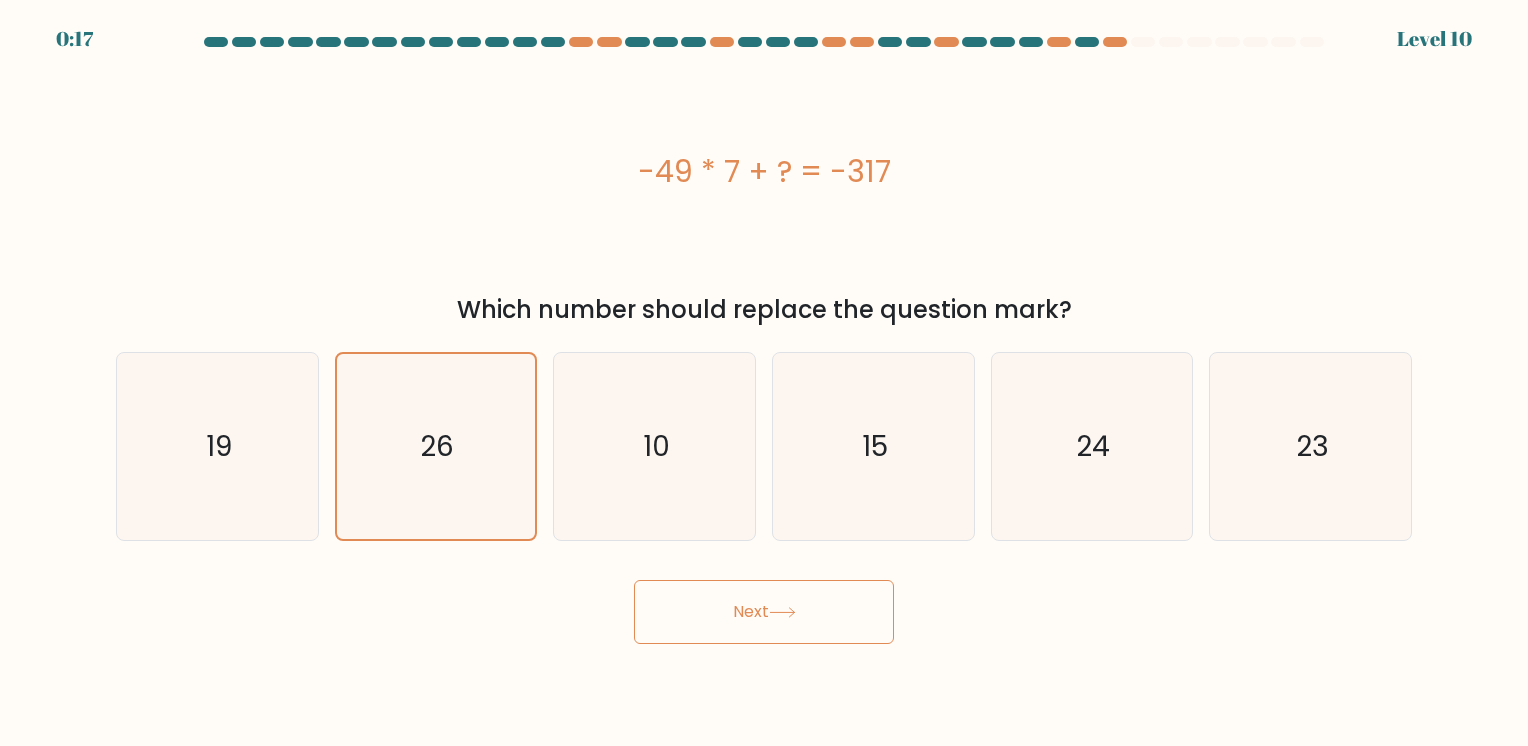 click on "Next" at bounding box center [764, 612] 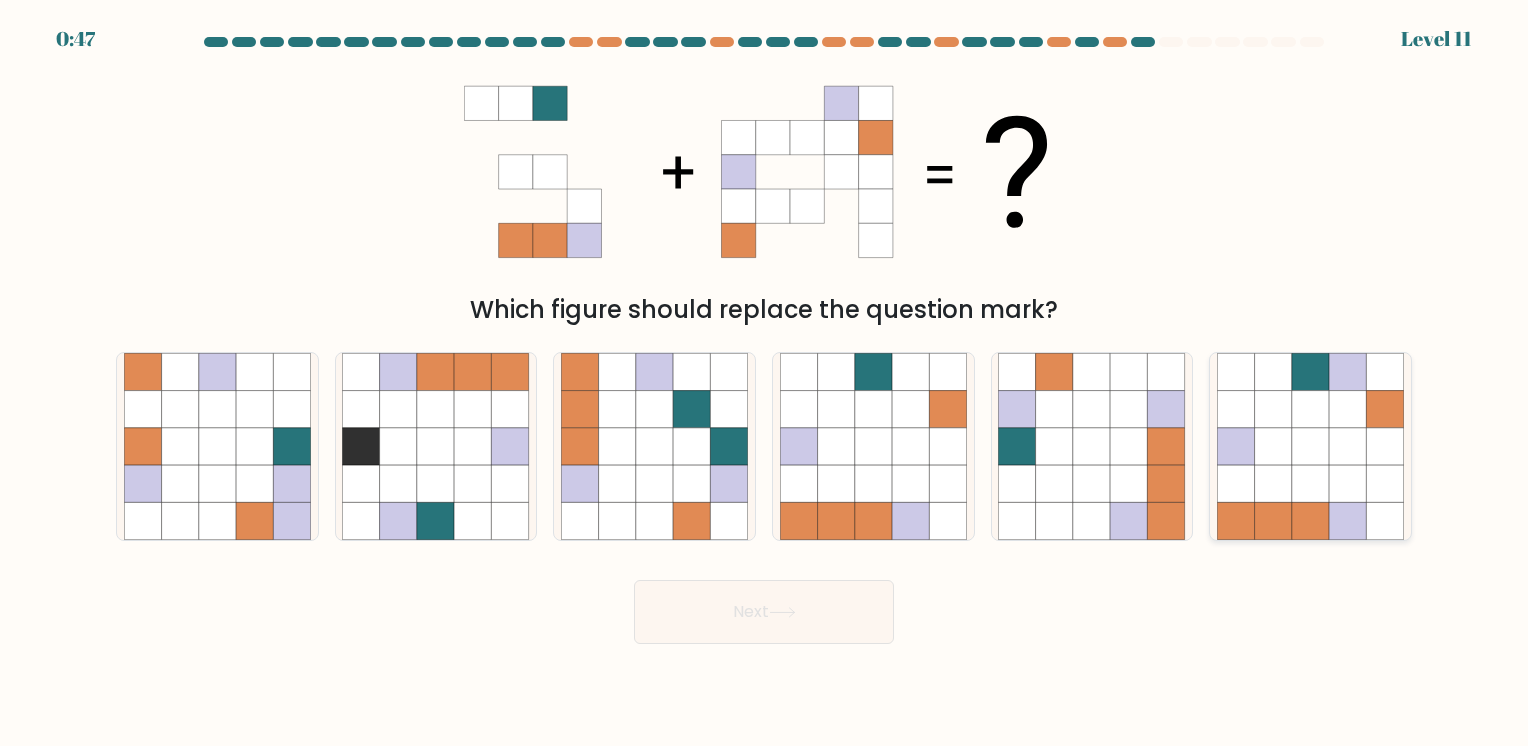 click 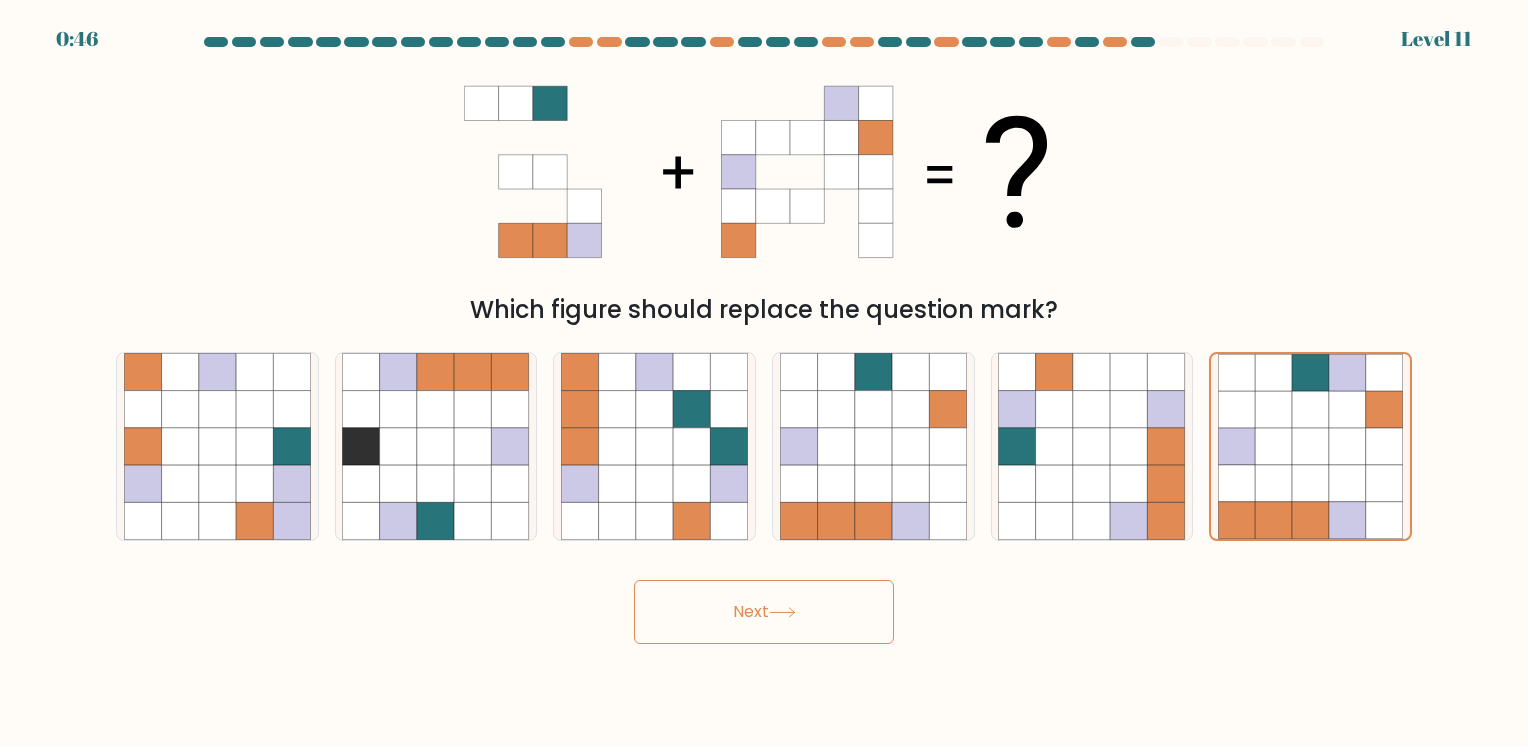 click on "Next" at bounding box center (764, 612) 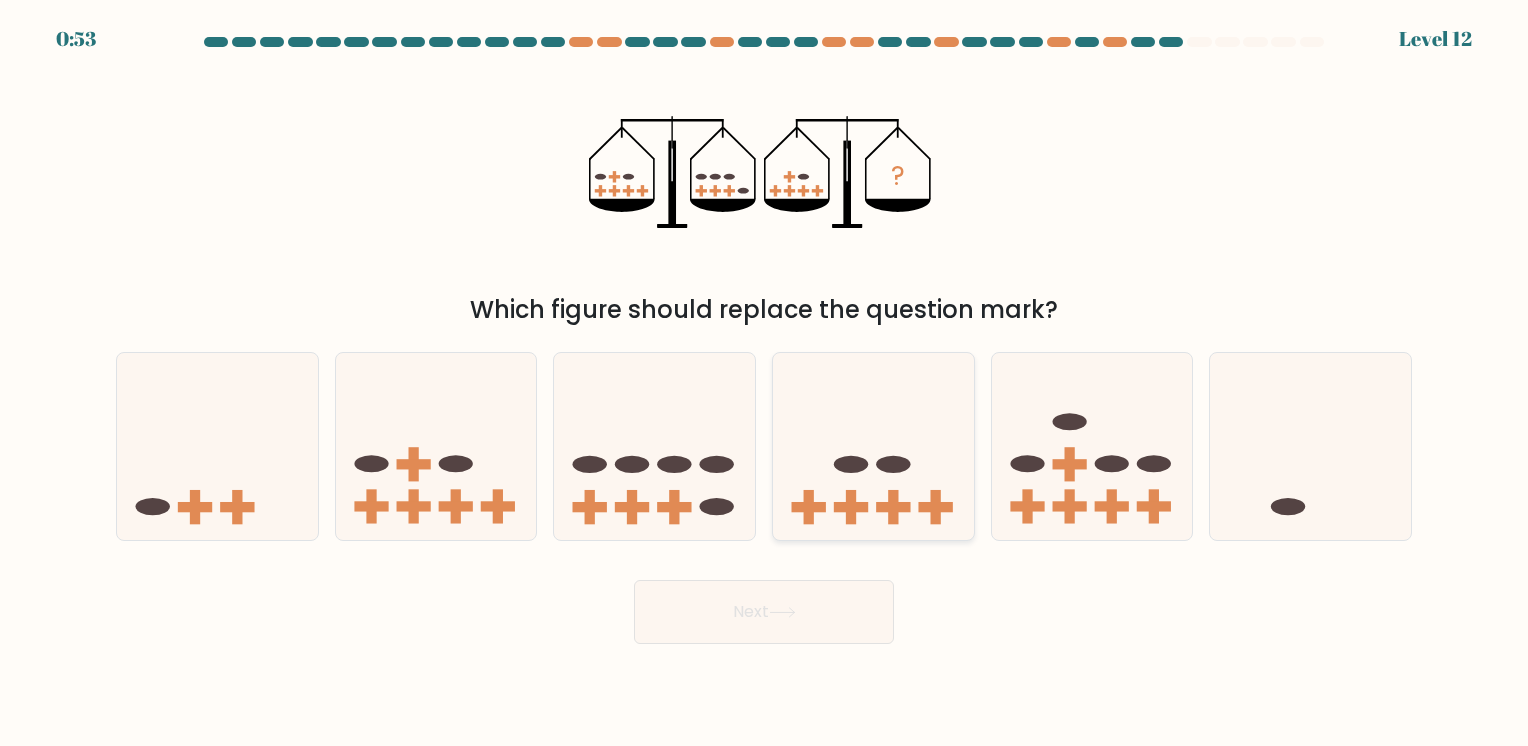 click 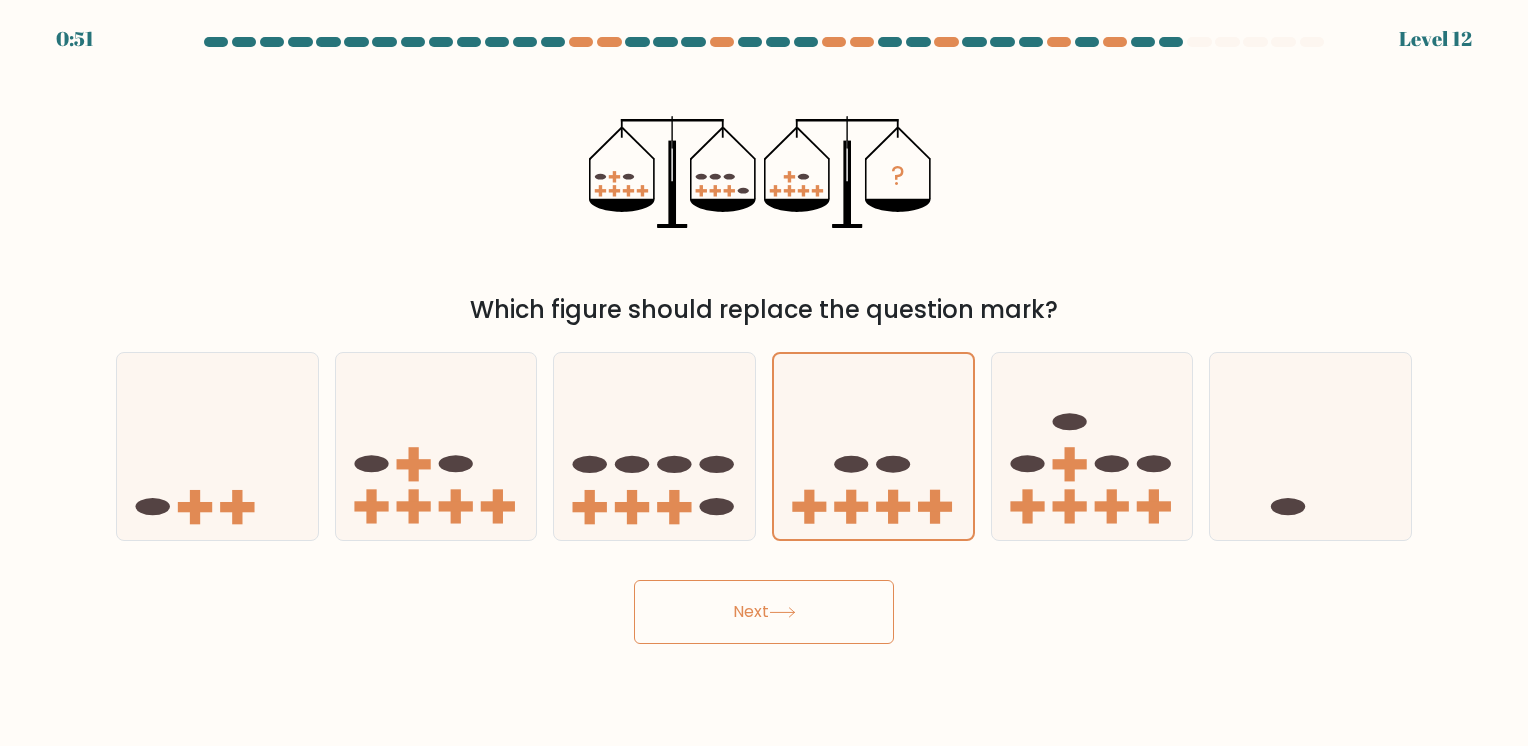 click on "Next" at bounding box center (764, 612) 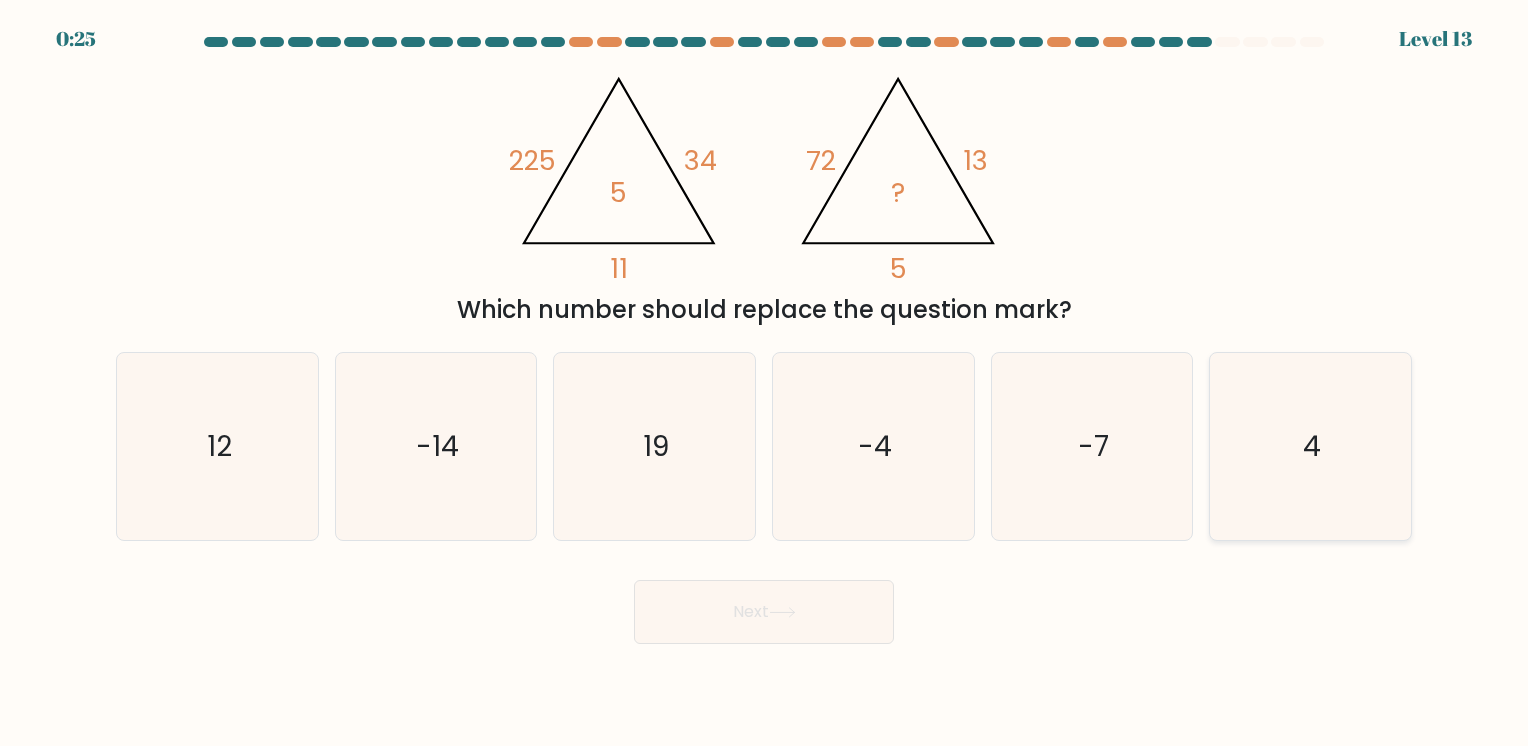 click on "4" 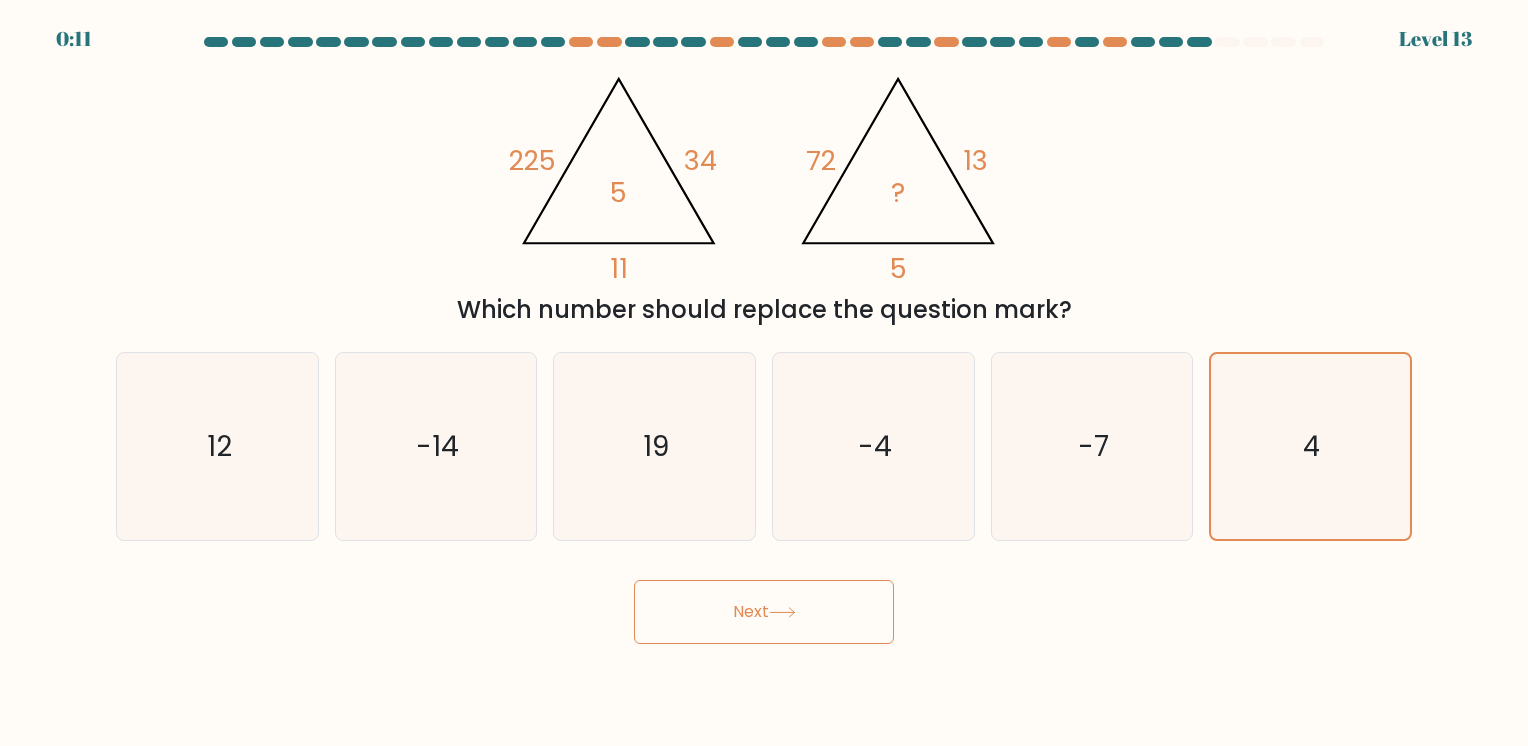 click on "Next" at bounding box center (764, 612) 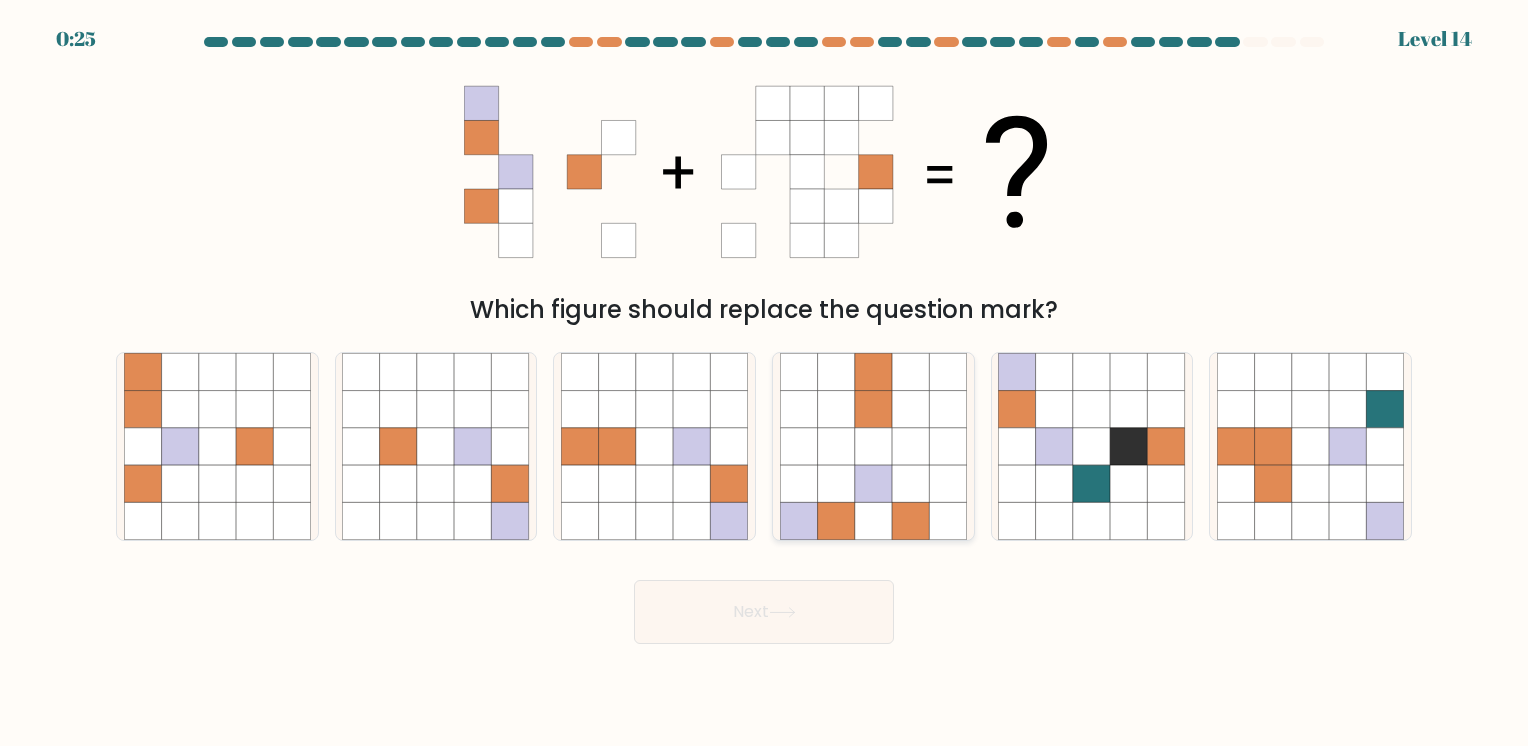 click 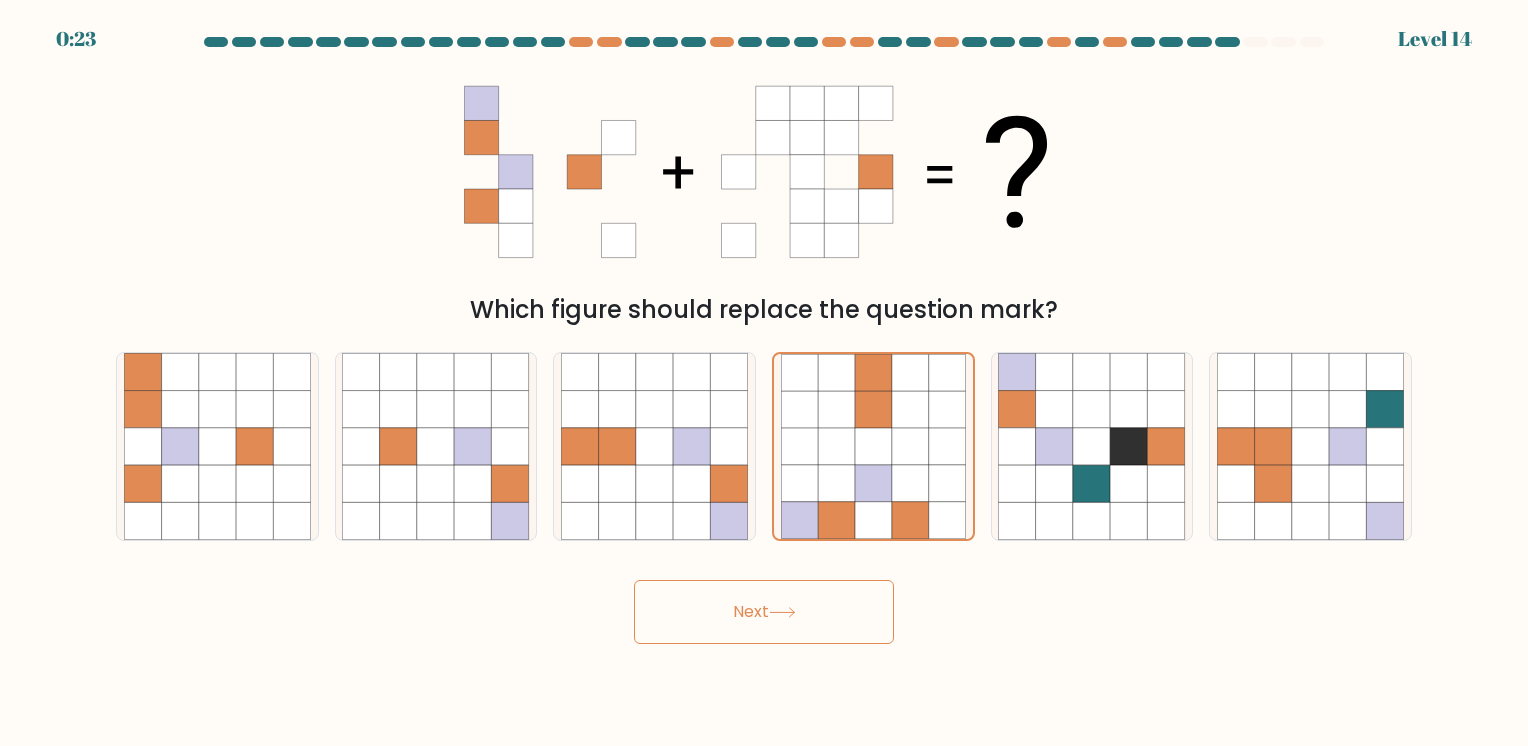 click 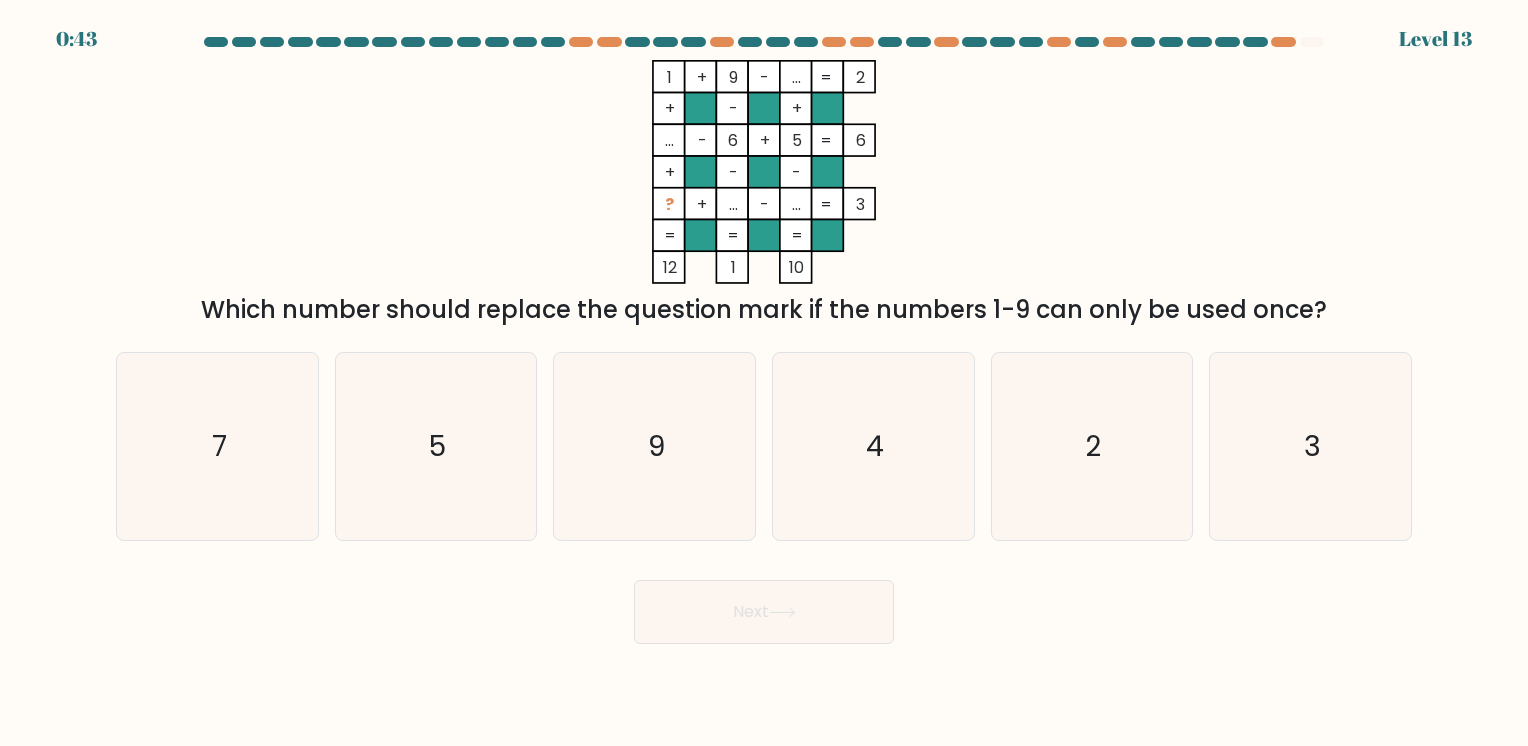 scroll, scrollTop: 0, scrollLeft: 0, axis: both 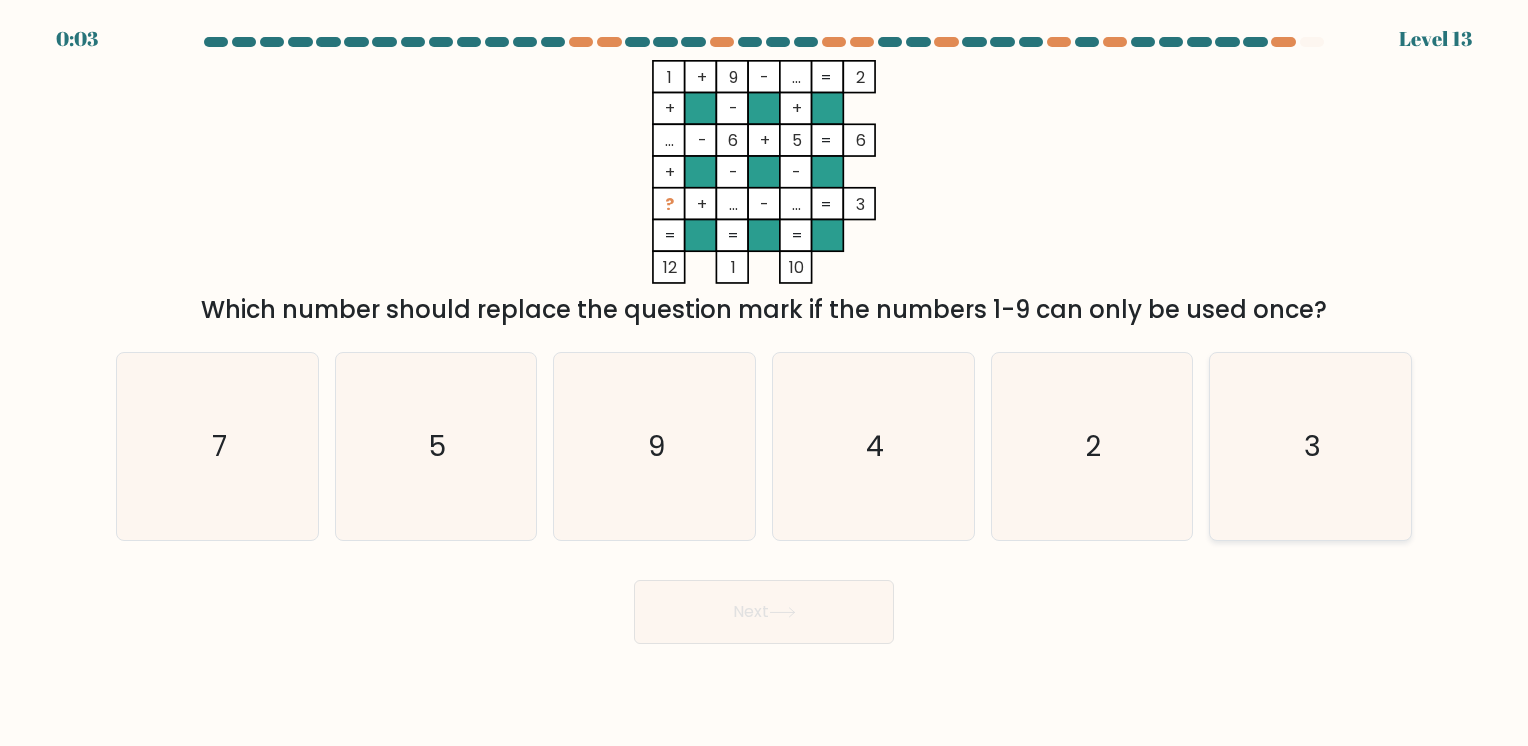 click on "3" 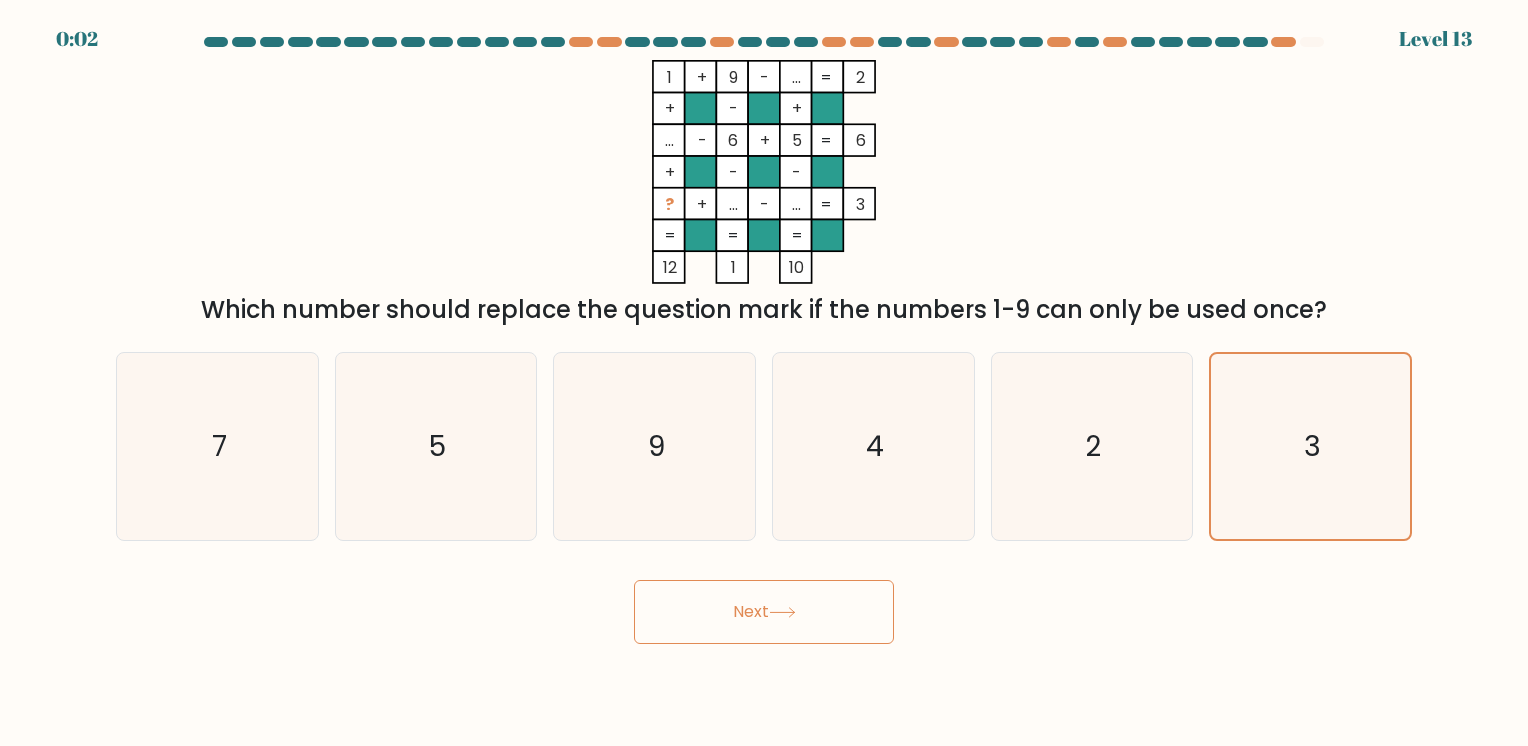 click 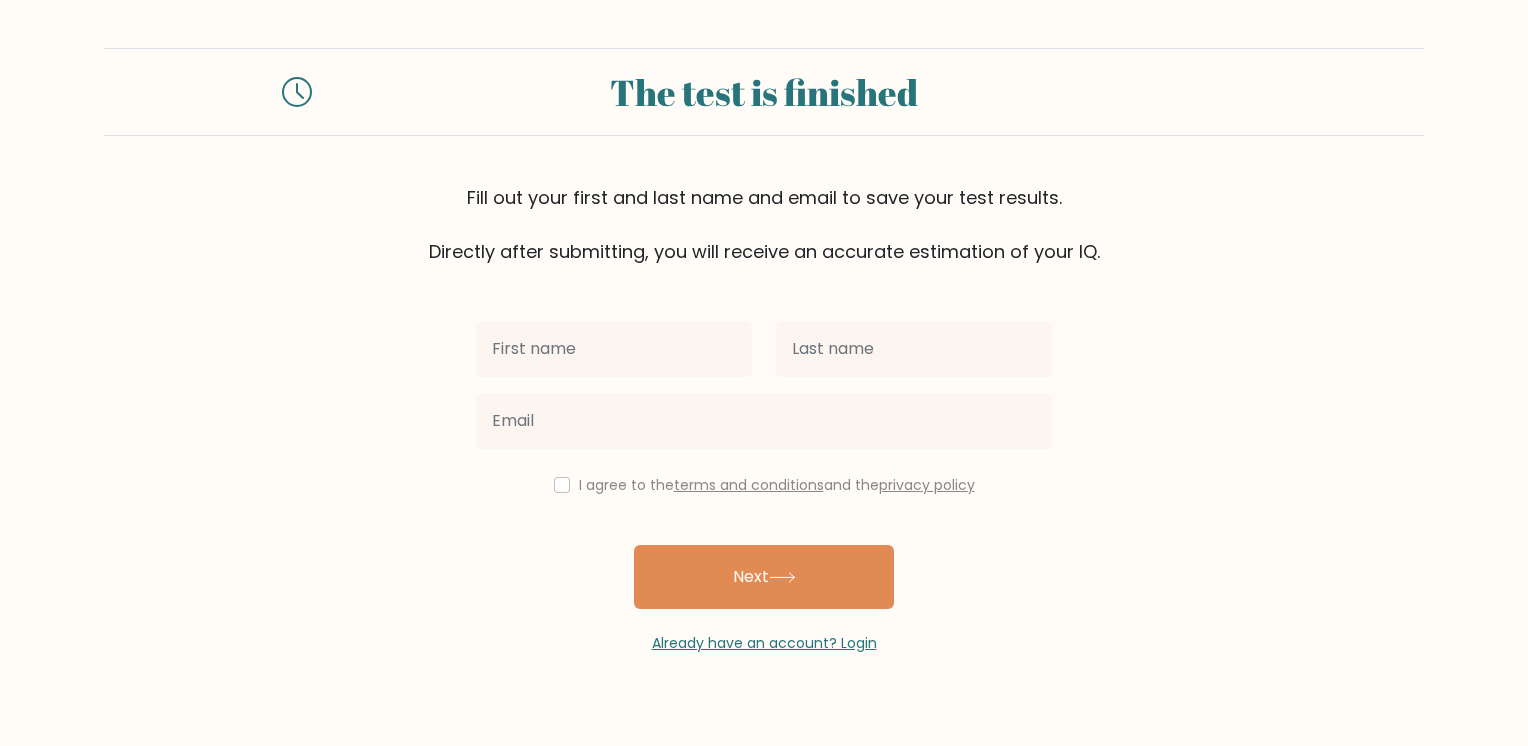 scroll, scrollTop: 0, scrollLeft: 0, axis: both 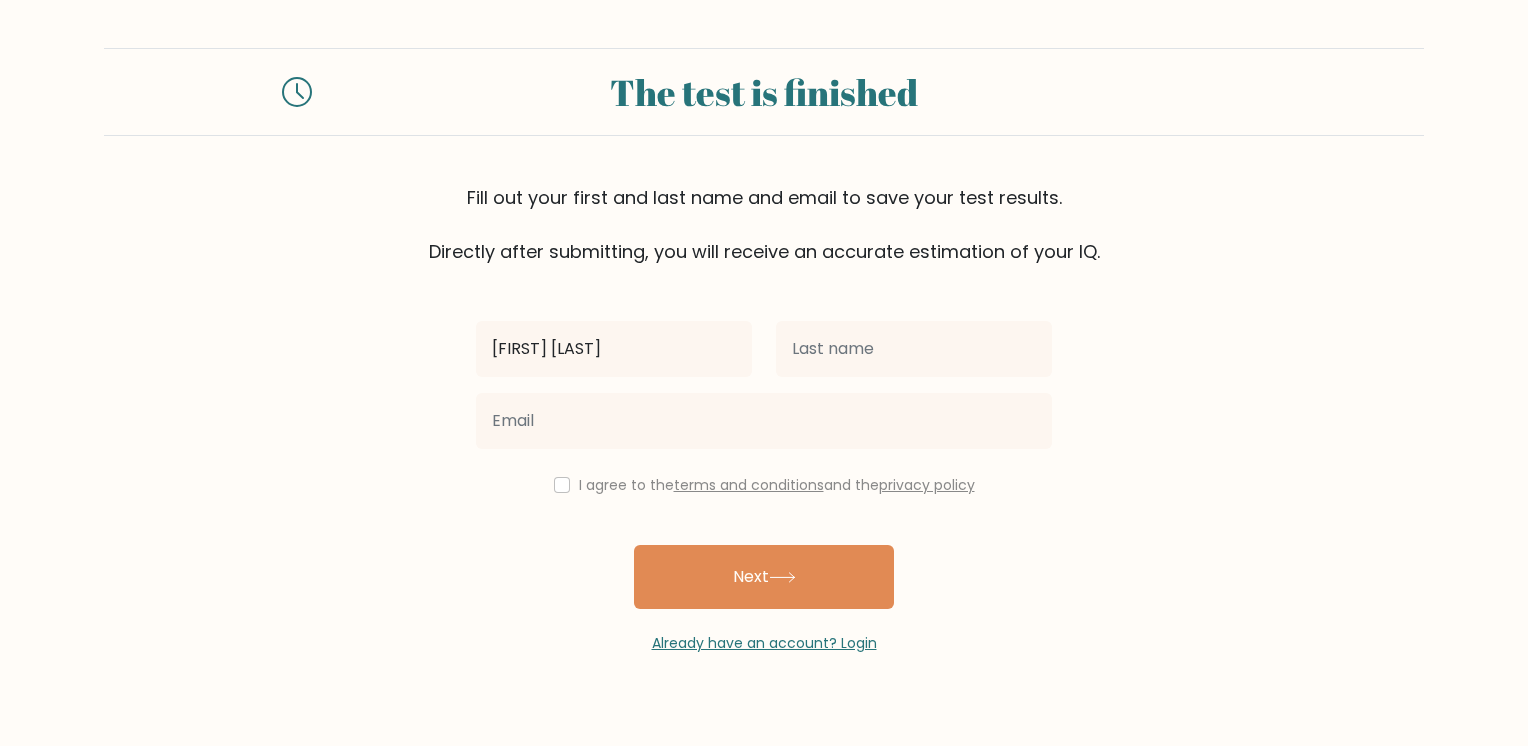 type on "[FIRST] [LAST]" 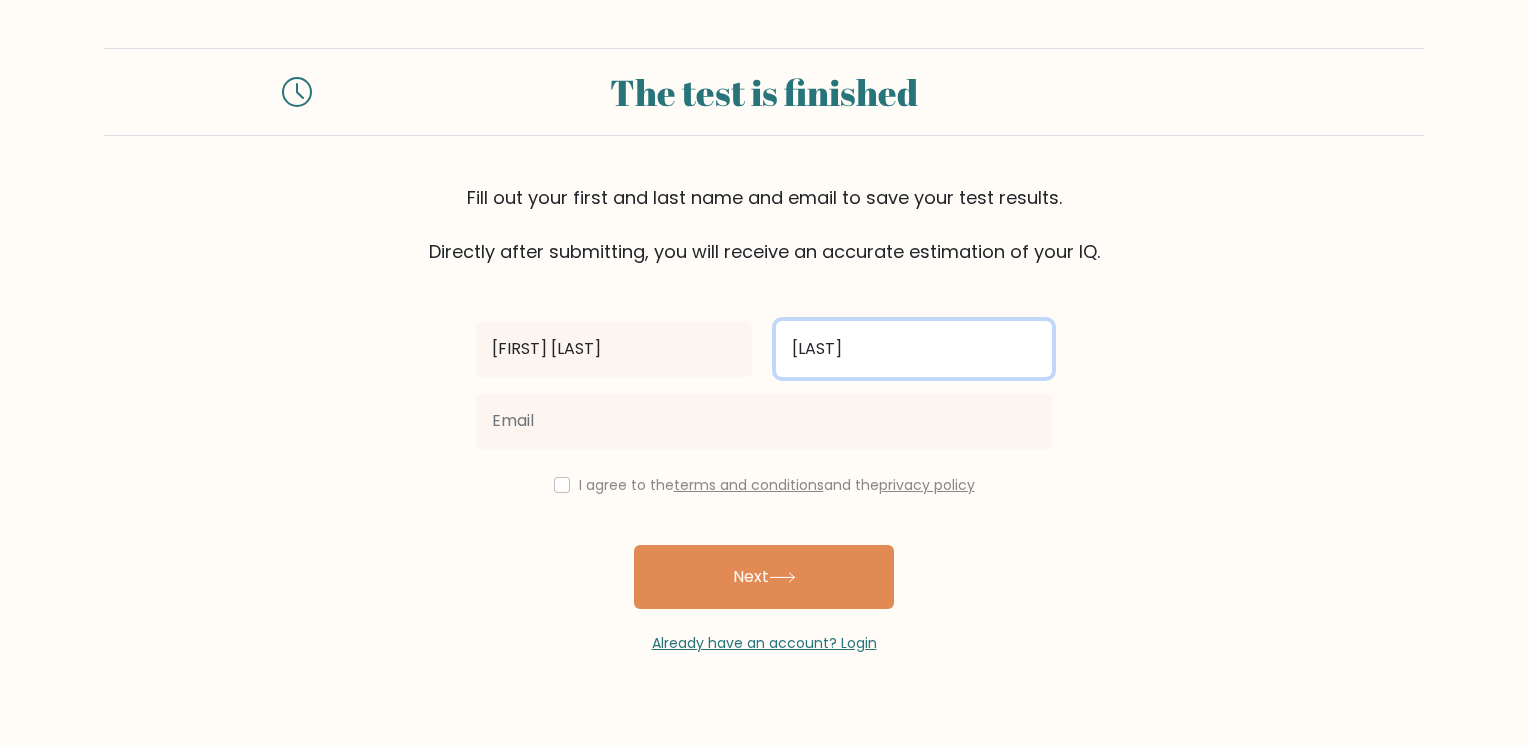 type on "[LAST]" 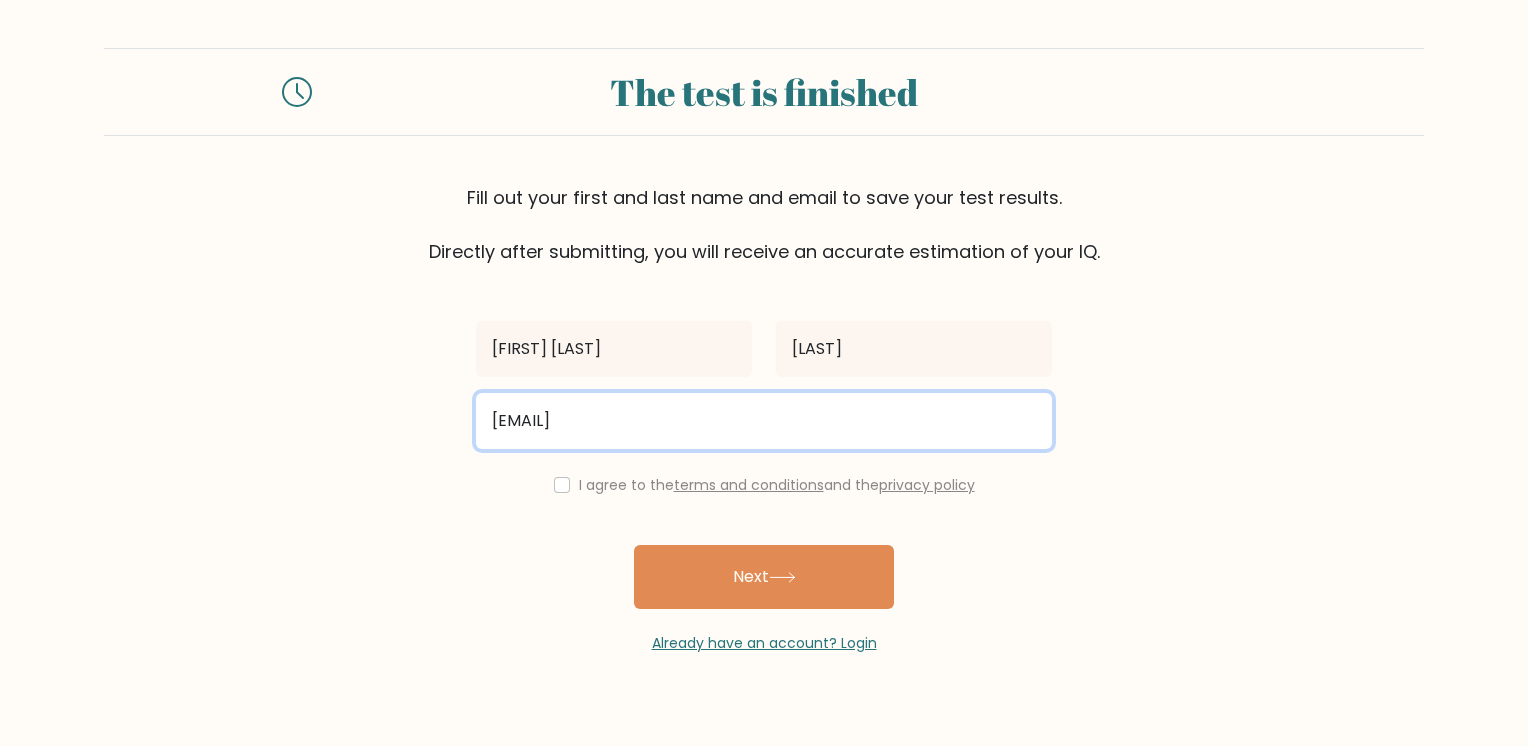 type on "[EMAIL]" 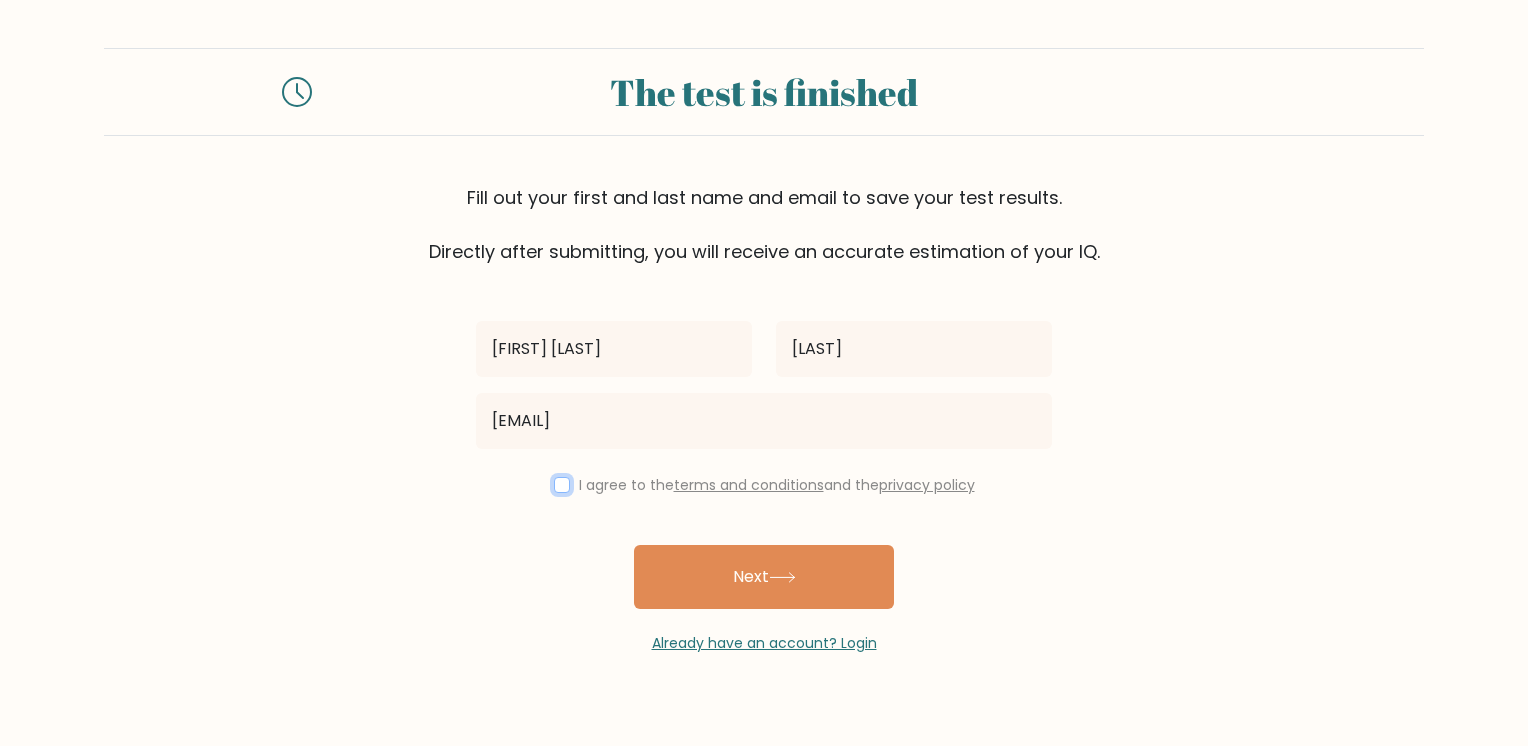 click at bounding box center [562, 485] 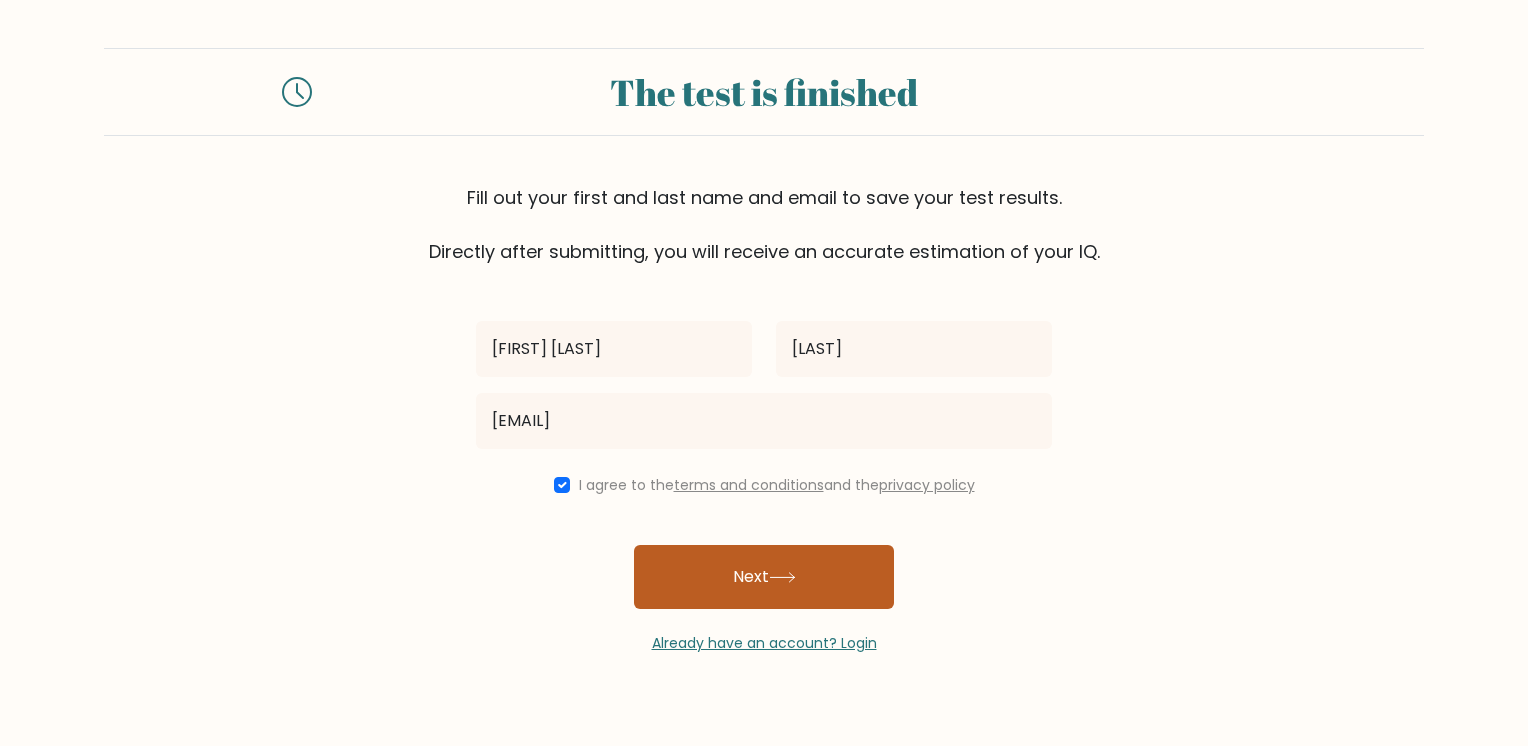 click on "Next" at bounding box center [764, 577] 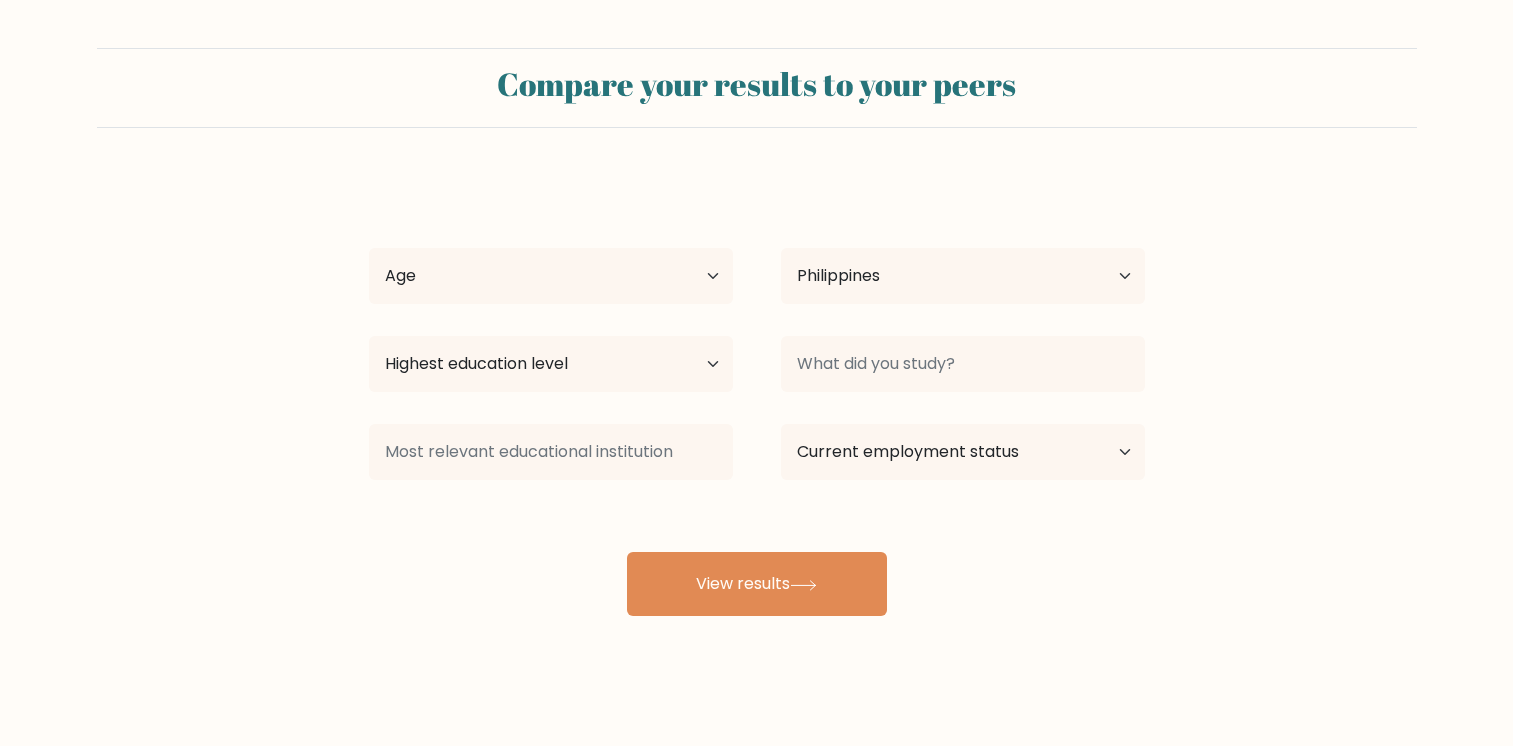 select on "PH" 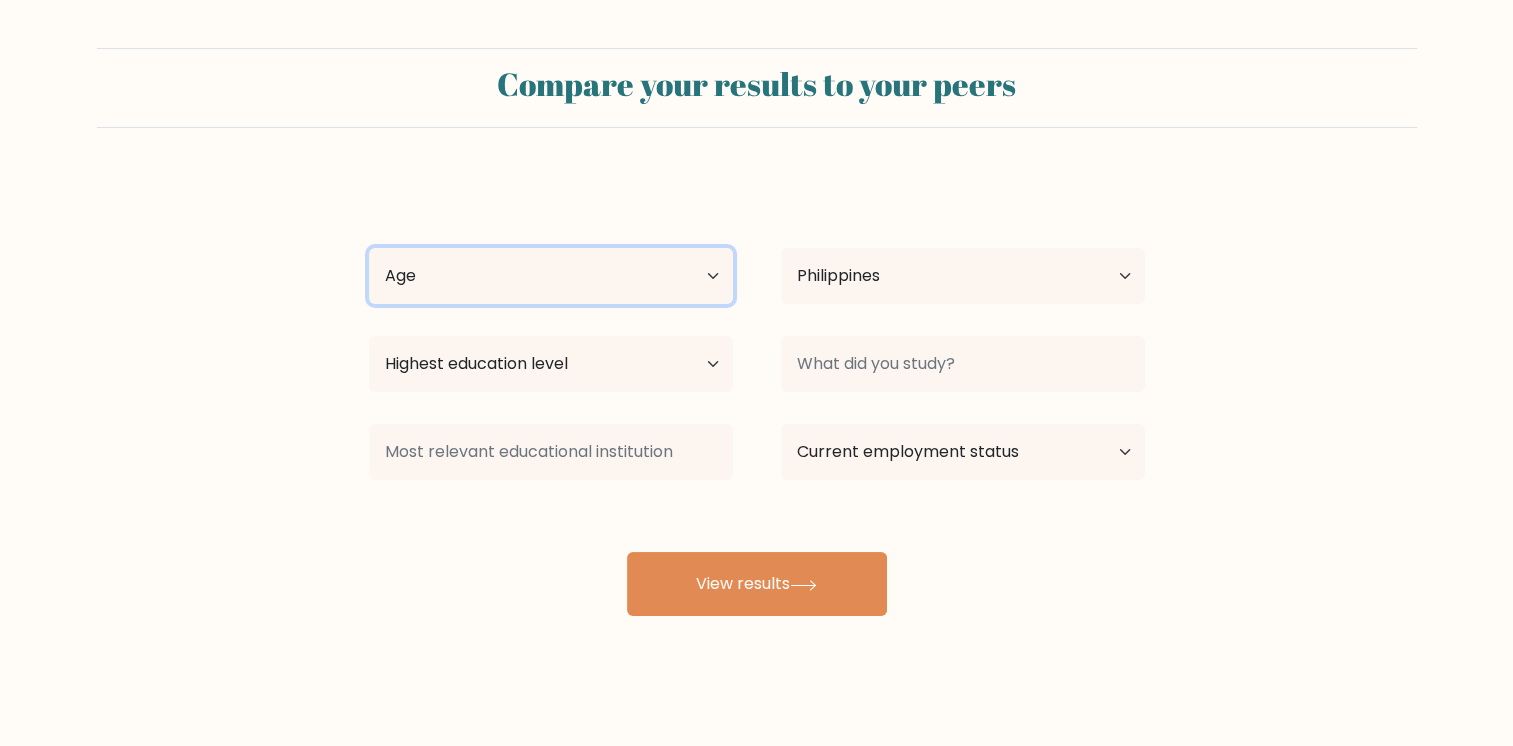 click on "Age
Under 18 years old
18-24 years old
25-34 years old
35-44 years old
45-54 years old
55-64 years old
65 years old and above" at bounding box center [551, 276] 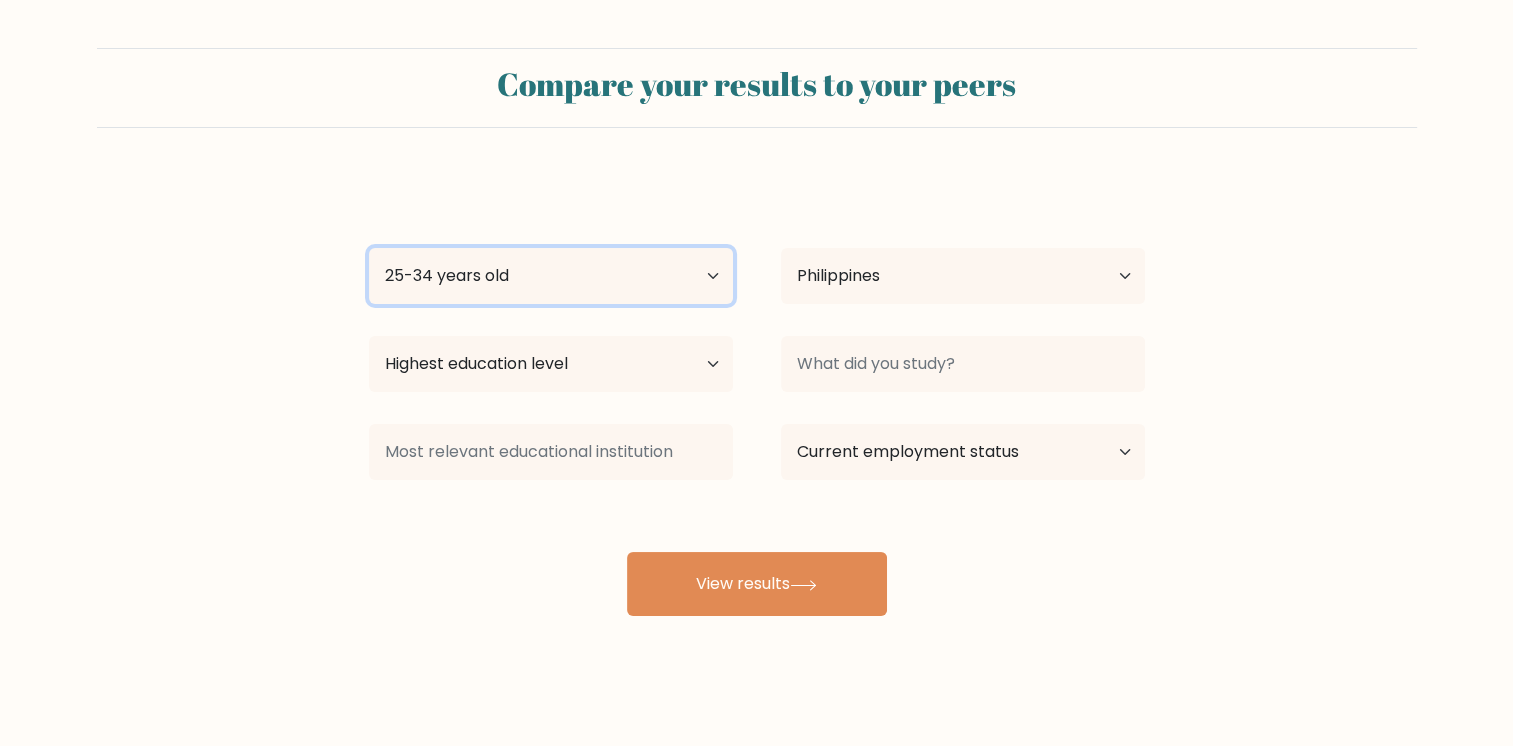 click on "Age
Under 18 years old
18-24 years old
25-34 years old
35-44 years old
45-54 years old
55-64 years old
65 years old and above" at bounding box center (551, 276) 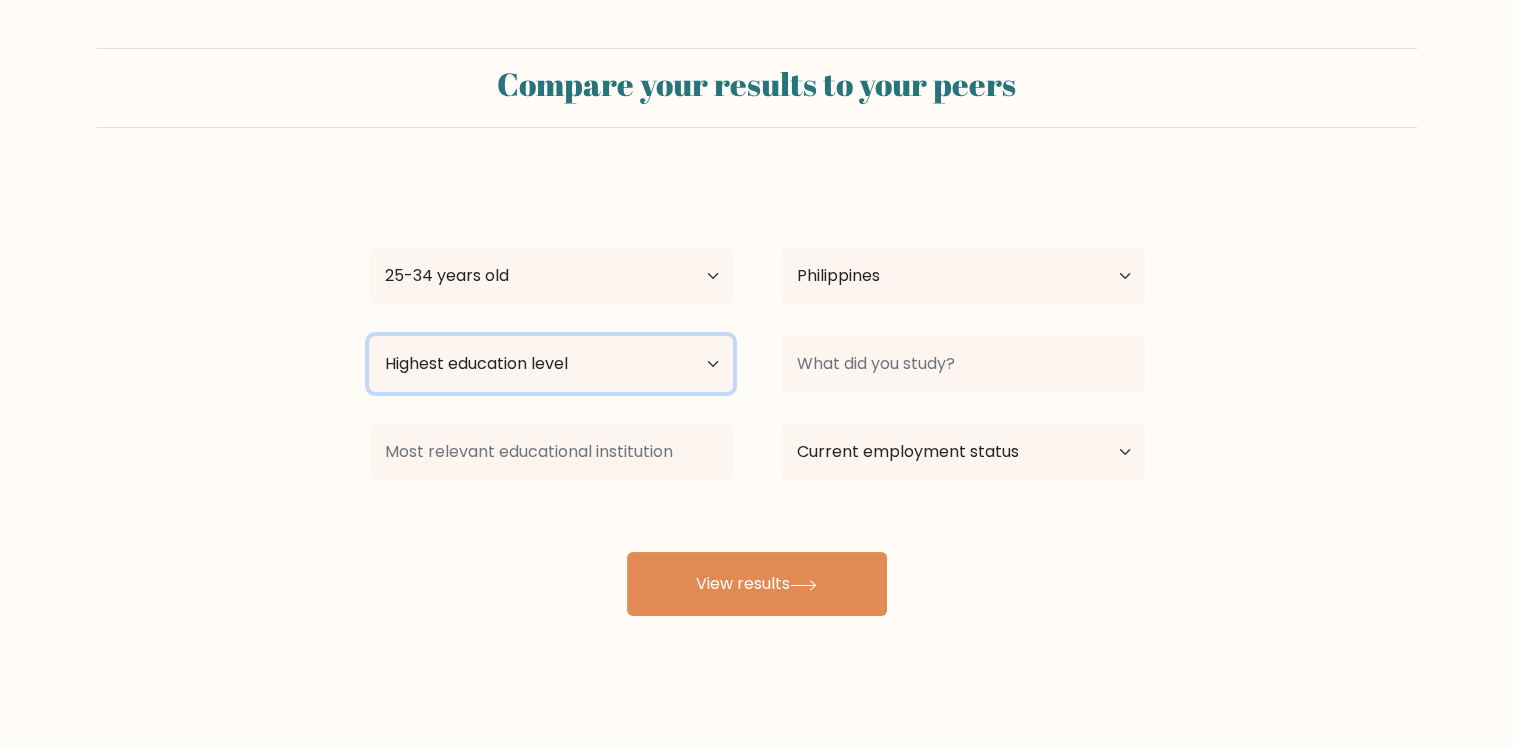click on "Highest education level
No schooling
Primary
Lower Secondary
Upper Secondary
Occupation Specific
Bachelor's degree
Master's degree
Doctoral degree" at bounding box center (551, 364) 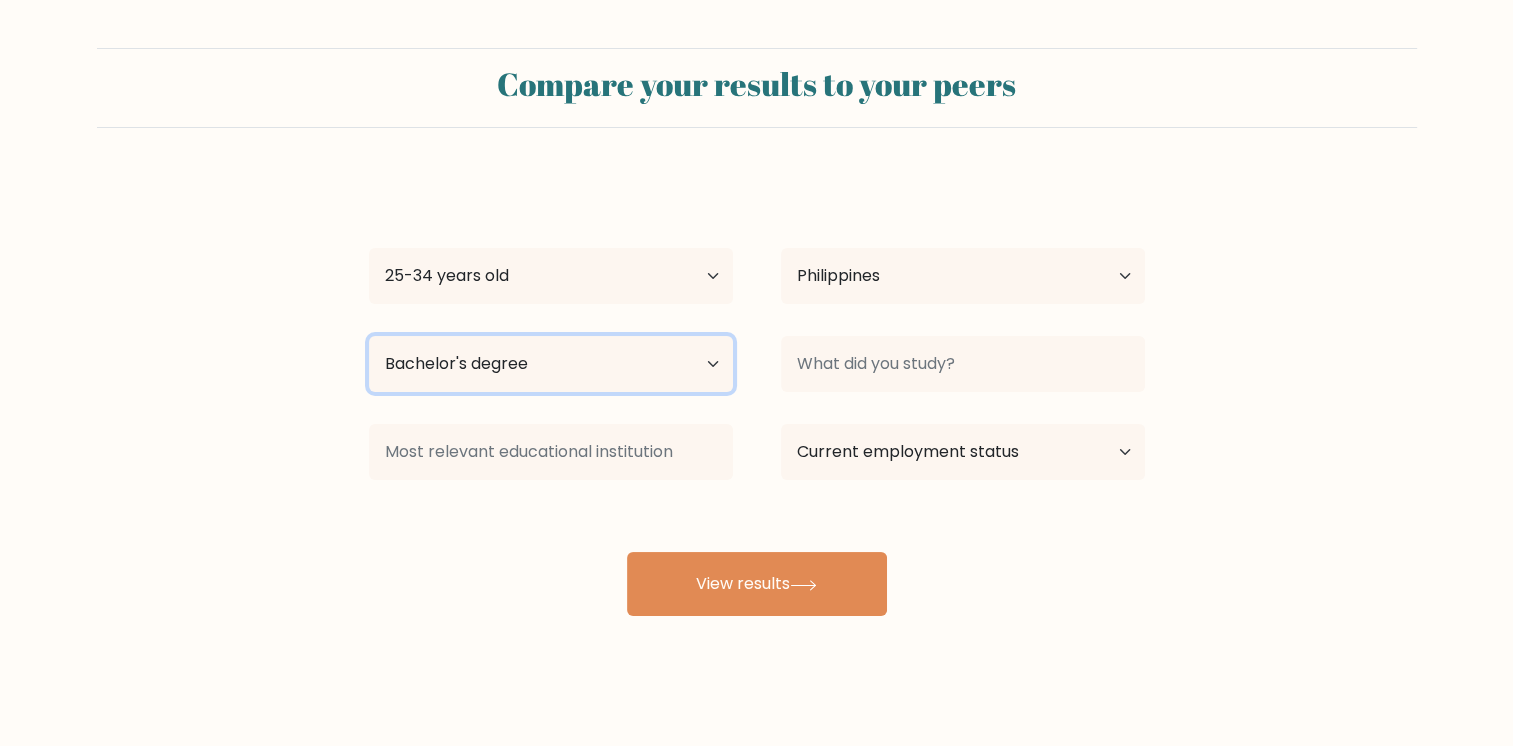 click on "Highest education level
No schooling
Primary
Lower Secondary
Upper Secondary
Occupation Specific
Bachelor's degree
Master's degree
Doctoral degree" at bounding box center (551, 364) 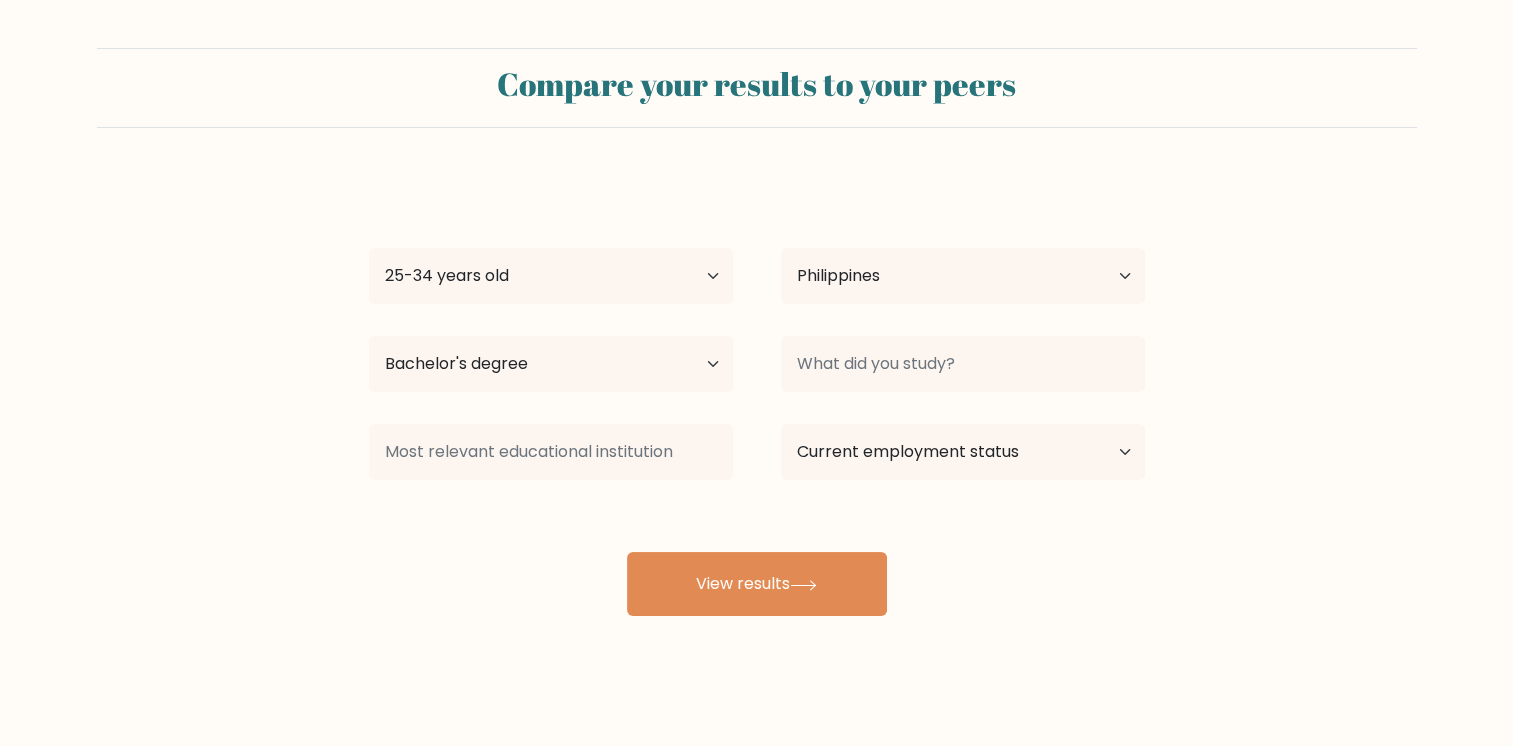 drag, startPoint x: 906, startPoint y: 394, endPoint x: 912, endPoint y: 378, distance: 17.088007 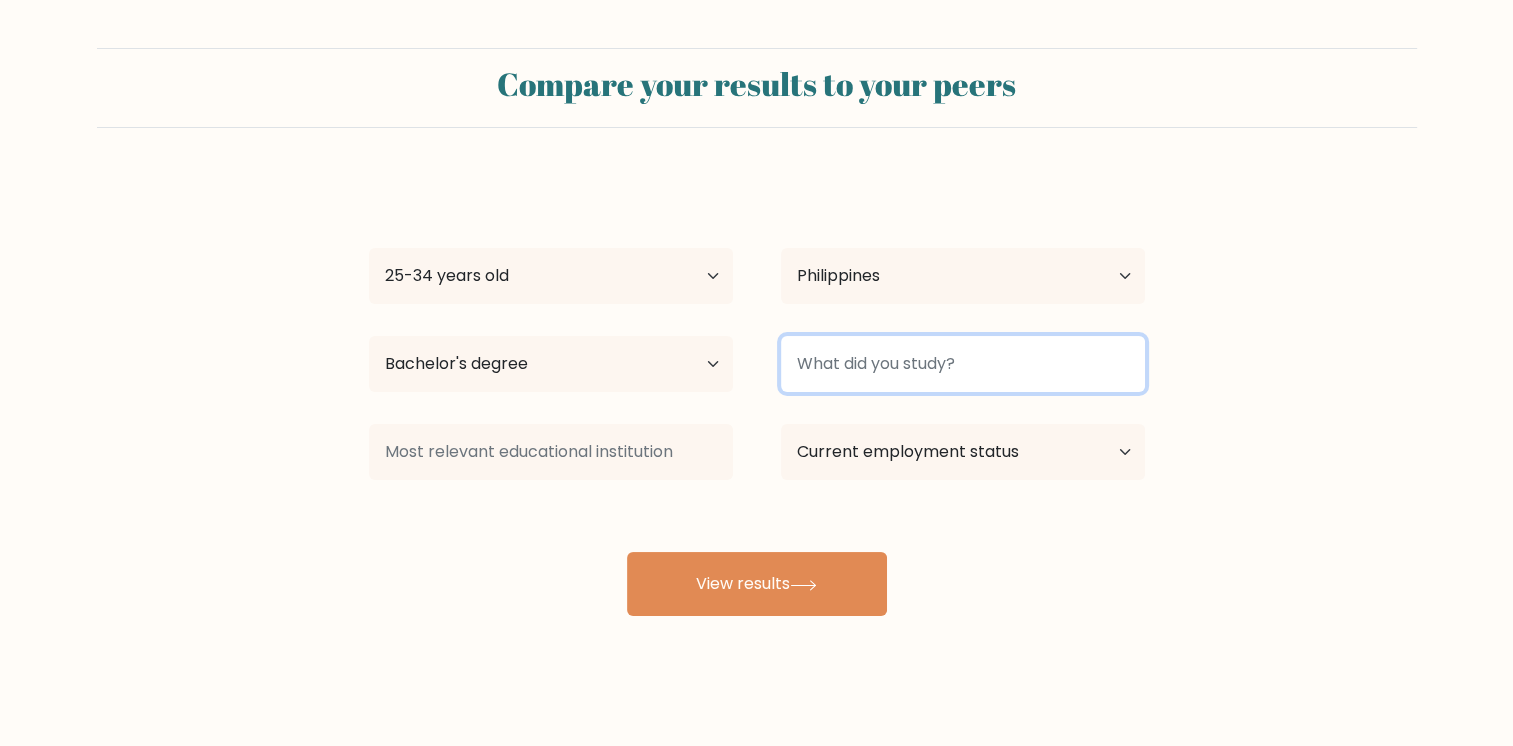 click at bounding box center [963, 364] 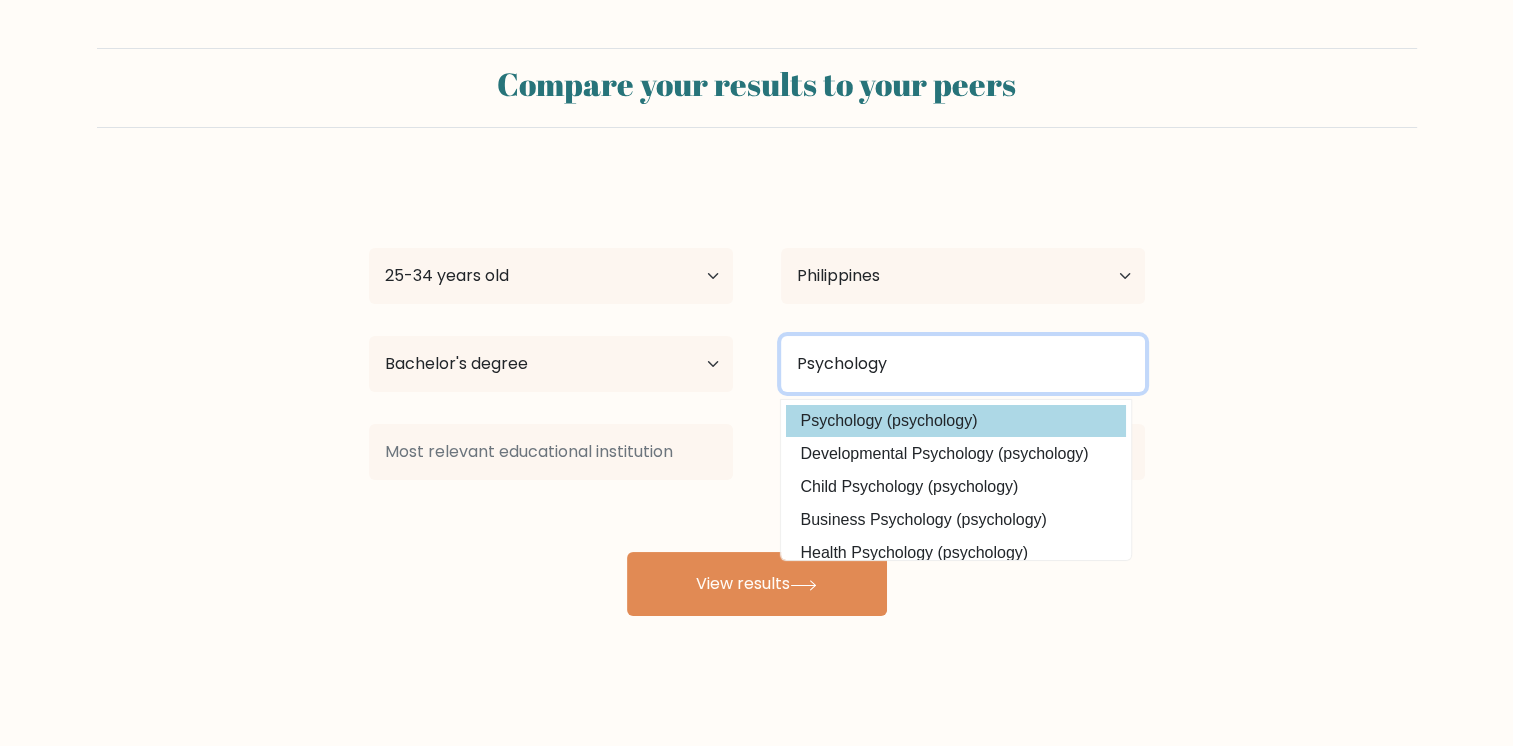 type on "Psychology" 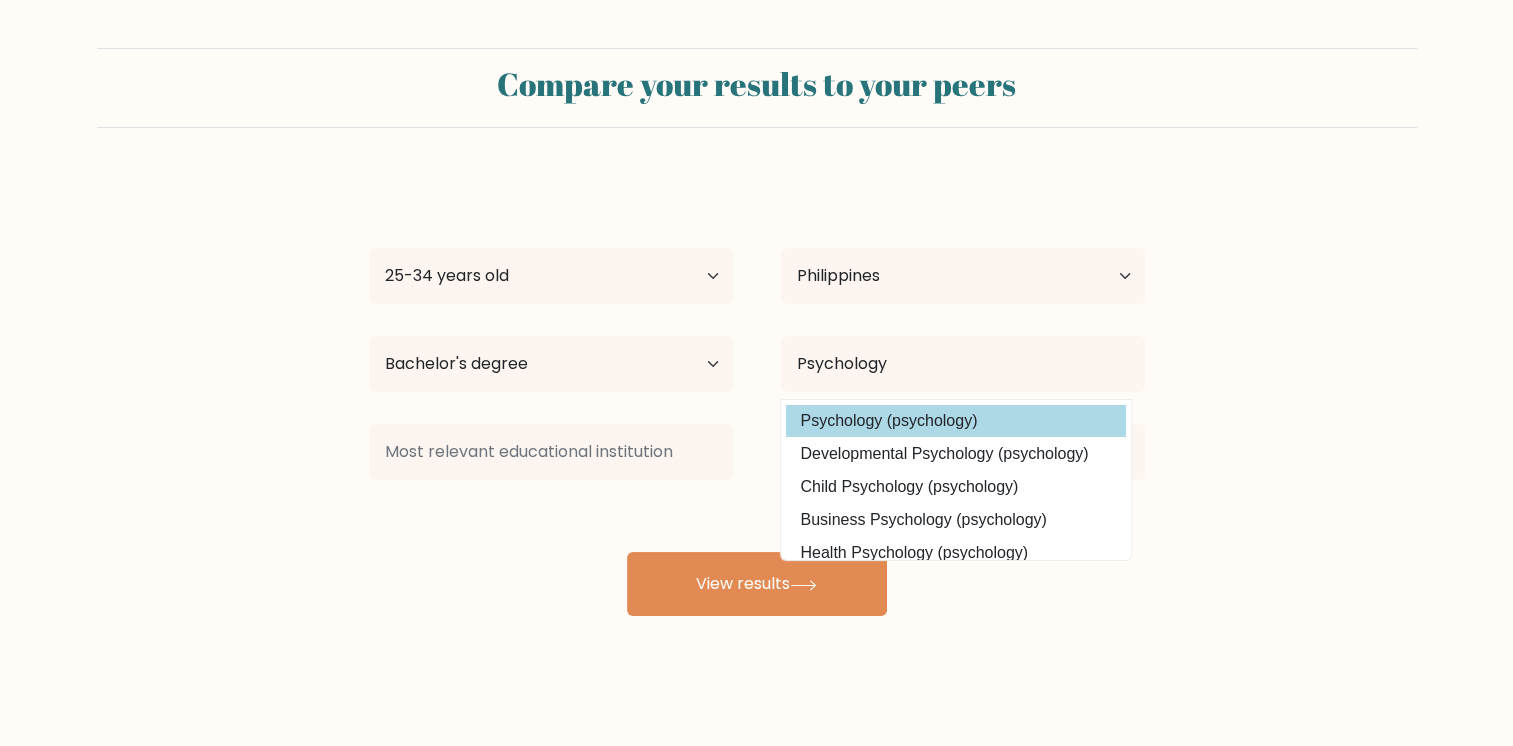 click on "Psychology (psychology)" at bounding box center [956, 421] 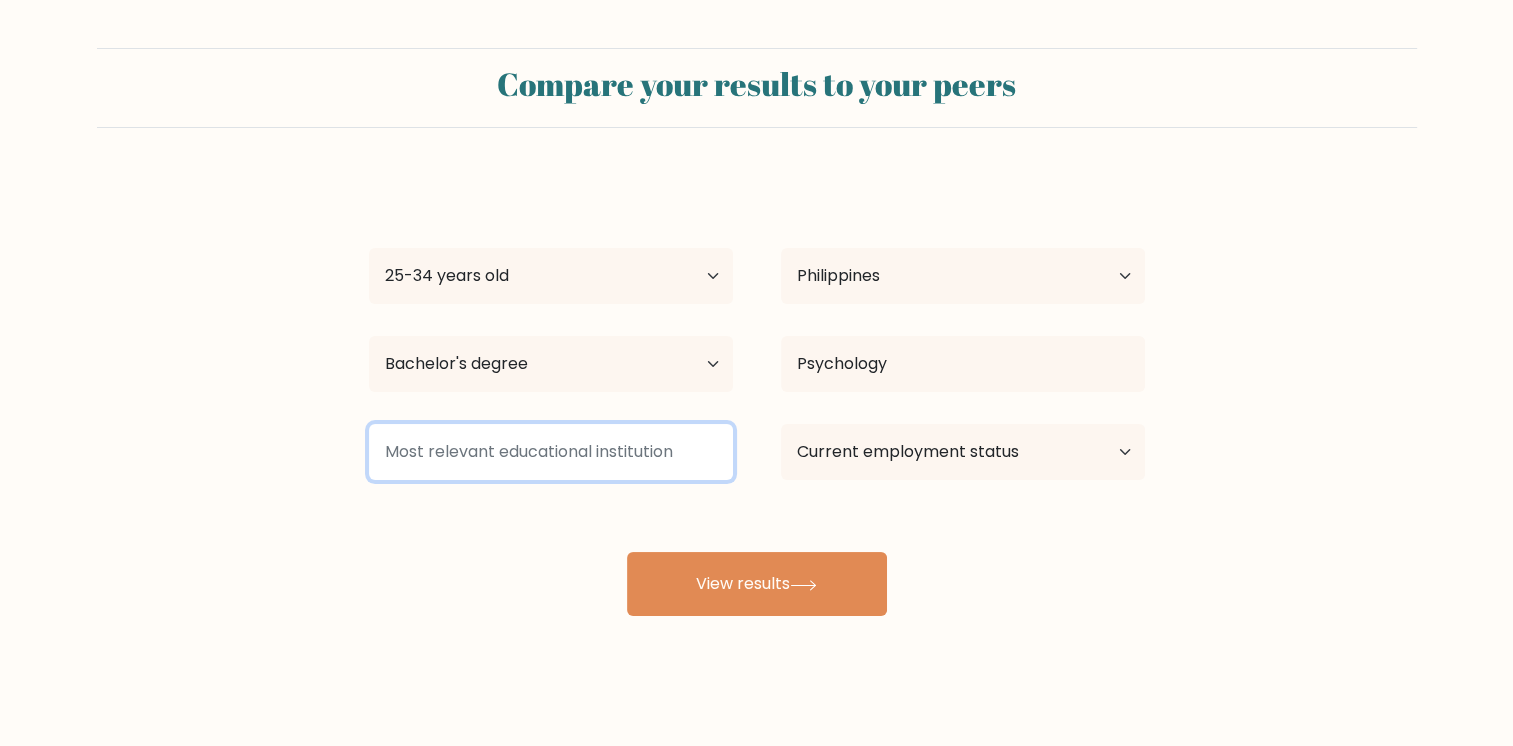 click at bounding box center [551, 452] 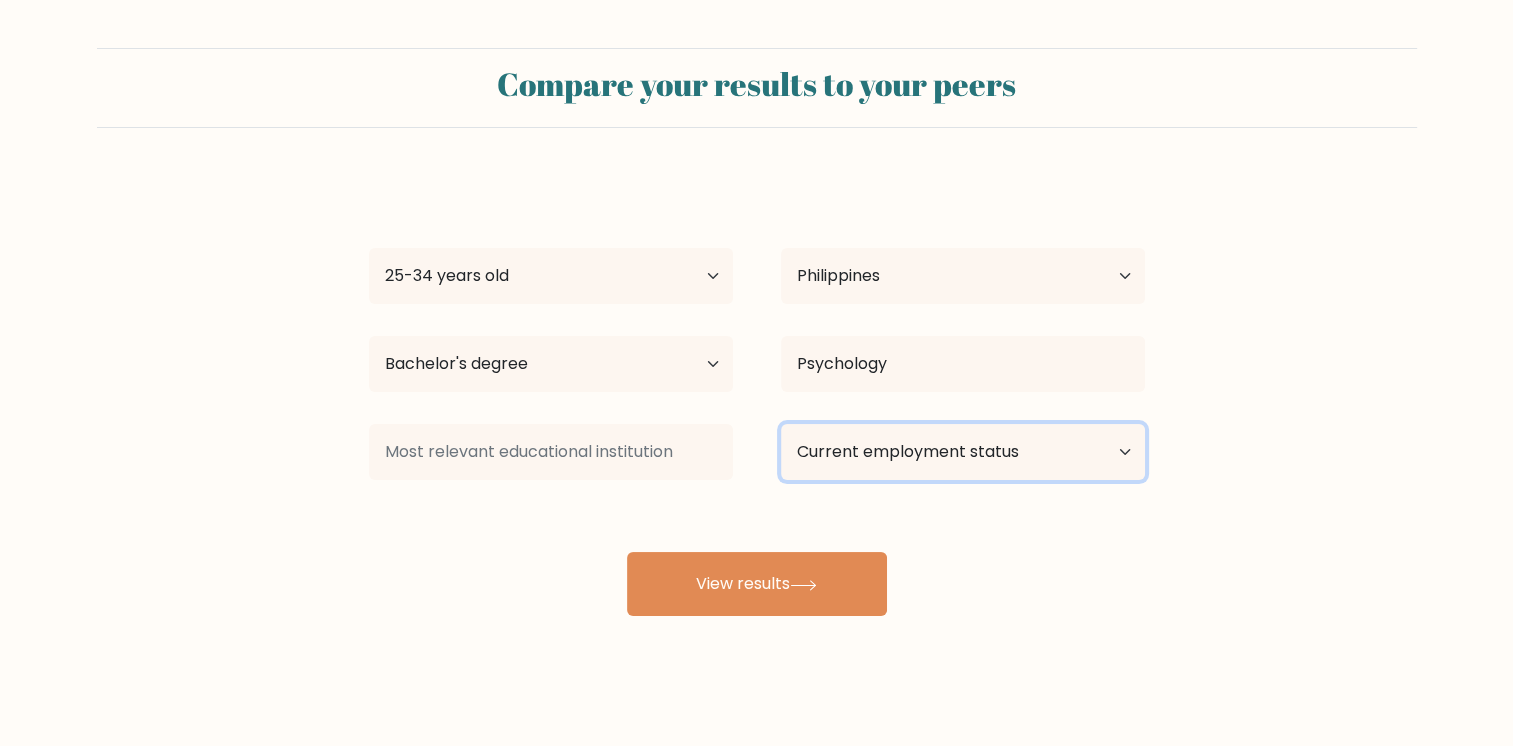 click on "Current employment status
Employed
Student
Retired
Other / prefer not to answer" at bounding box center (963, 452) 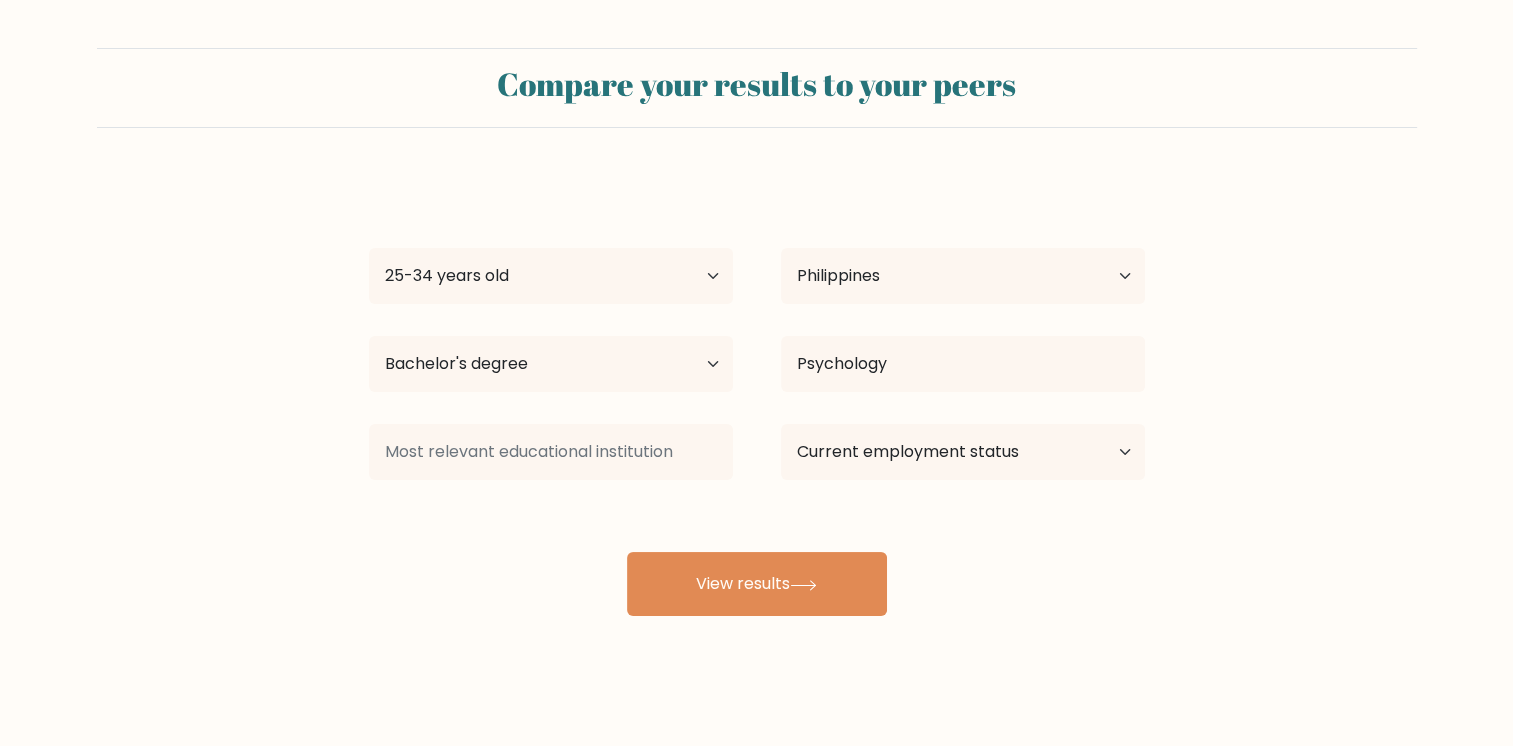 click on "[FIRST] [LAST]
Age
Under 18 years old
18-24 years old
25-34 years old
35-44 years old
45-54 years old
55-64 years old
65 years old and above
Country
Afghanistan
Albania
Algeria
American Samoa
Andorra
Angola
Anguilla
Antarctica
Antigua and Barbuda
Argentina
Armenia
Aruba
Australia
Austria
Azerbaijan
Bahamas
Bahrain
Bangladesh
Barbados
Belarus
Belgium
Belize
Benin
Bermuda
Bhutan
Bolivia
Bonaire, Sint Eustatius and Saba
Bosnia and Herzegovina
Botswana
Bouvet Island
Brazil" at bounding box center [757, 396] 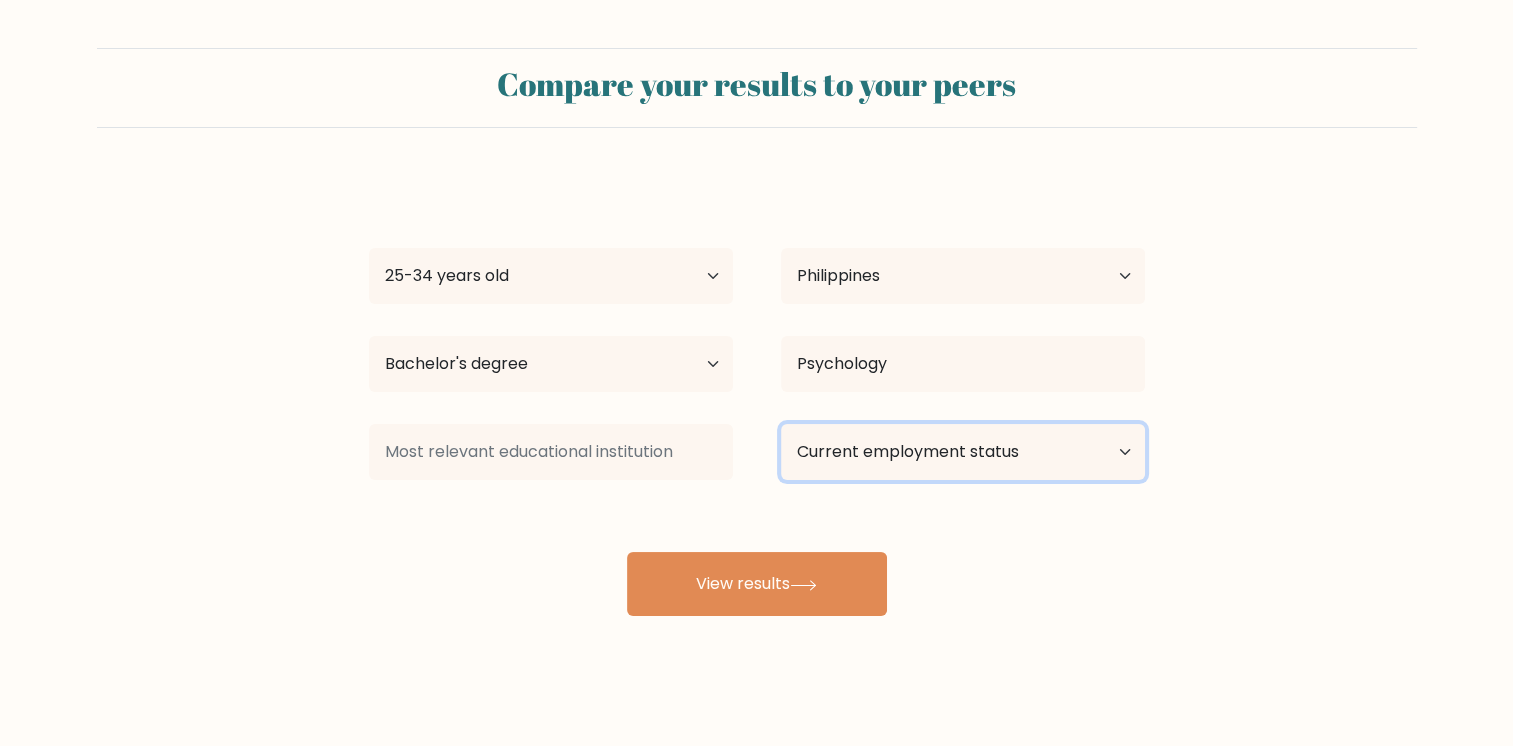 click on "Current employment status
Employed
Student
Retired
Other / prefer not to answer" at bounding box center [963, 452] 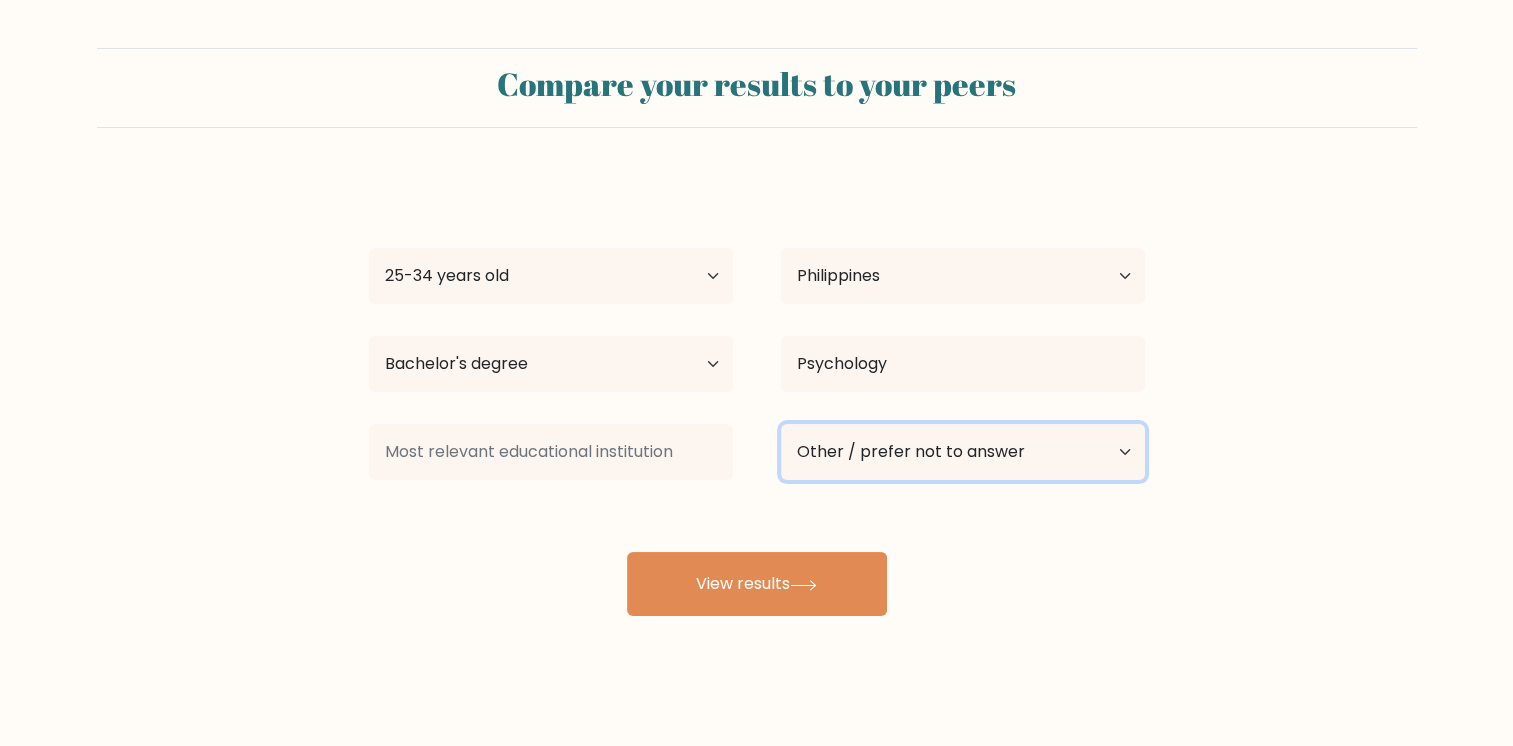 click on "Current employment status
Employed
Student
Retired
Other / prefer not to answer" at bounding box center (963, 452) 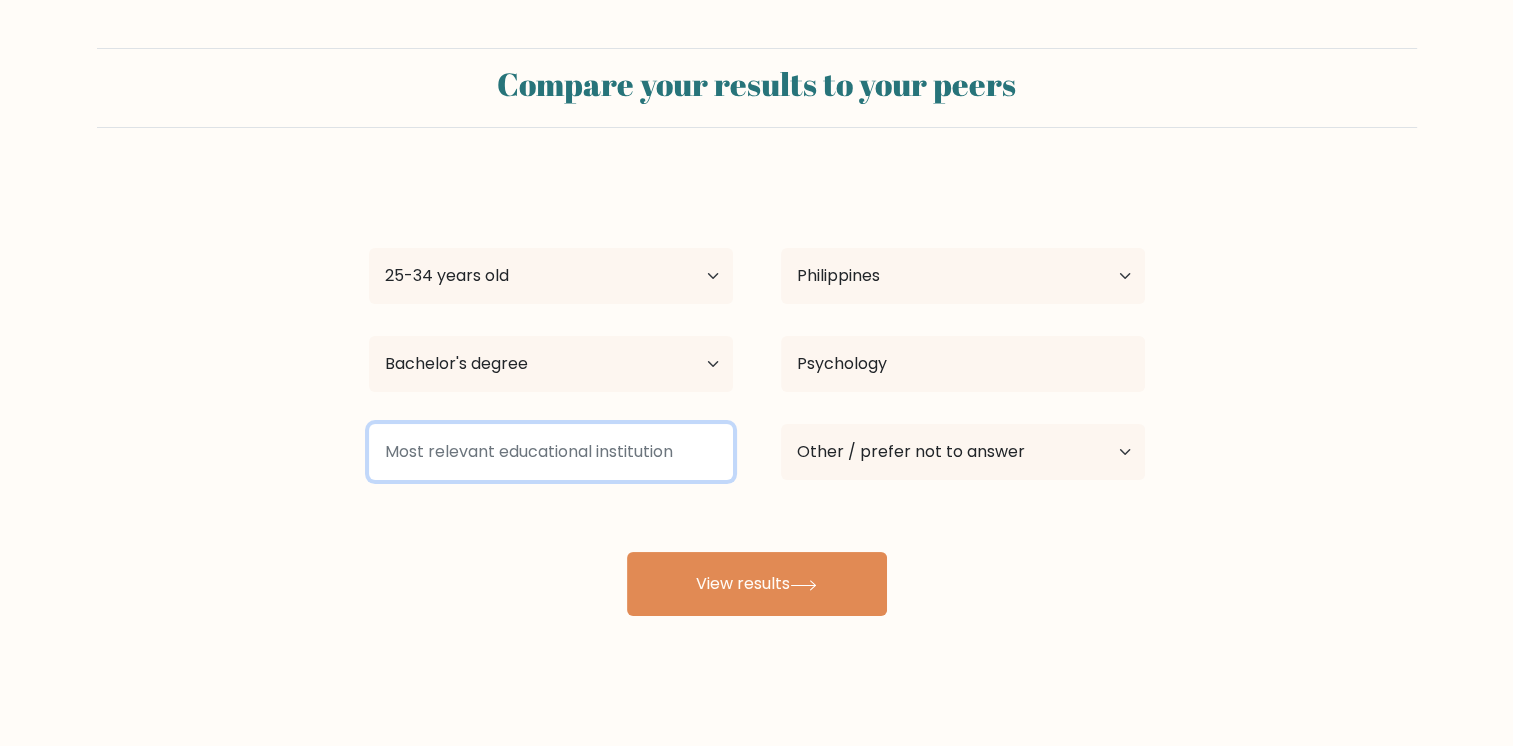 click at bounding box center [551, 452] 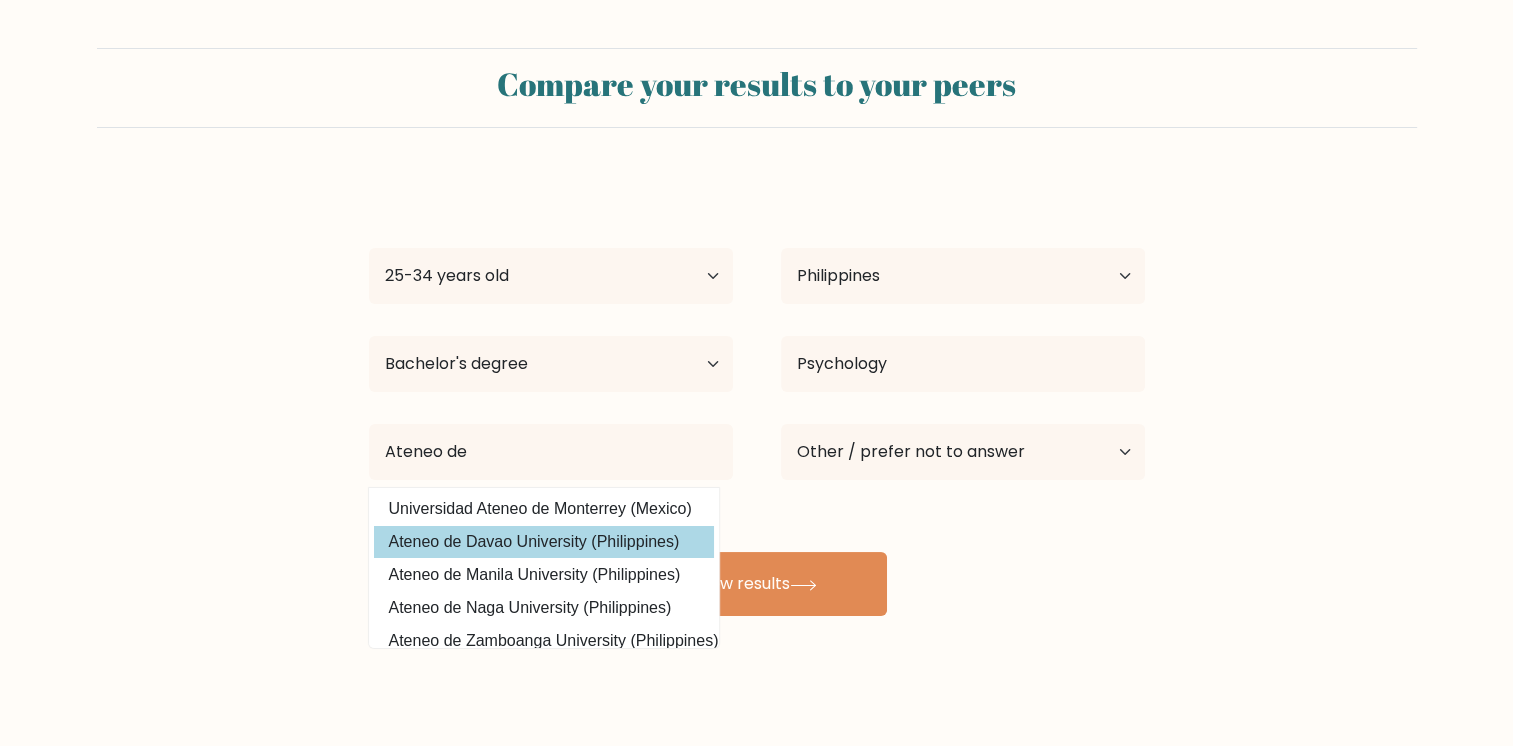 click on "Ateneo de Davao University (Philippines)" at bounding box center [544, 542] 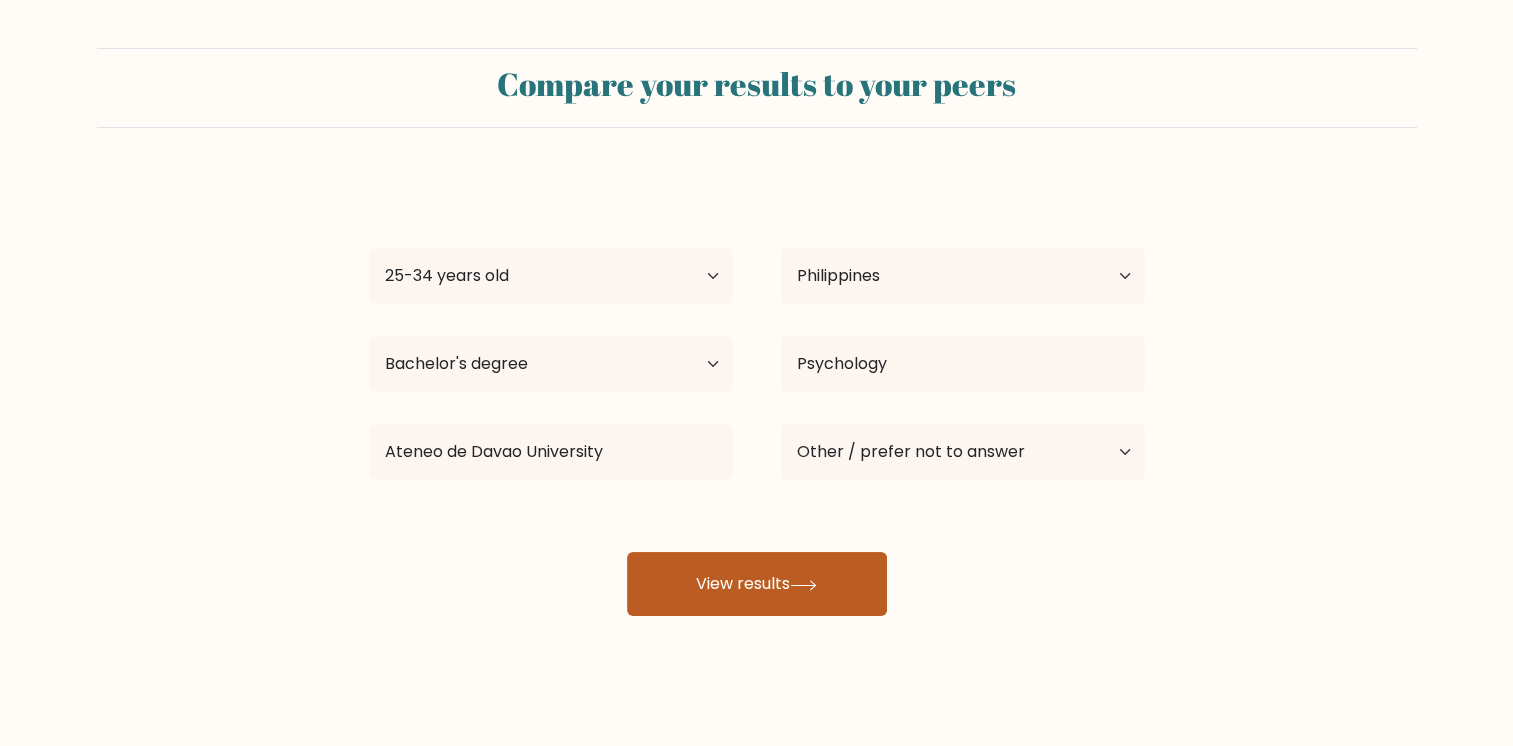 click on "View results" at bounding box center [757, 584] 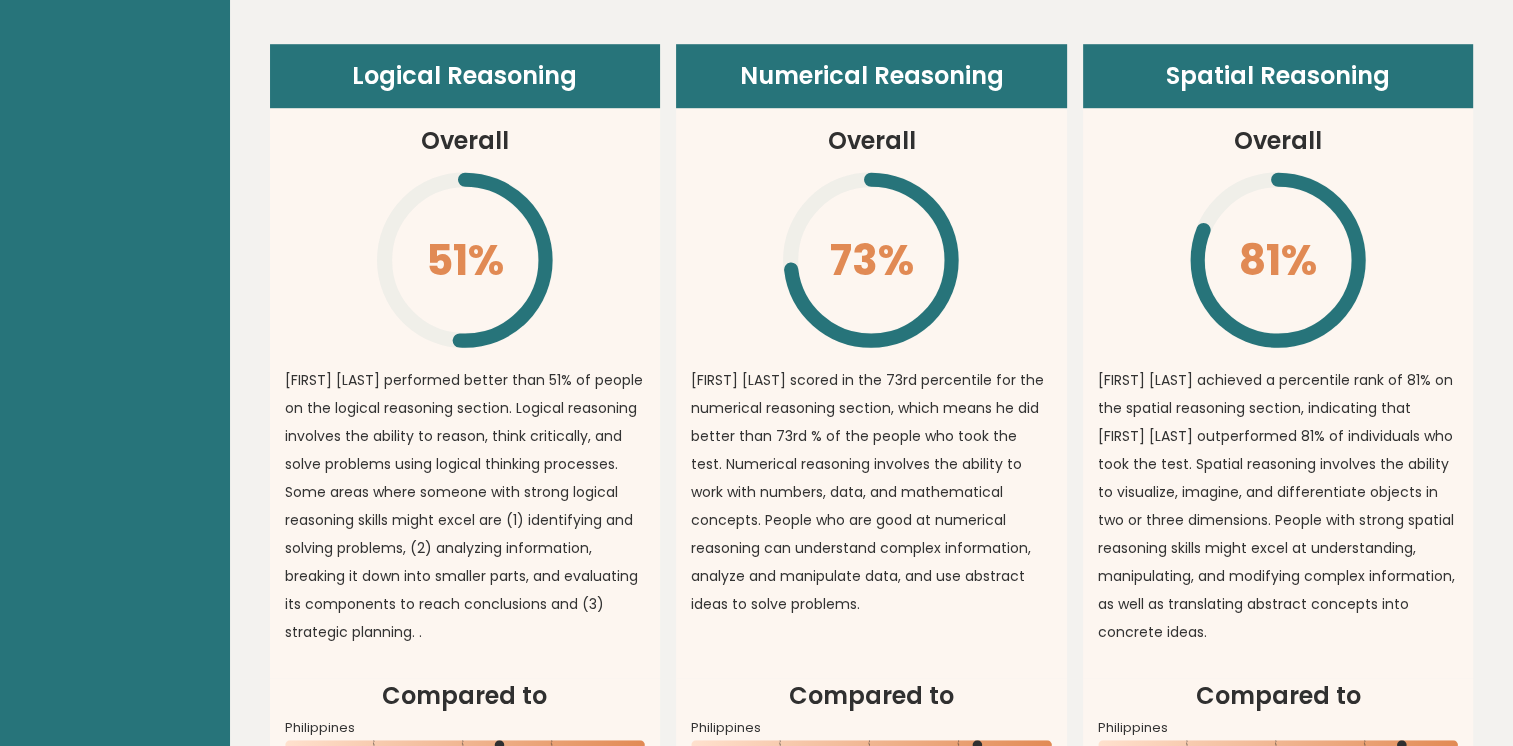 scroll, scrollTop: 1500, scrollLeft: 0, axis: vertical 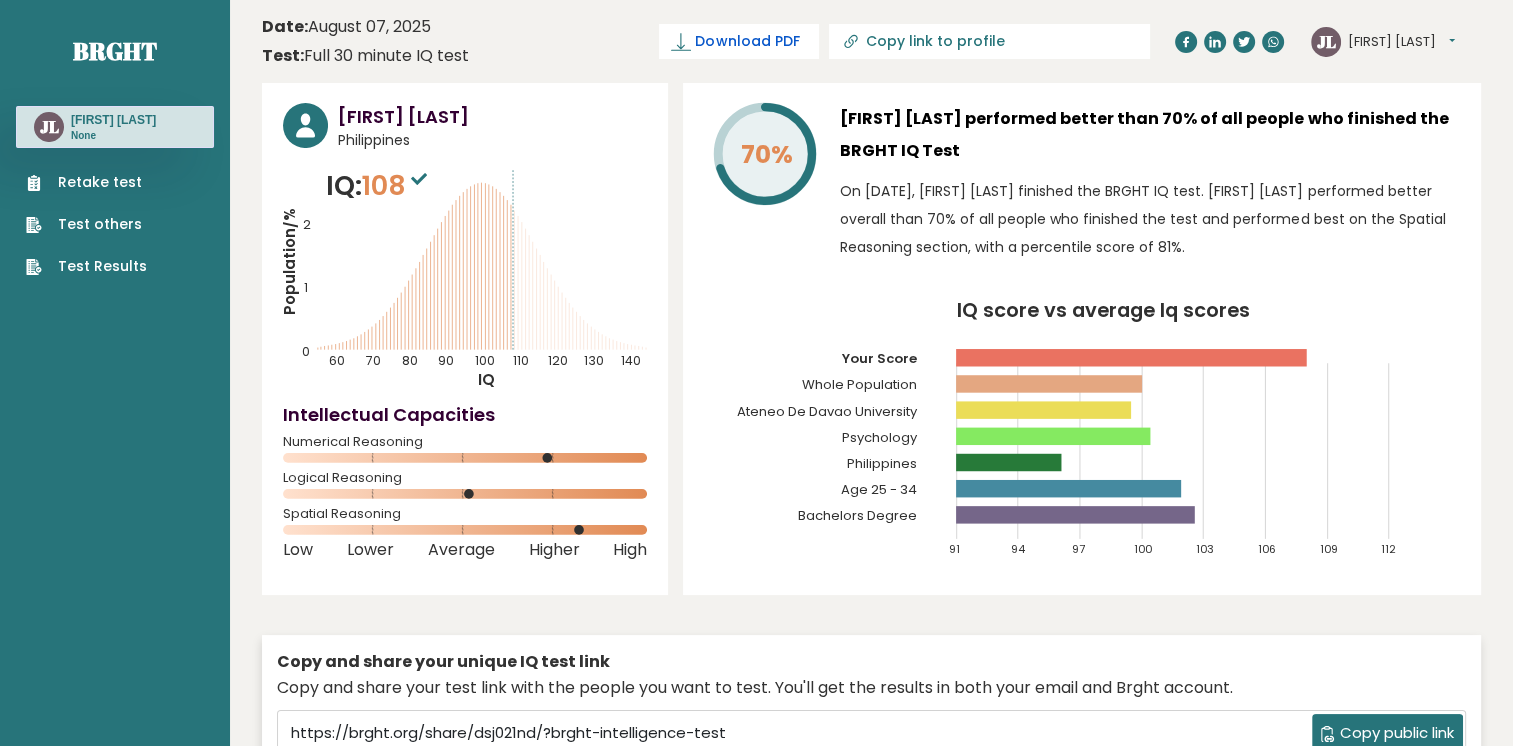 click on "Download PDF" at bounding box center [747, 41] 